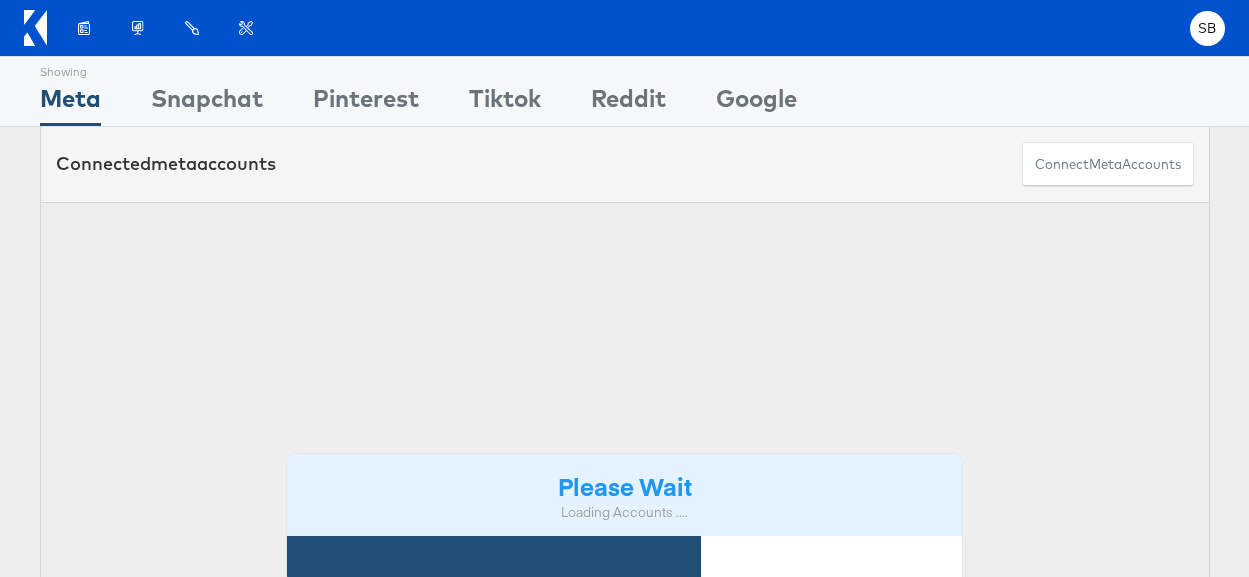 scroll, scrollTop: 0, scrollLeft: 0, axis: both 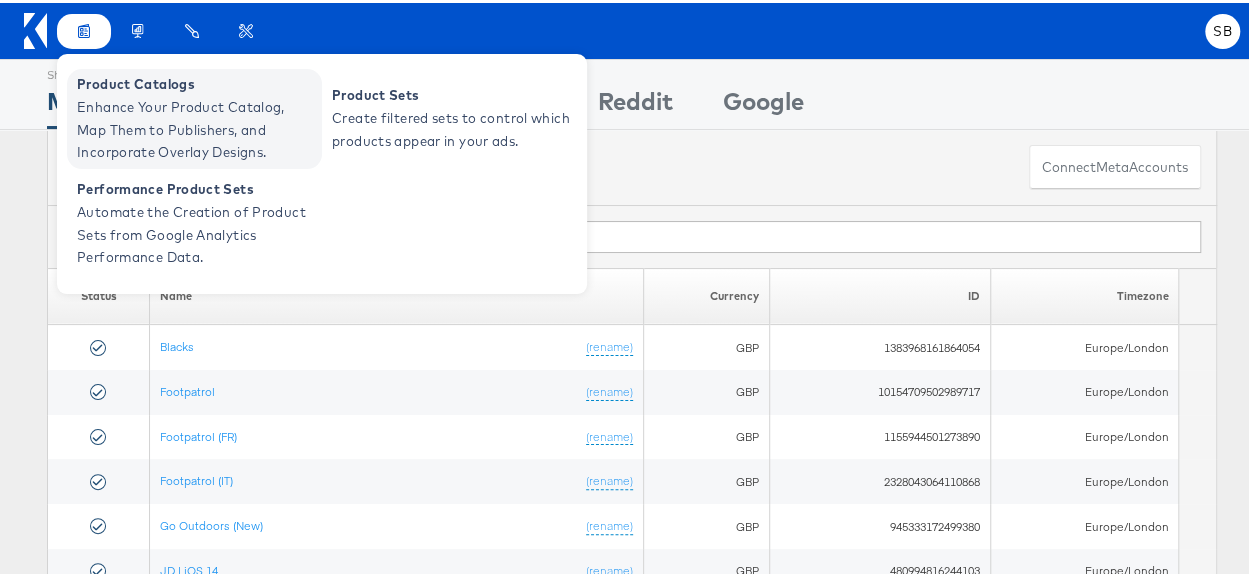 click on "Enhance Your Product Catalog, Map Them to Publishers, and Incorporate Overlay Designs." at bounding box center [197, 127] 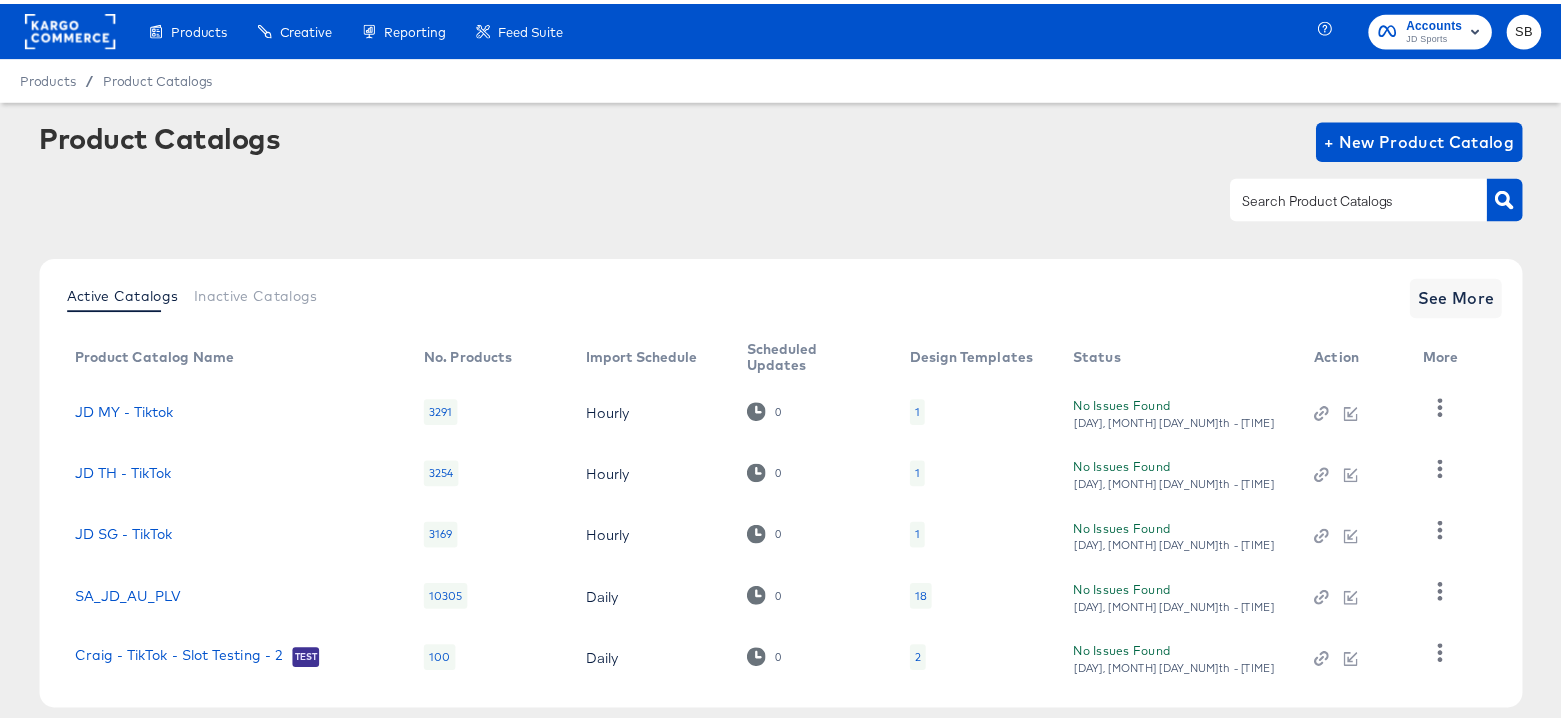scroll, scrollTop: 0, scrollLeft: 0, axis: both 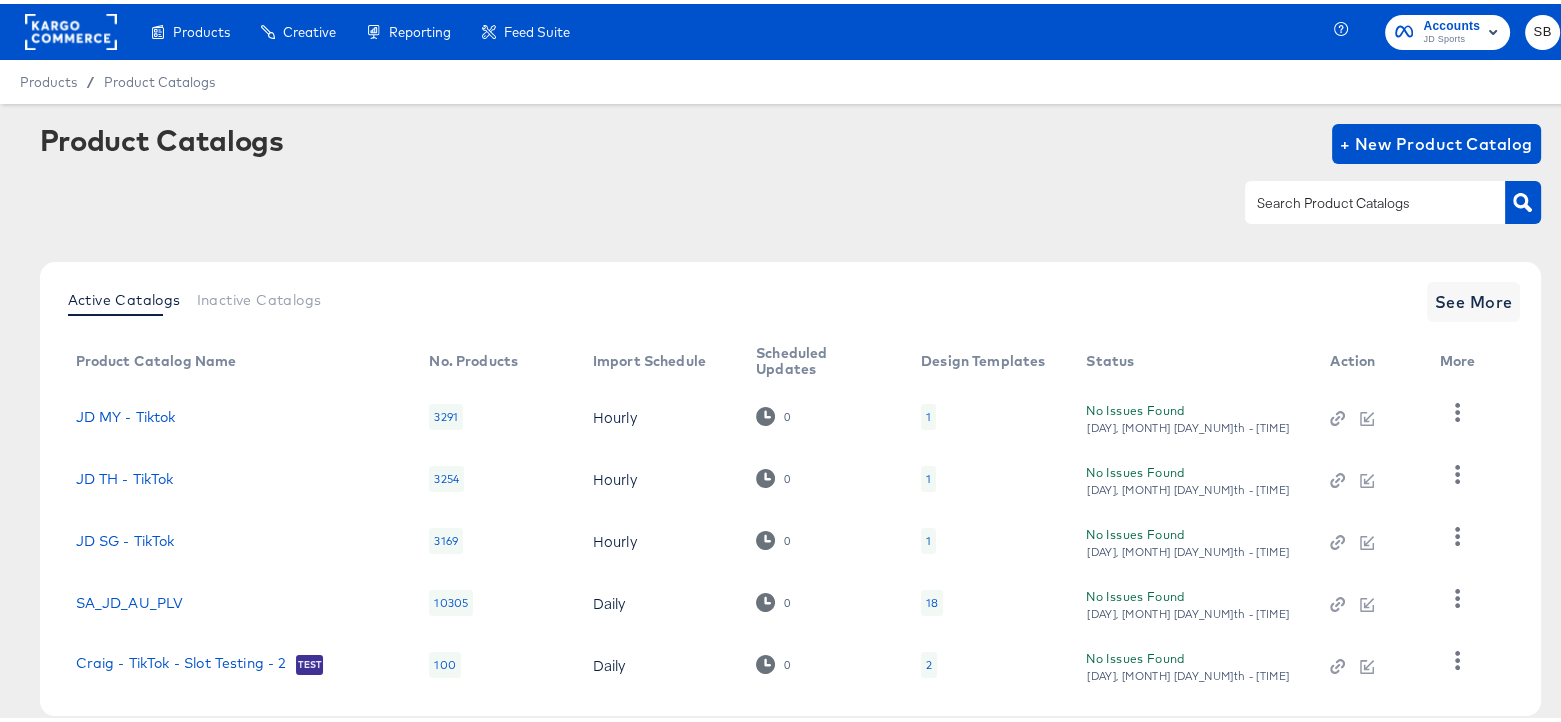 click at bounding box center [1375, 198] 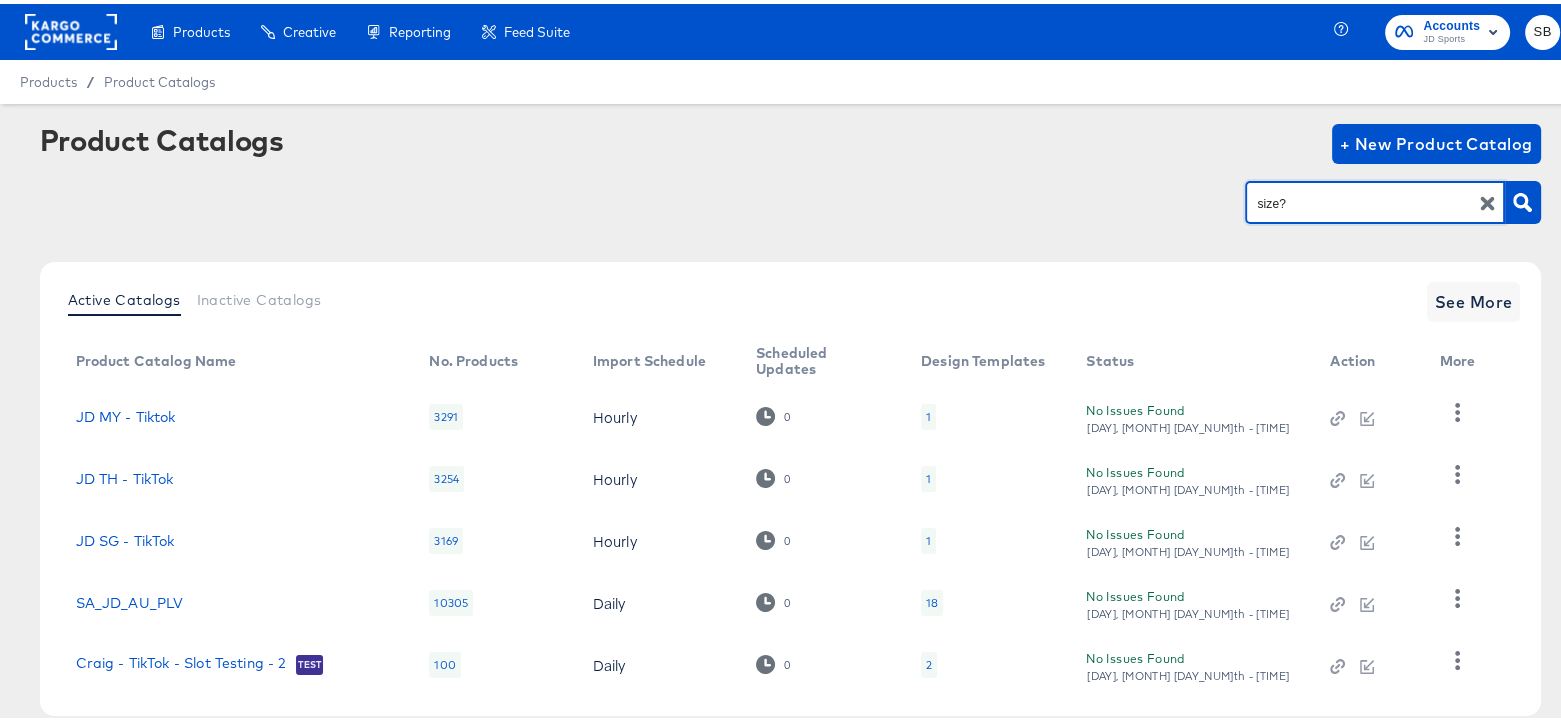 type on "size?" 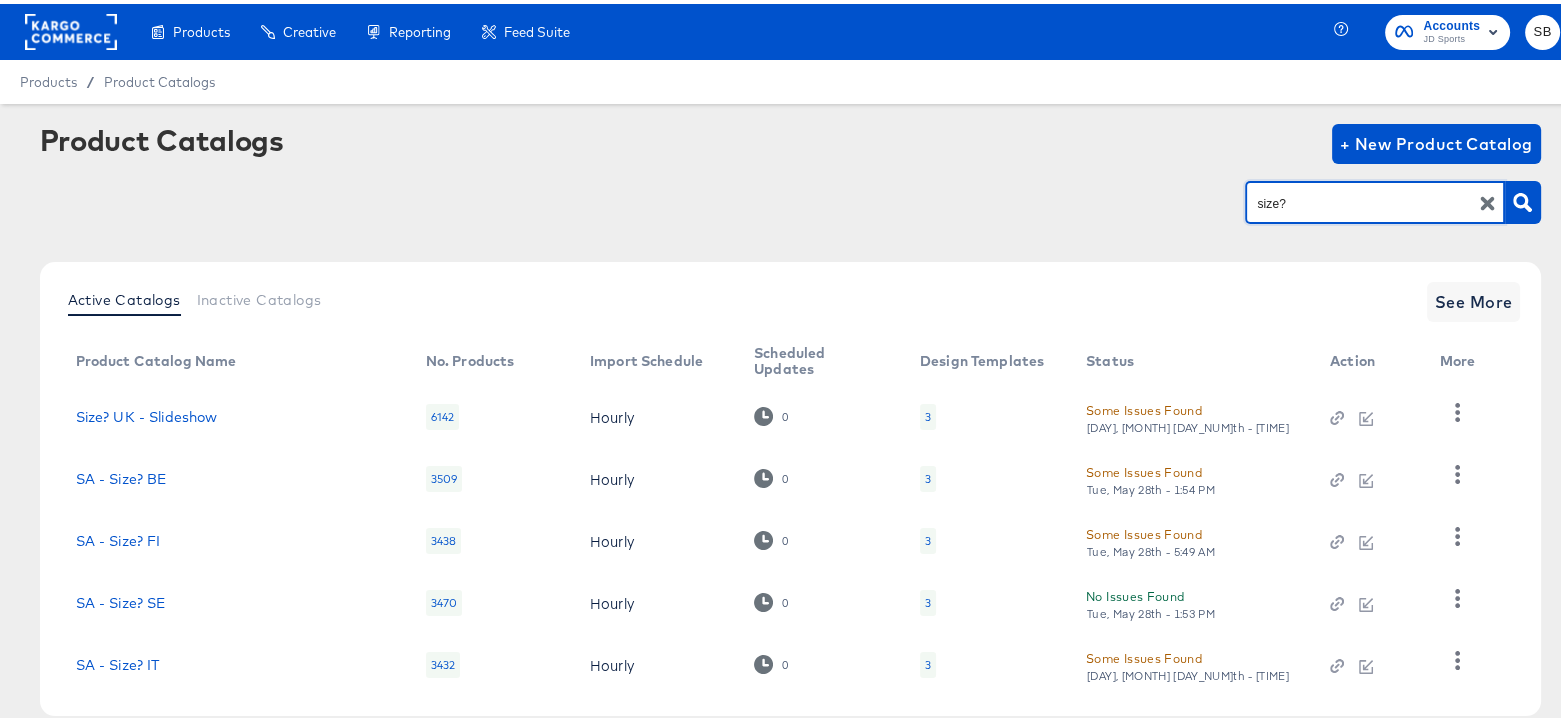 scroll, scrollTop: 102, scrollLeft: 0, axis: vertical 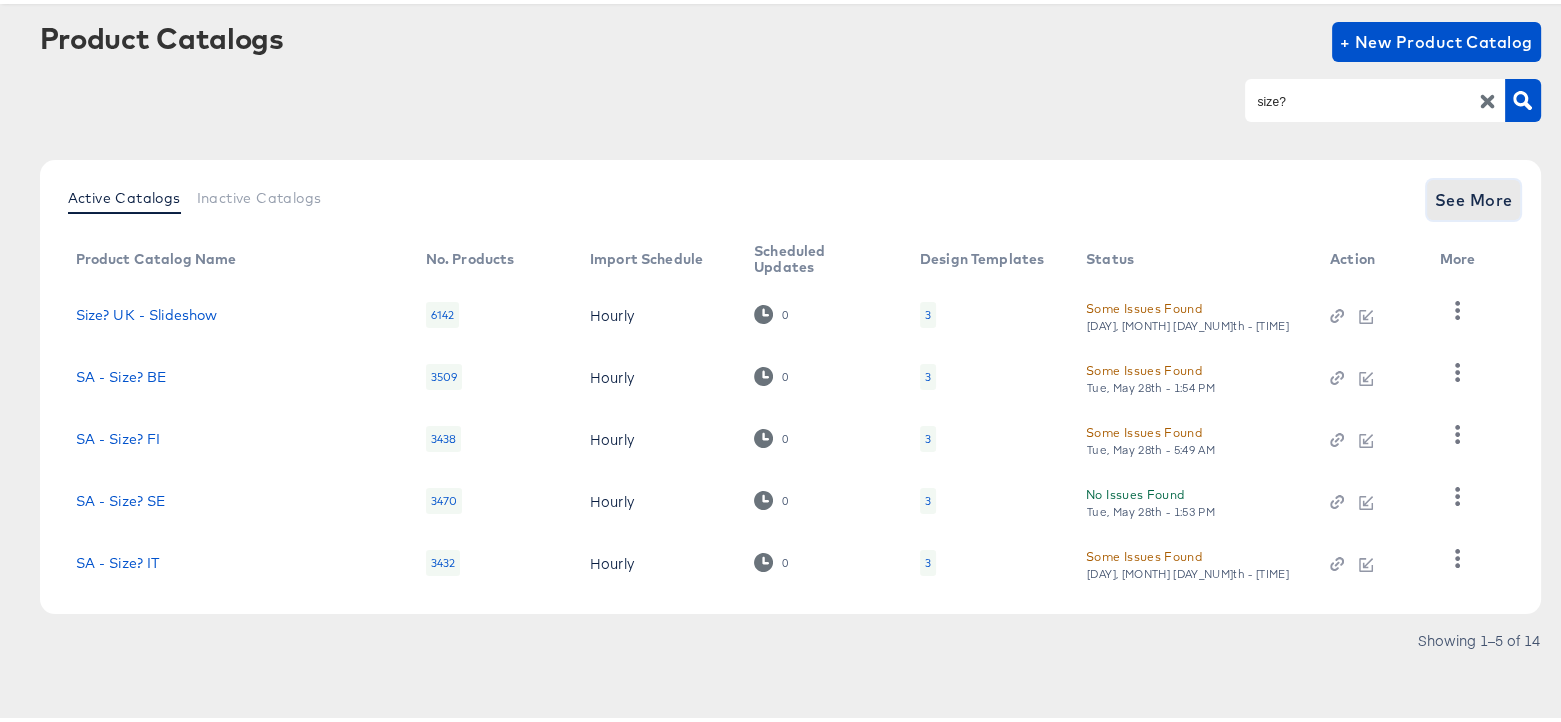 click on "See More" at bounding box center (1474, 196) 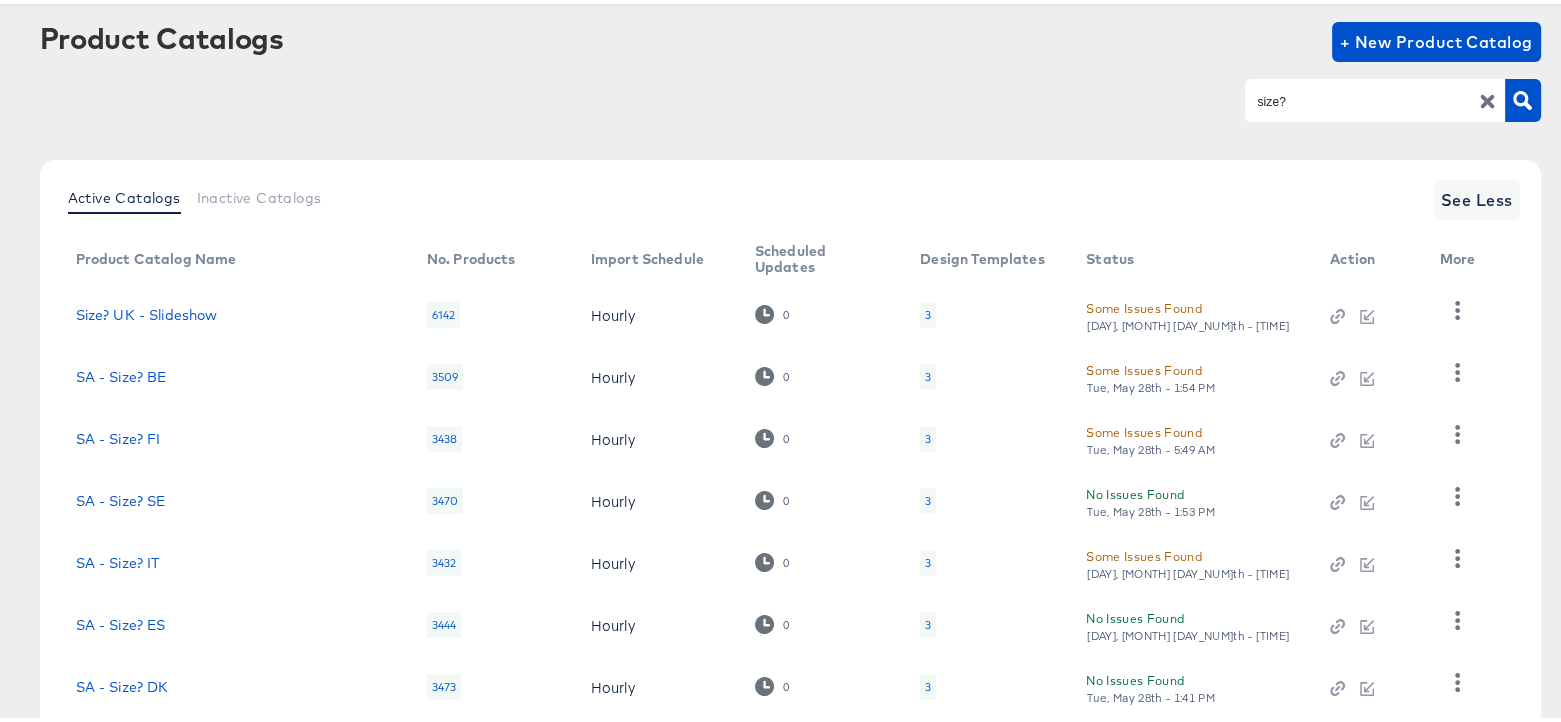 scroll, scrollTop: 411, scrollLeft: 0, axis: vertical 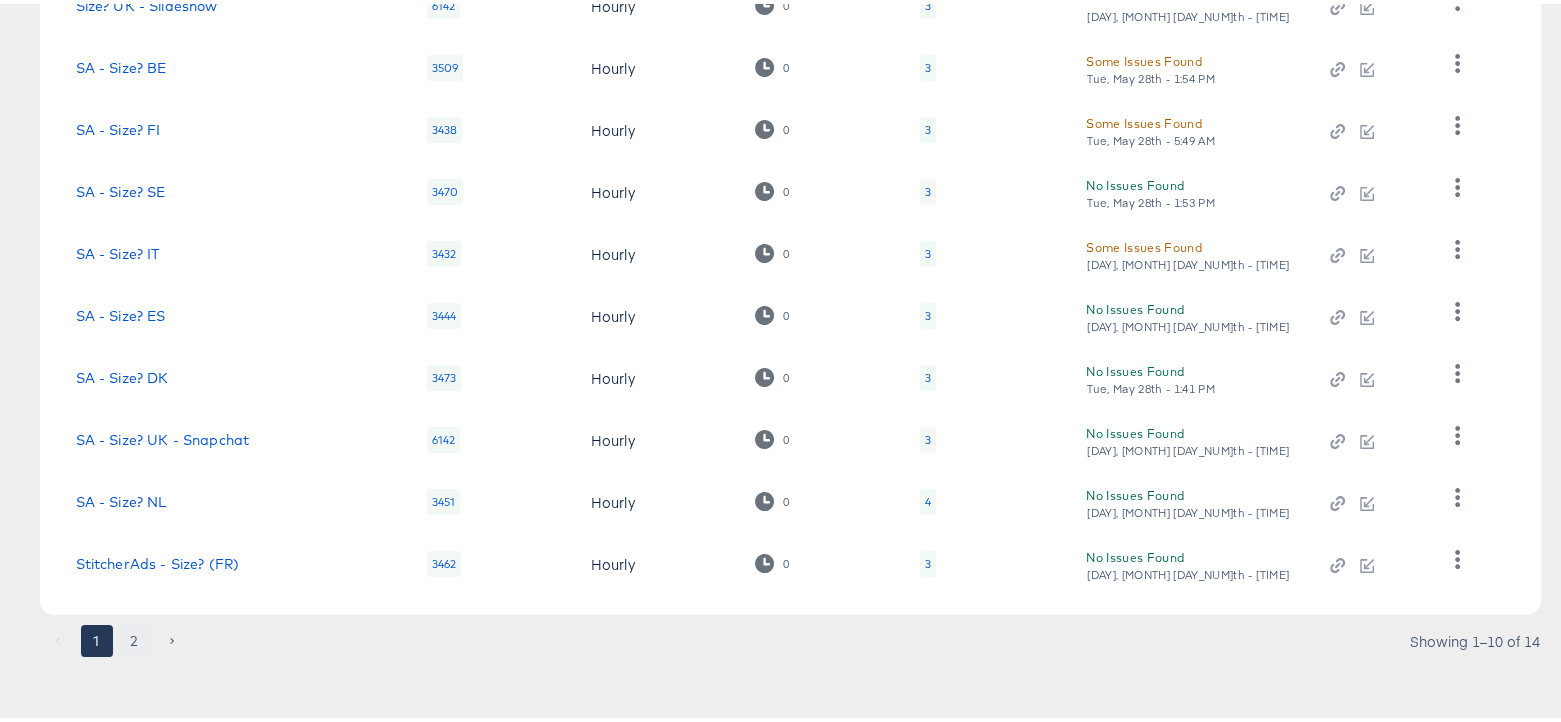 click on "2" at bounding box center [135, 637] 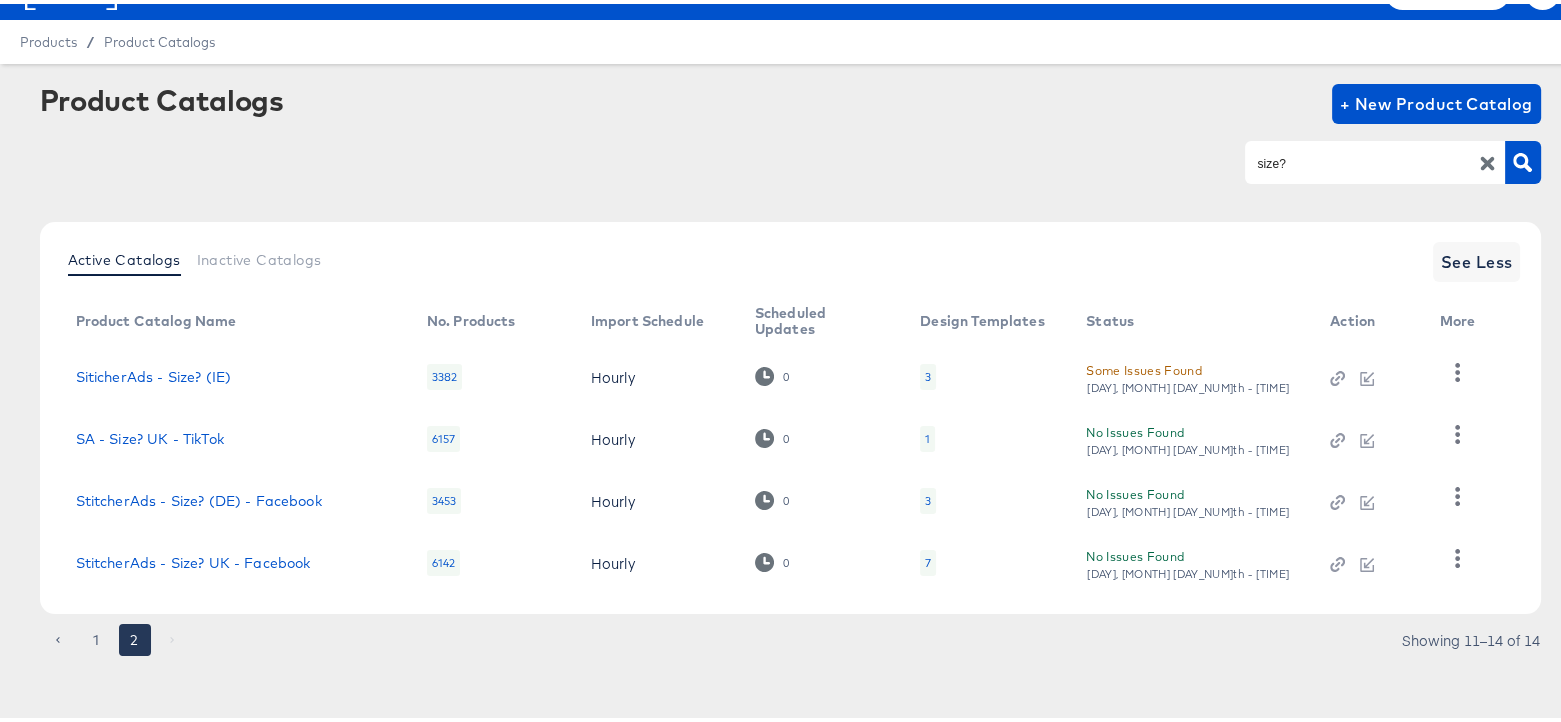 scroll, scrollTop: 40, scrollLeft: 0, axis: vertical 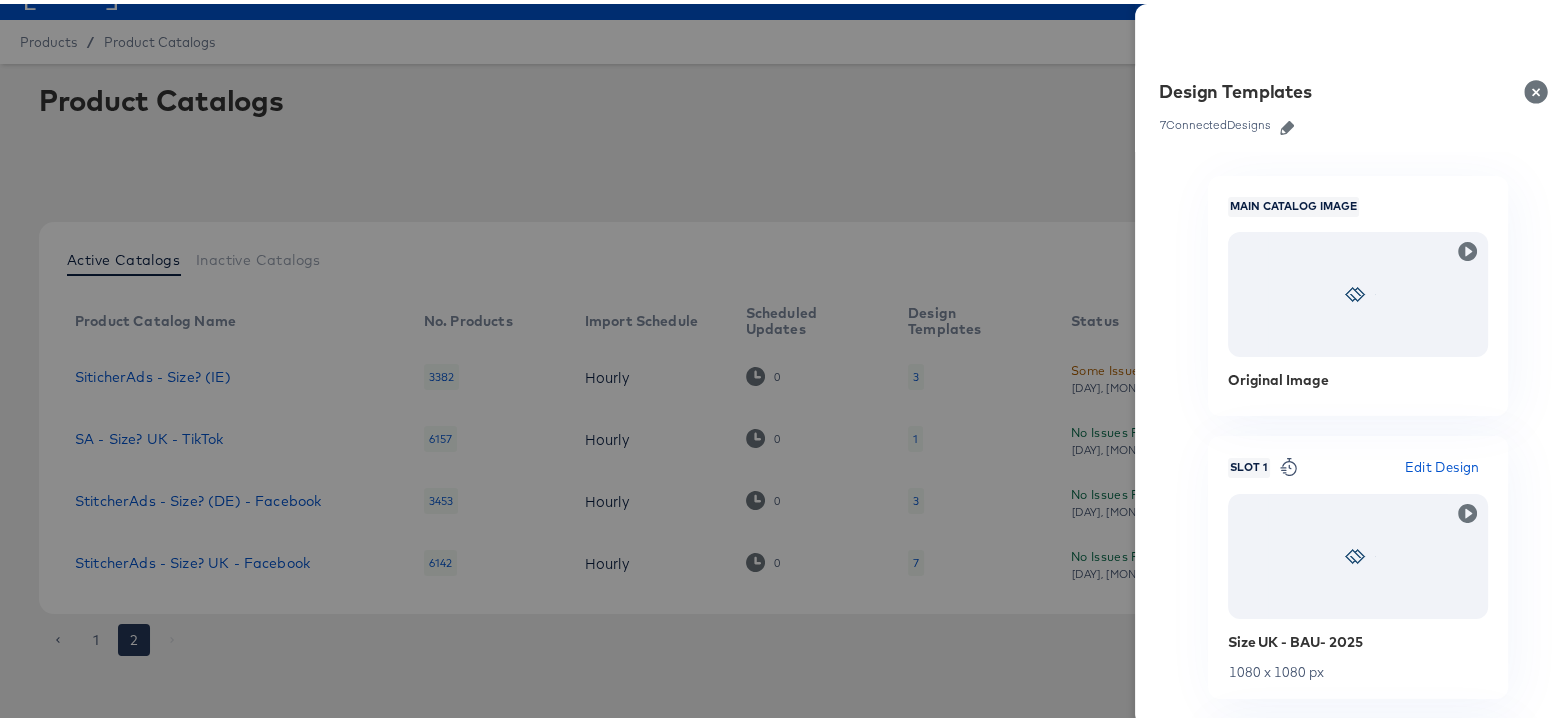 click 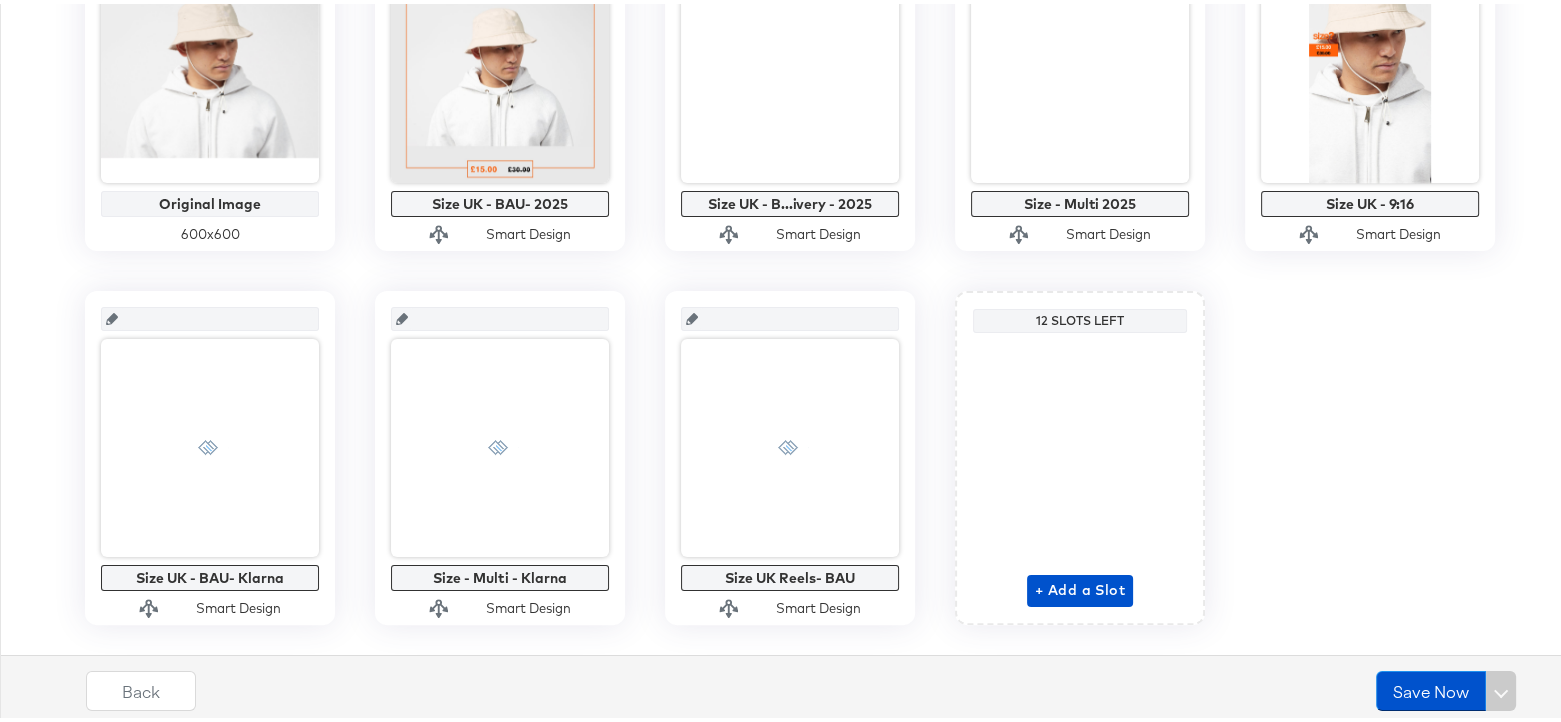 scroll, scrollTop: 586, scrollLeft: 0, axis: vertical 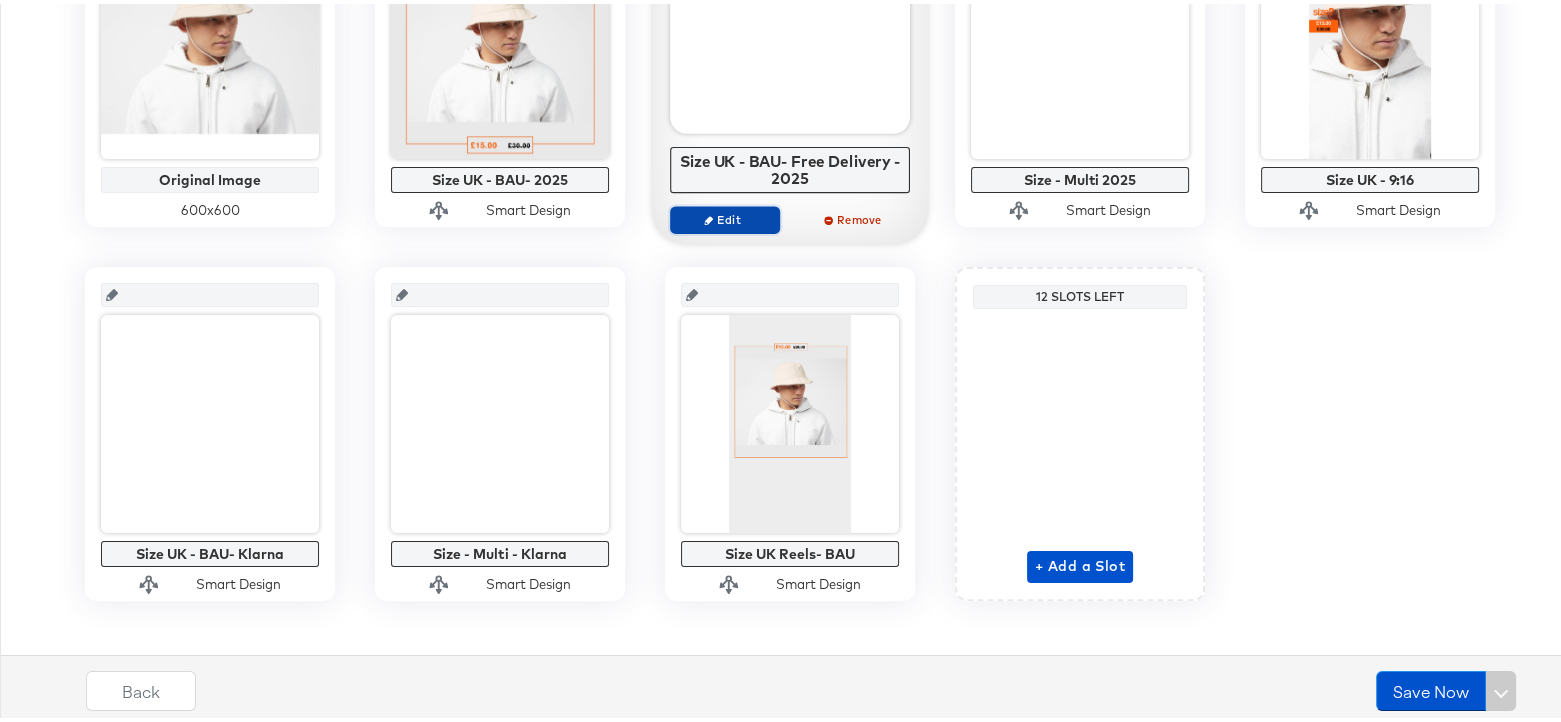 click on "Edit" at bounding box center (725, 215) 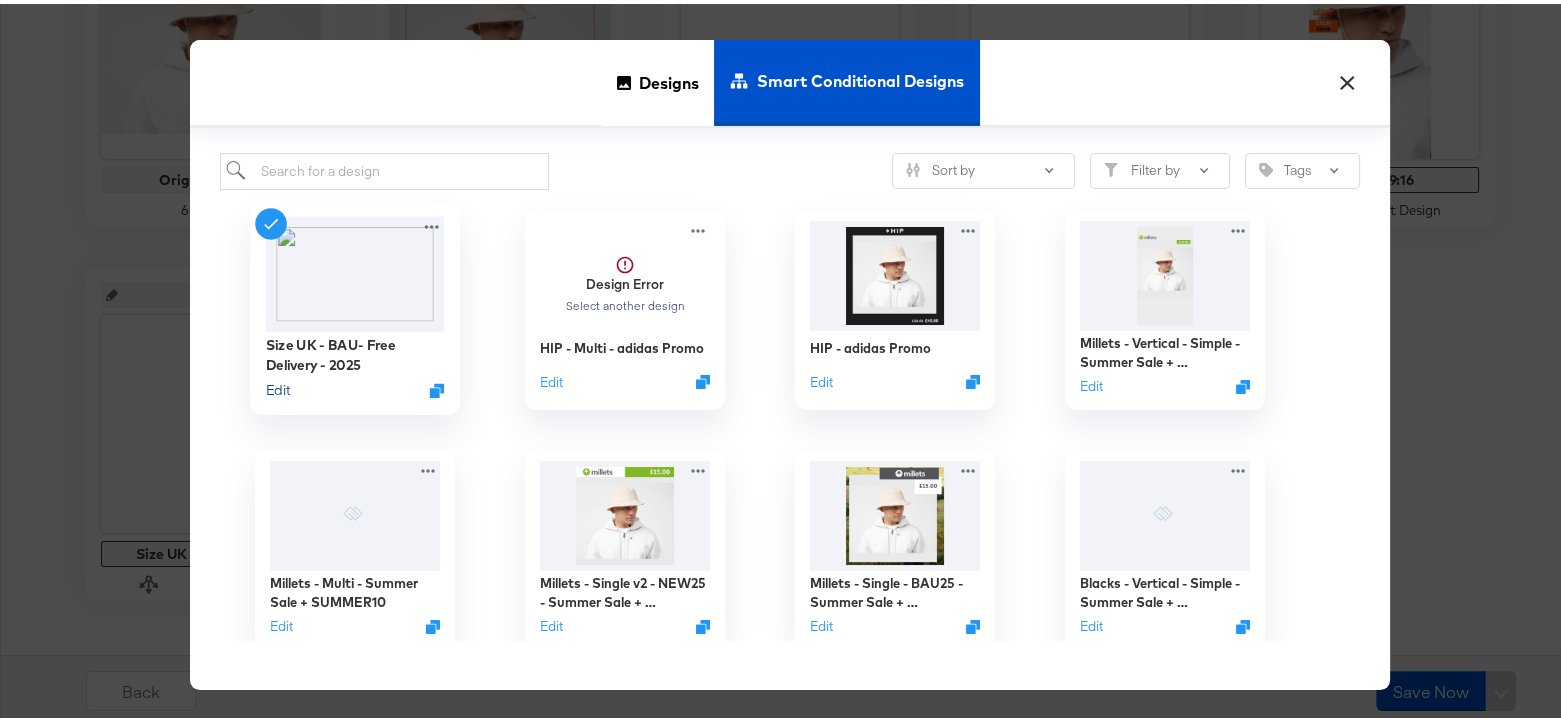 click on "Edit" at bounding box center [278, 385] 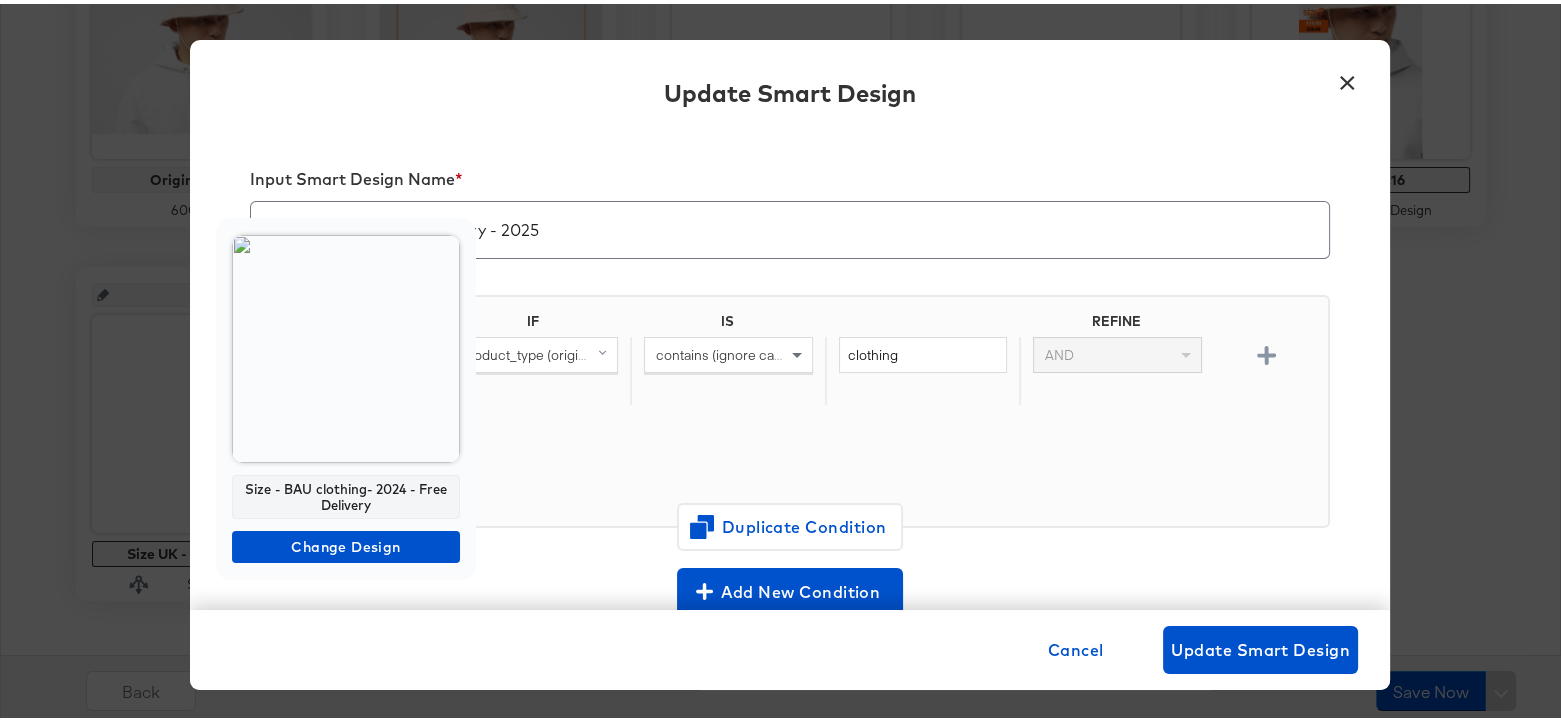 click on "Size - BAU clothing- 2024 - Free Delivery" at bounding box center (346, 493) 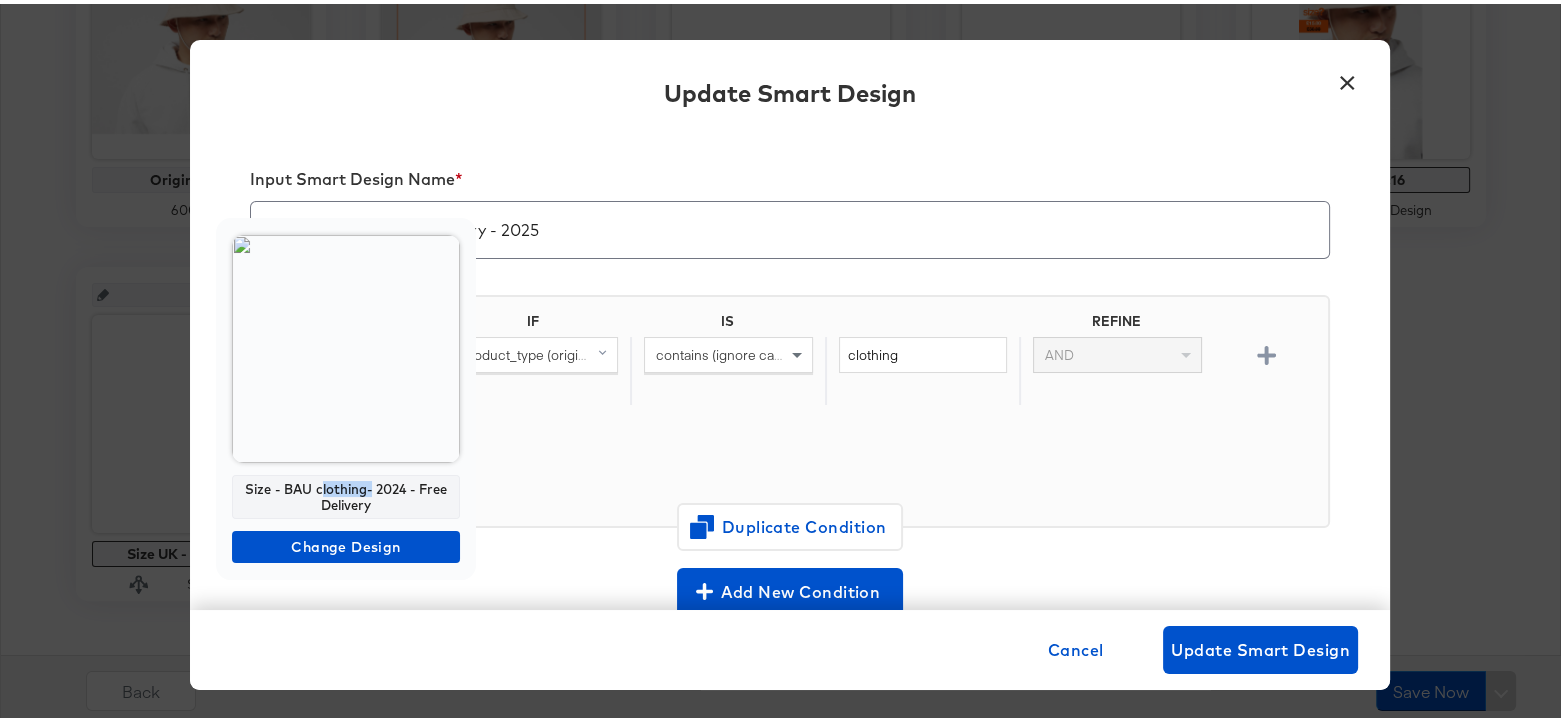 click on "Size - BAU clothing- 2024 - Free Delivery" at bounding box center [346, 493] 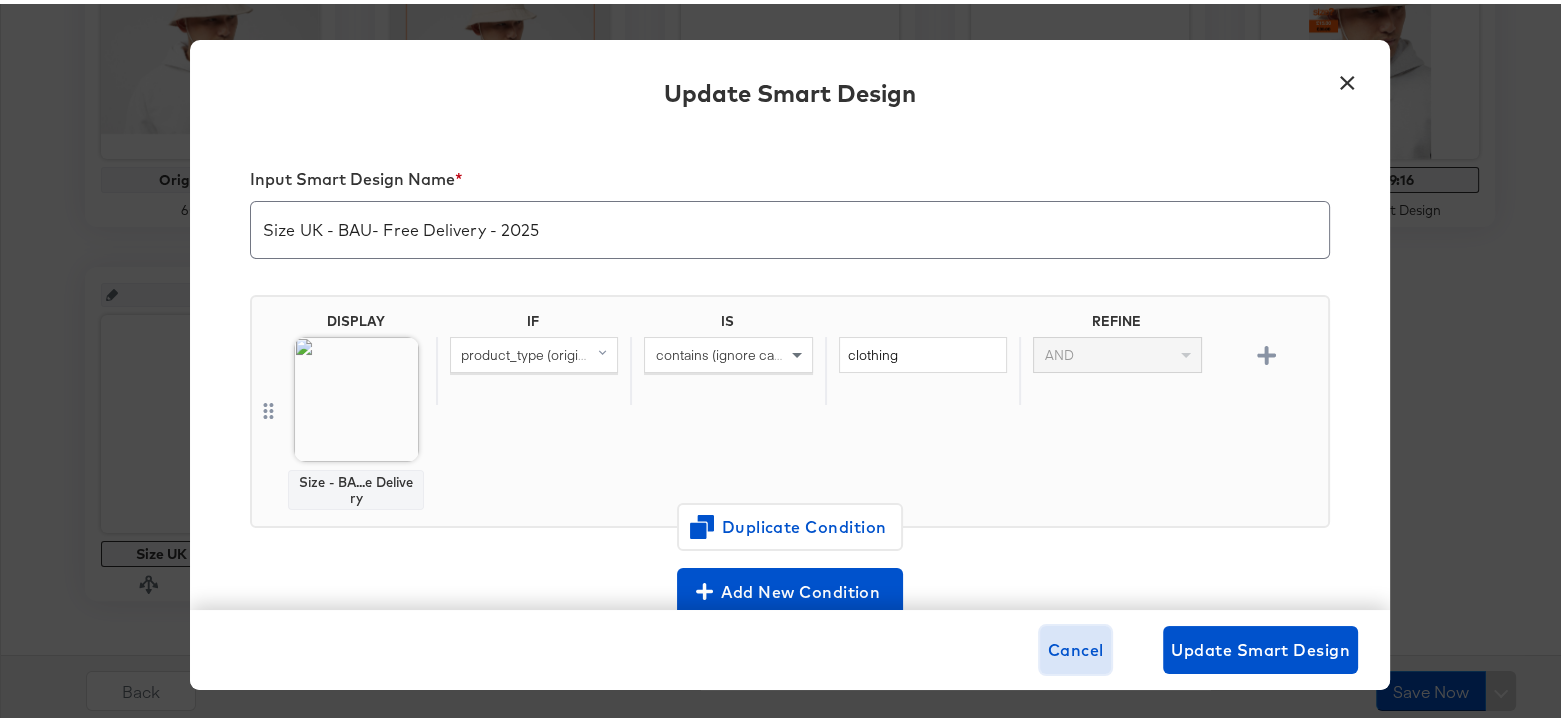 click on "Cancel" at bounding box center [1076, 646] 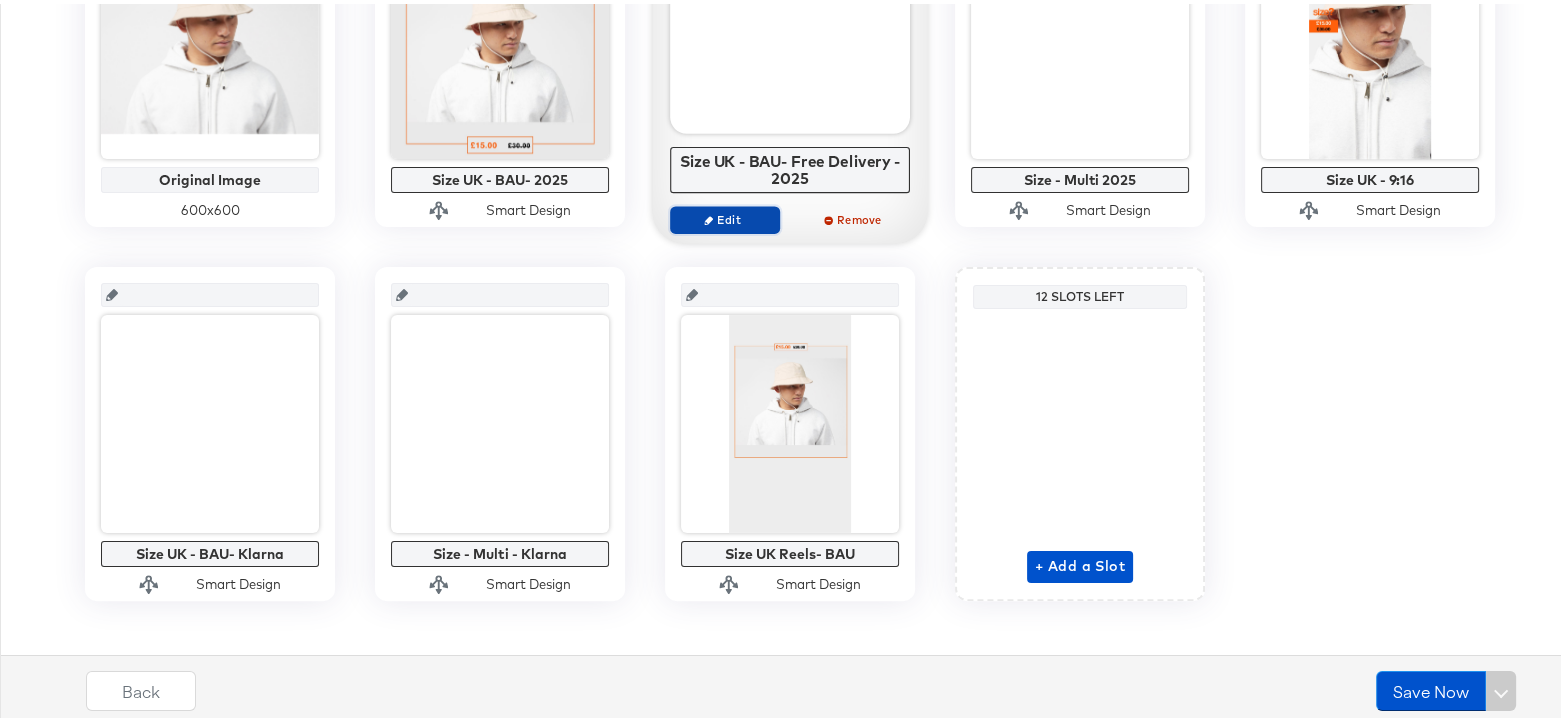 click on "Edit" at bounding box center (725, 215) 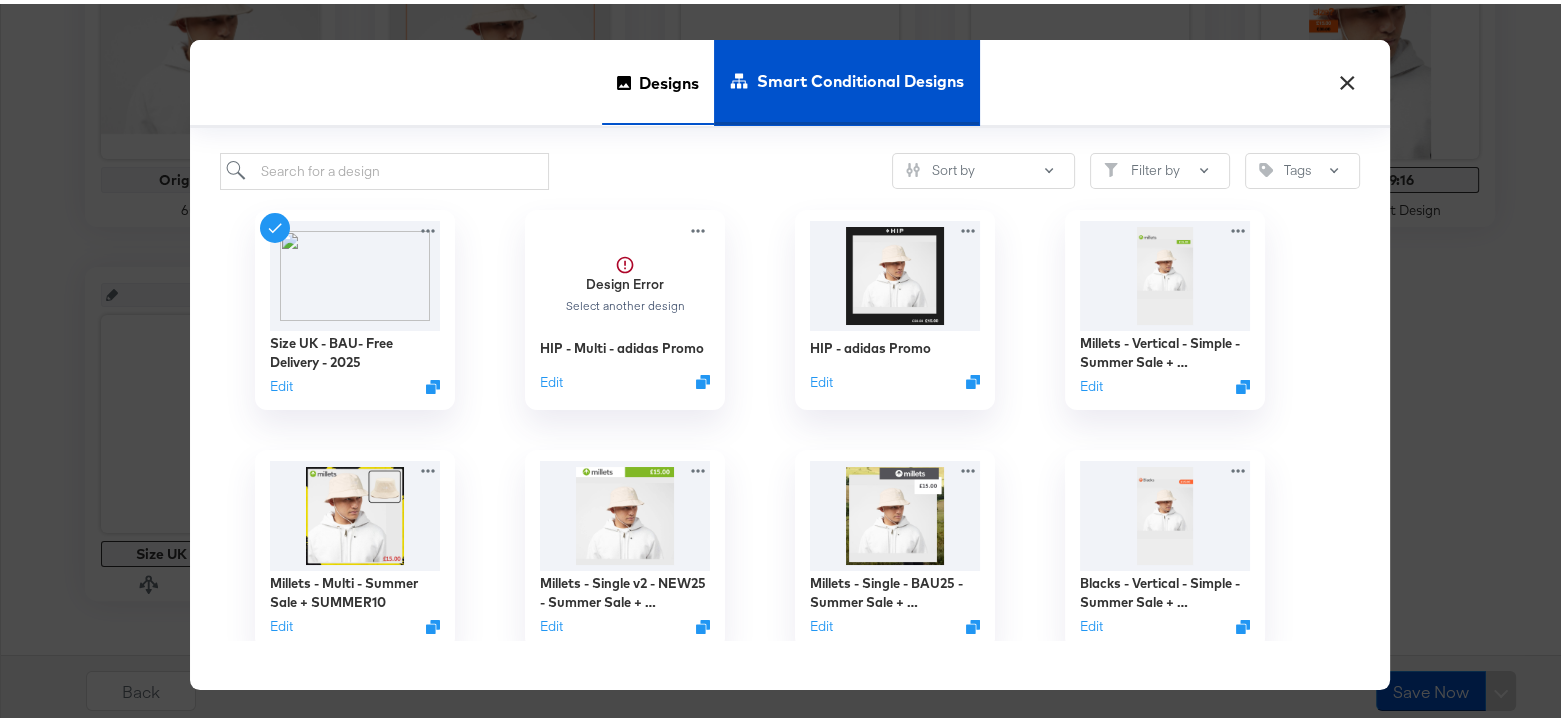 click on "Designs" at bounding box center (658, 78) 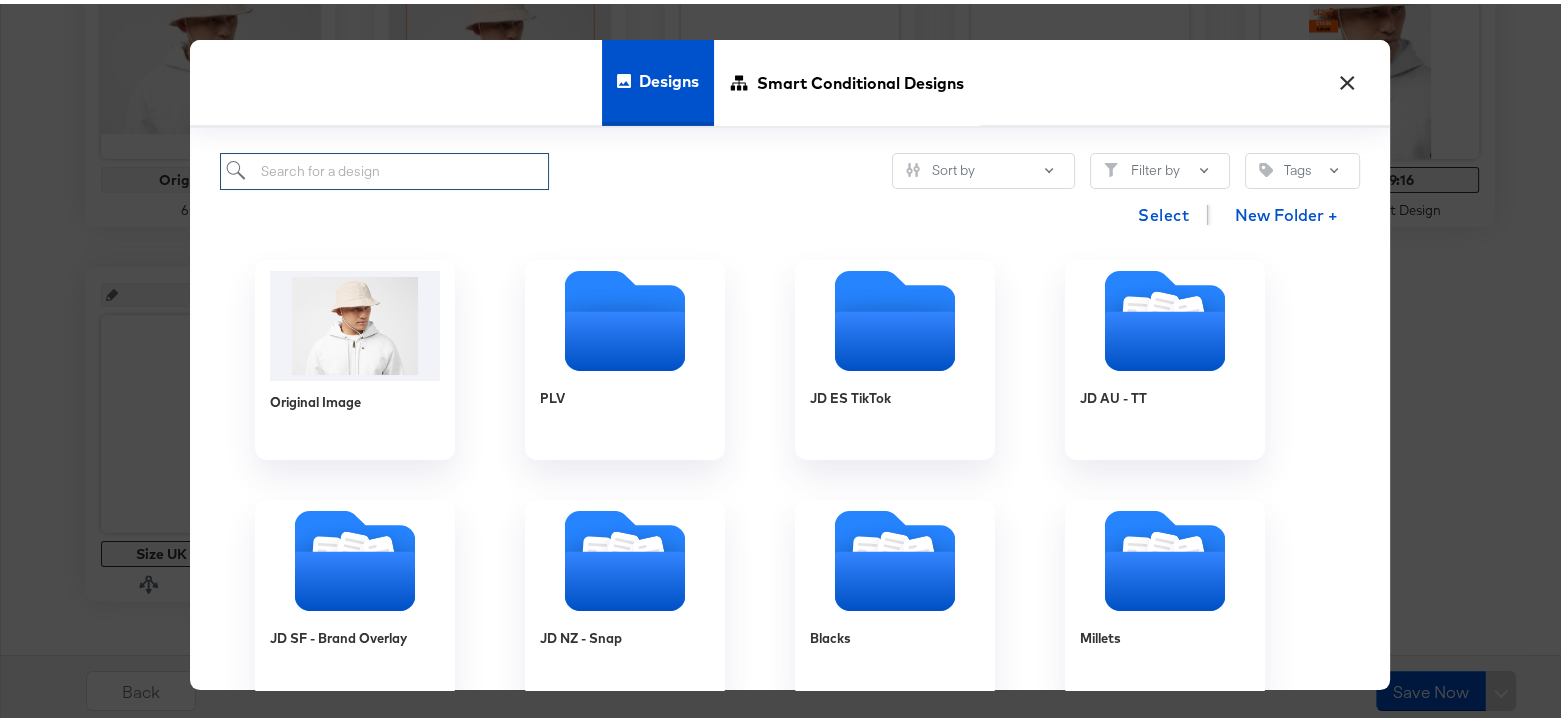 click at bounding box center [384, 167] 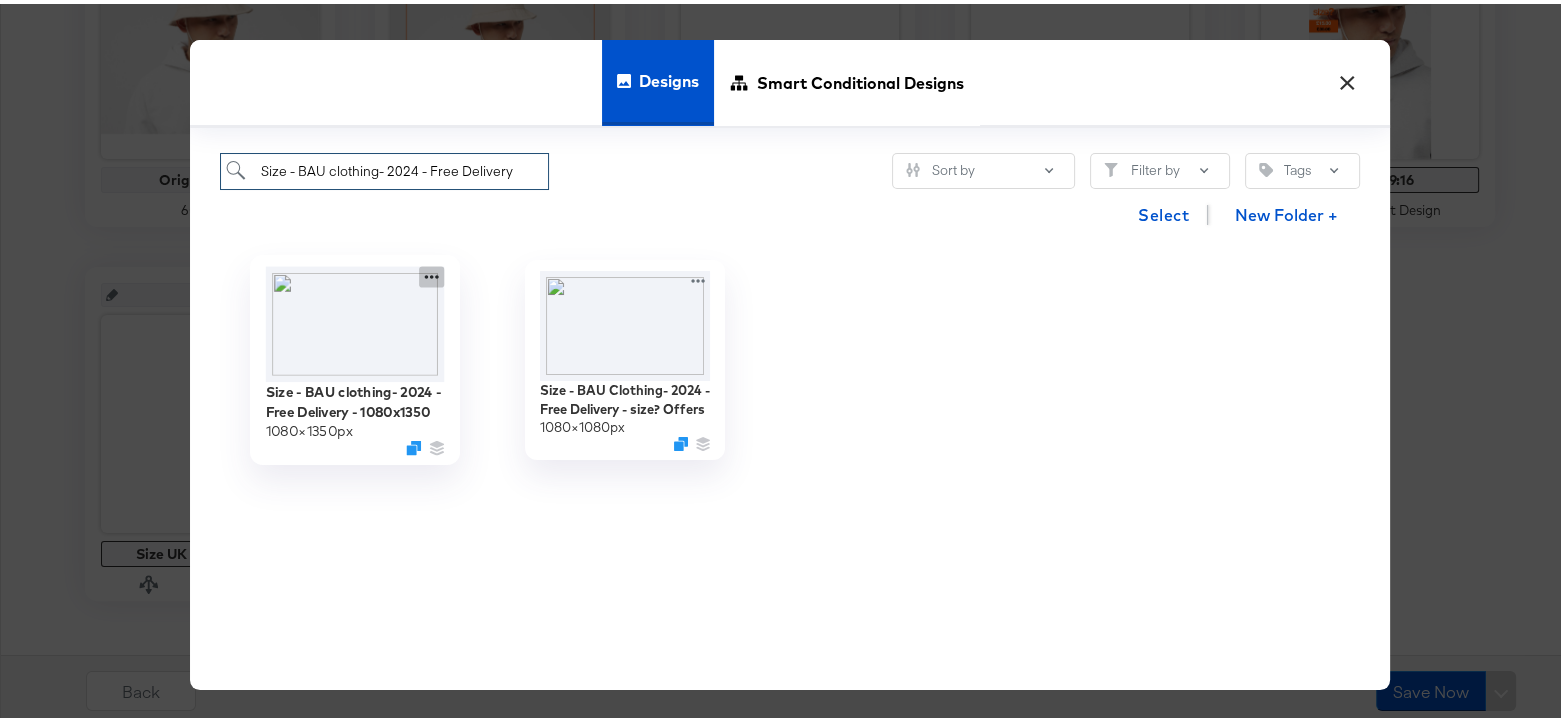 click 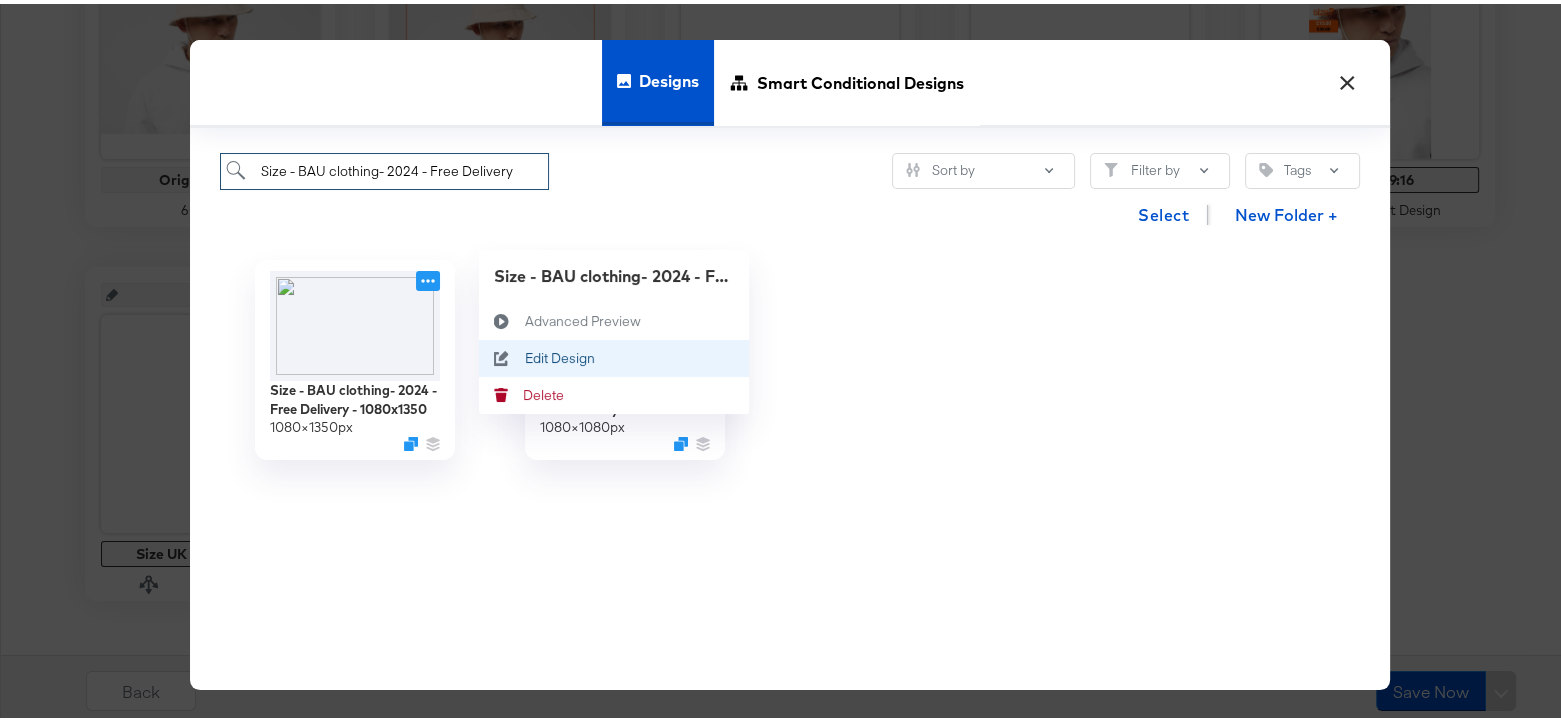 type on "Size - BAU clothing- 2024 - Free Delivery" 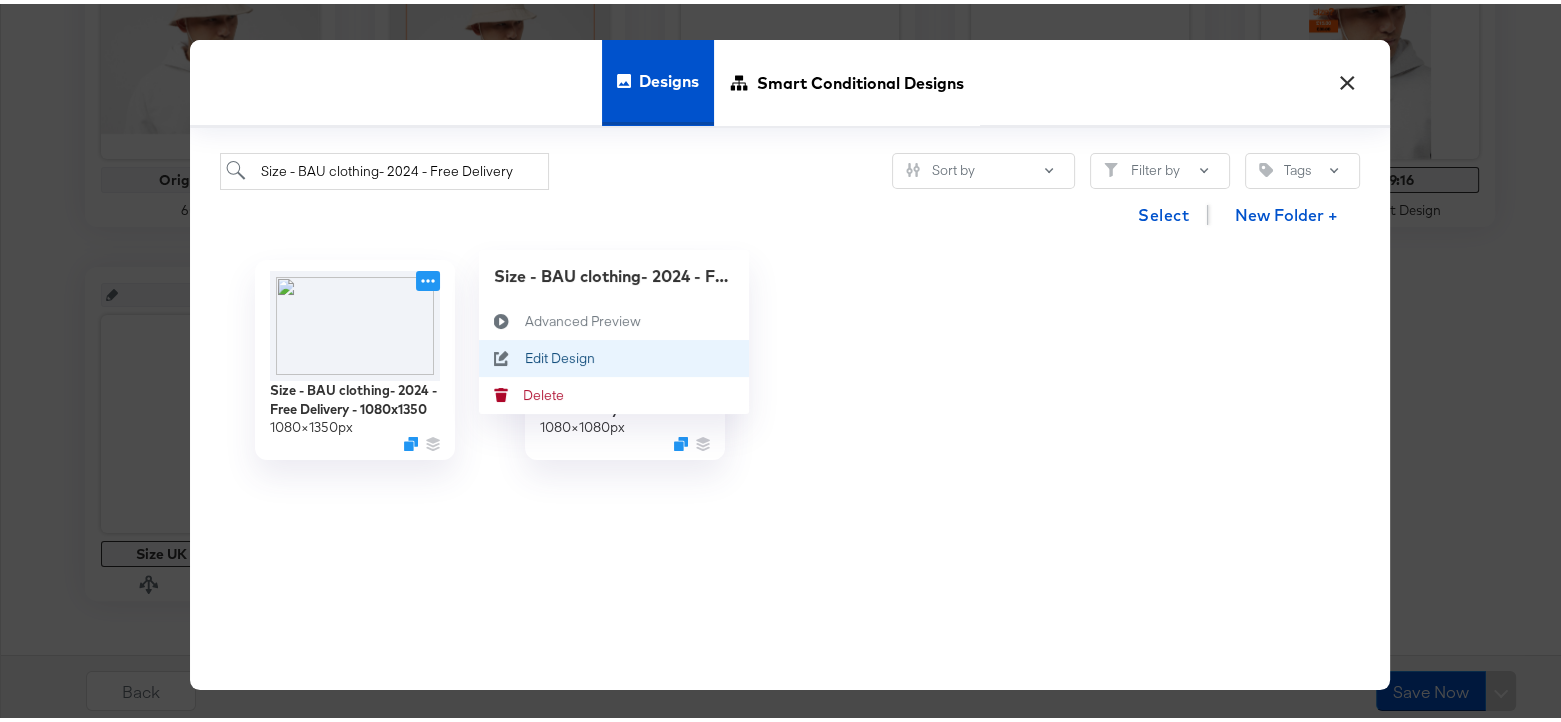 click on "Edit Design Edit Design" at bounding box center [525, 355] 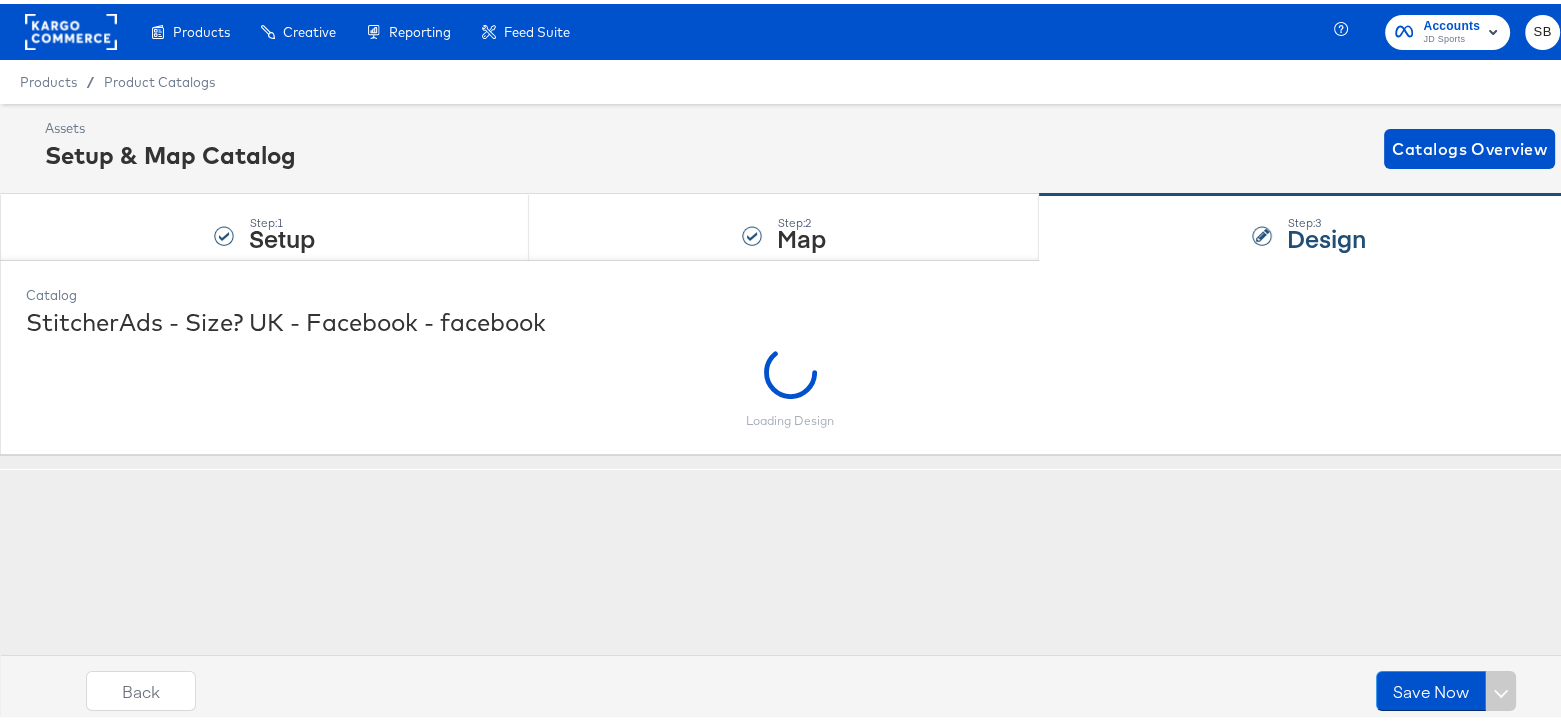 scroll, scrollTop: 0, scrollLeft: 0, axis: both 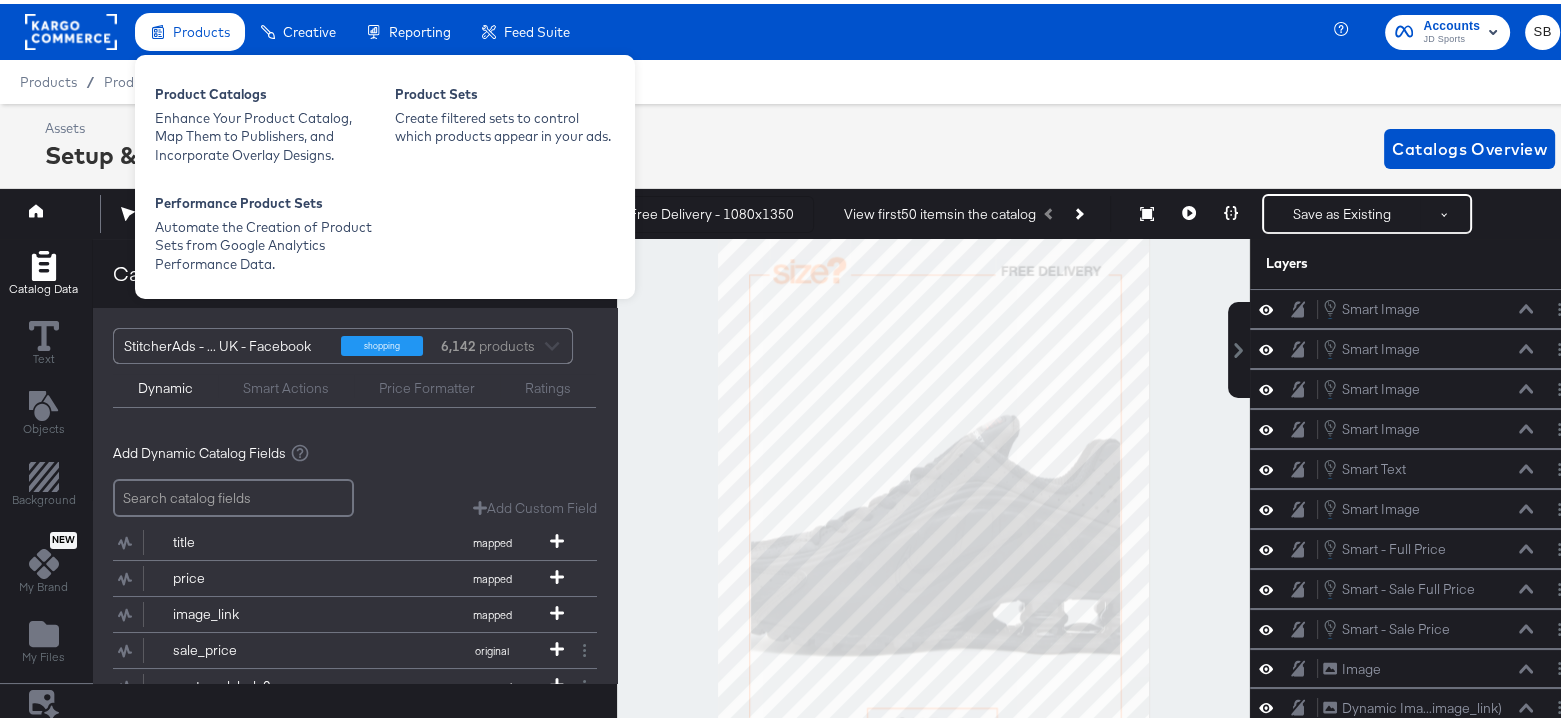 click on "Products" at bounding box center (201, 28) 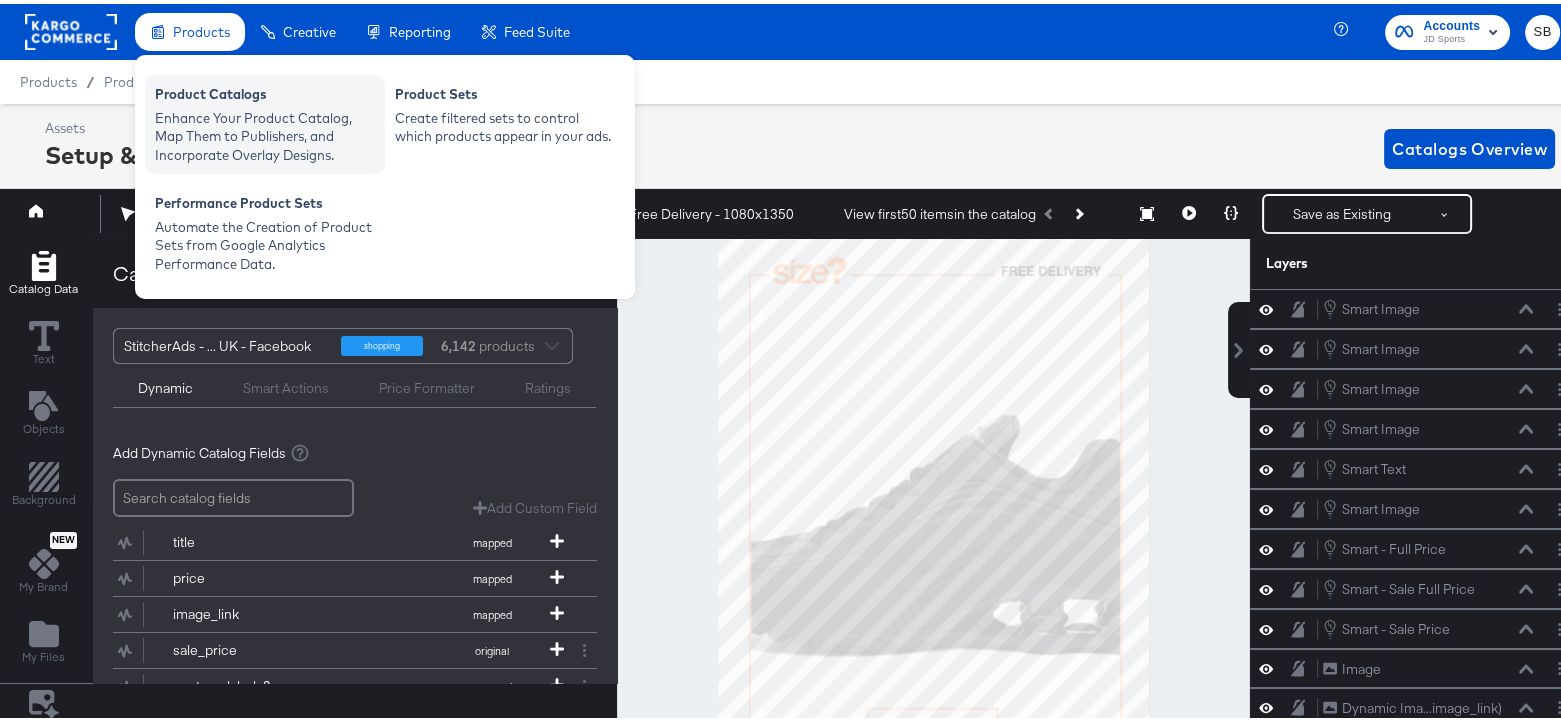 click on "Enhance Your Product Catalog, Map Them to Publishers, and Incorporate Overlay Designs." at bounding box center (265, 133) 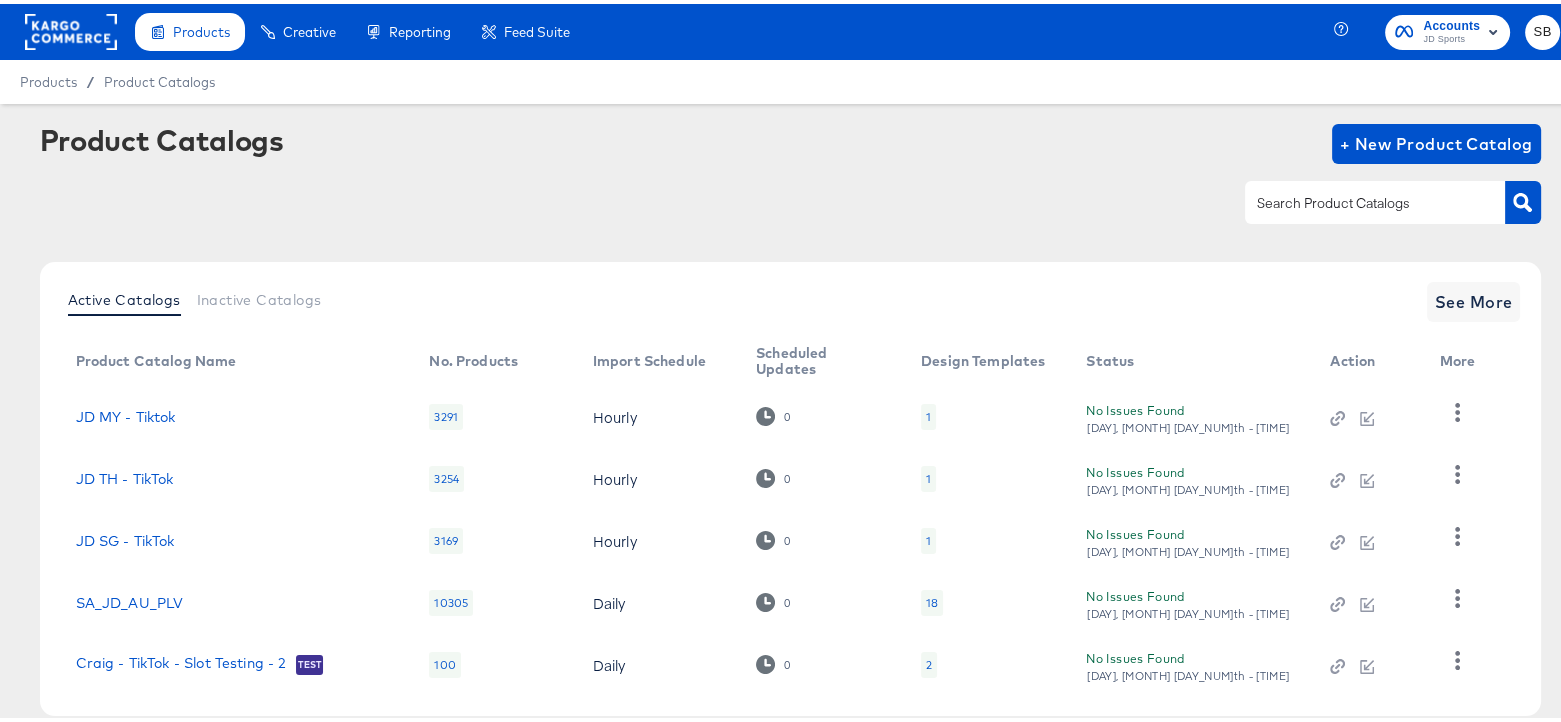 click at bounding box center (1359, 199) 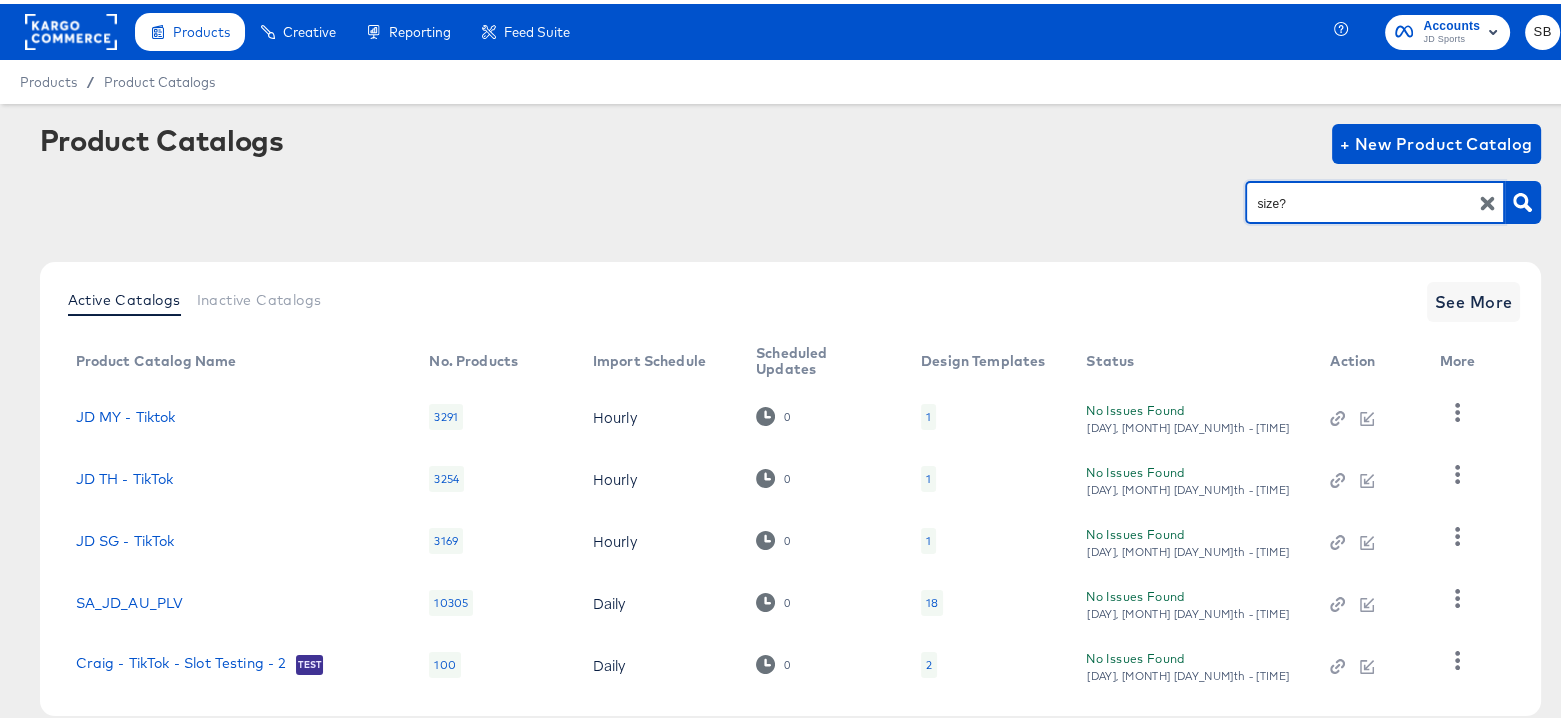 type on "size?" 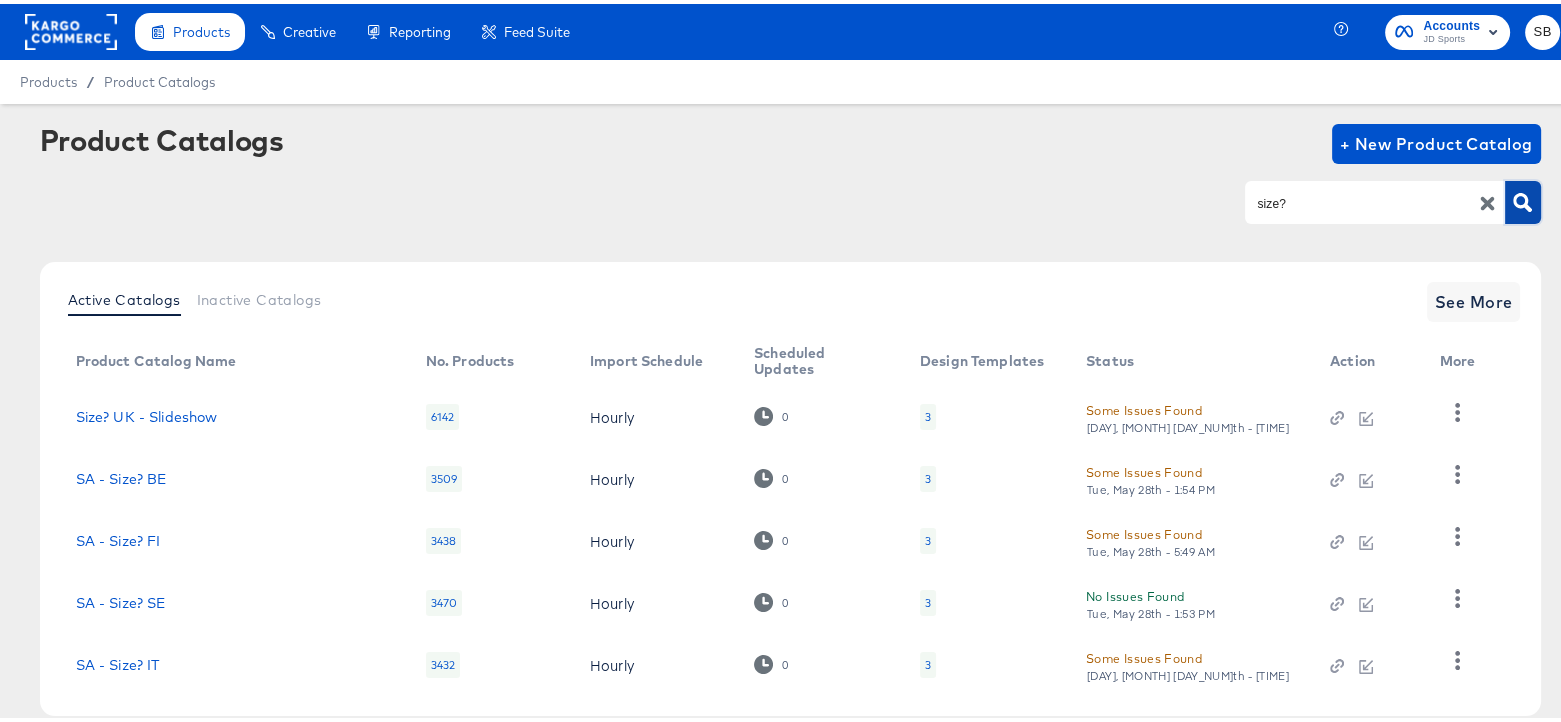 click 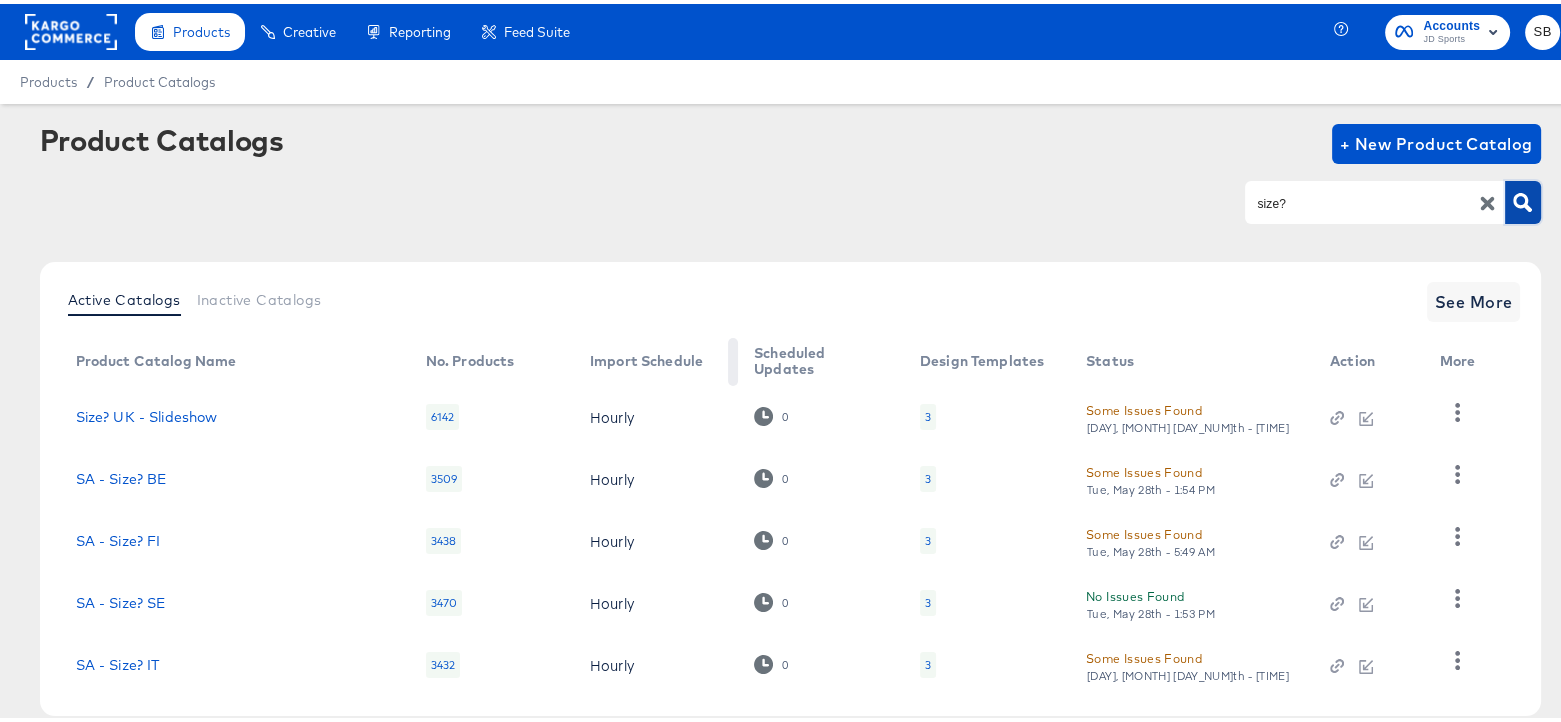 scroll, scrollTop: 102, scrollLeft: 0, axis: vertical 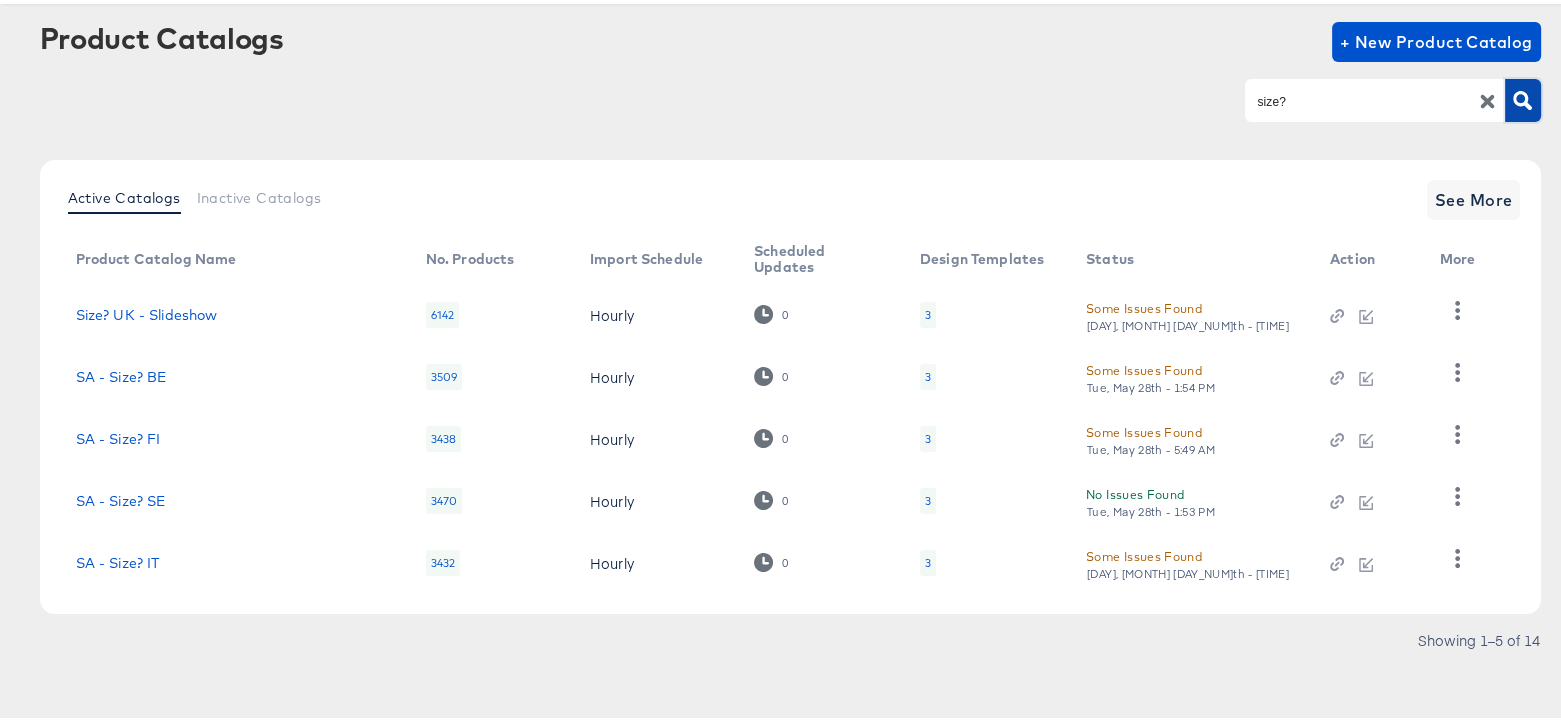 click on "size?" at bounding box center [1375, 96] 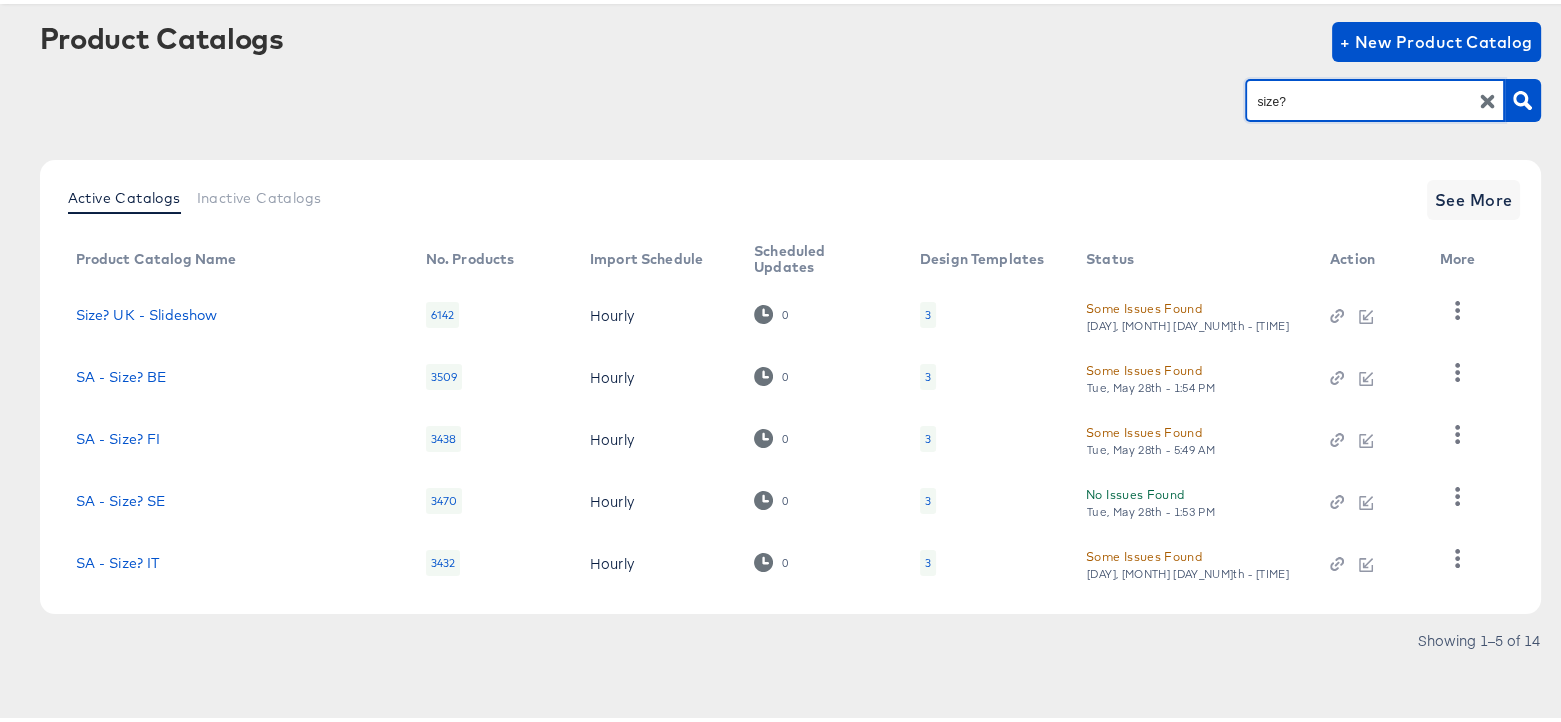 click on "size?" at bounding box center (1359, 97) 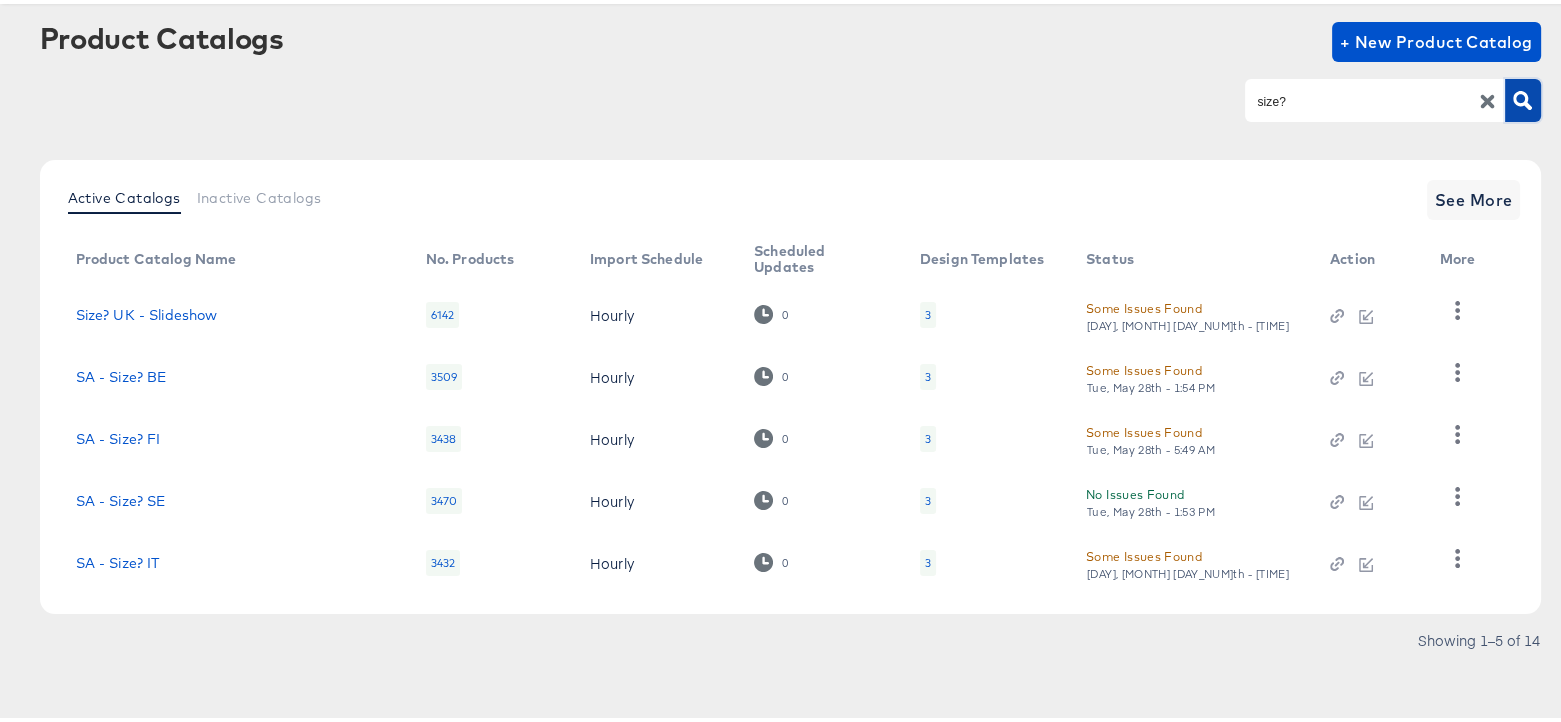 click 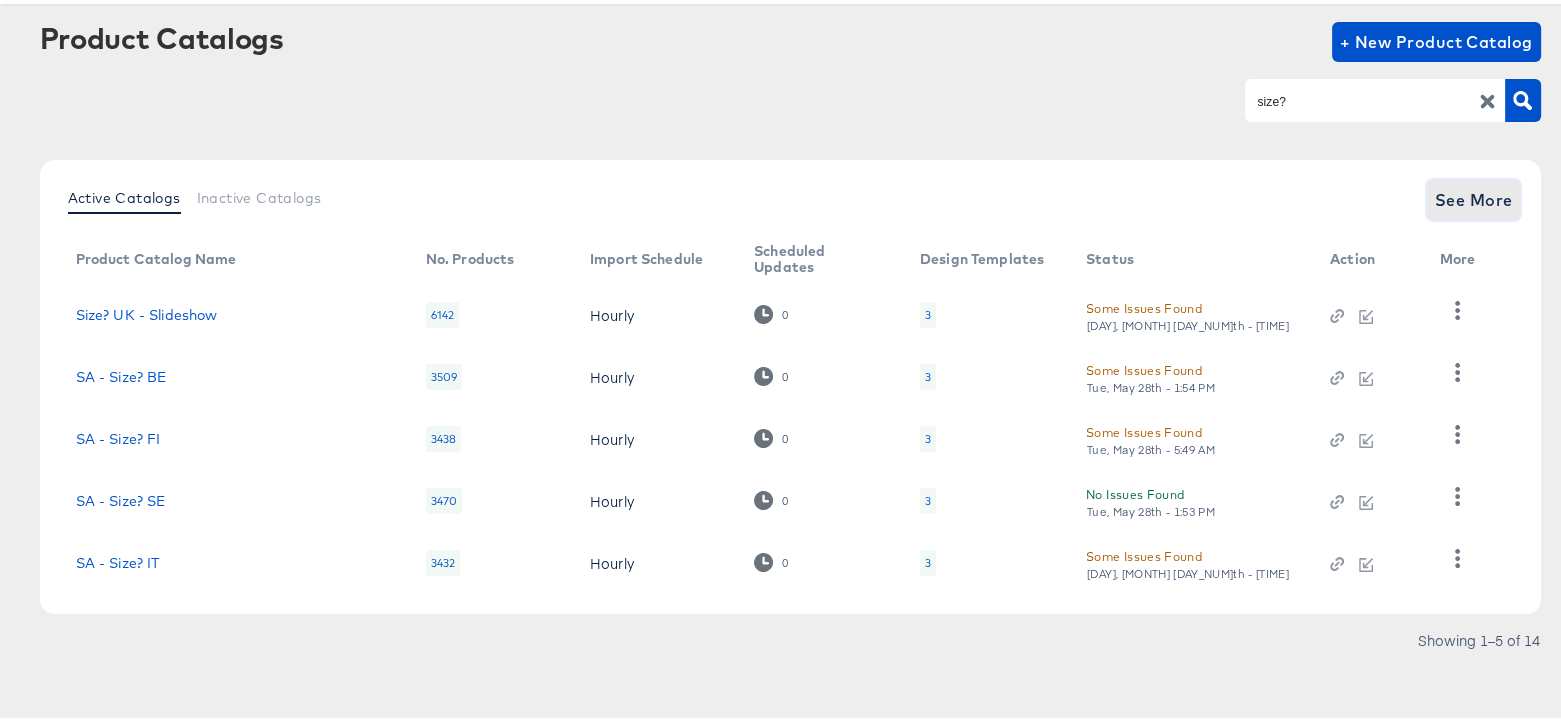 click on "See More" at bounding box center [1474, 196] 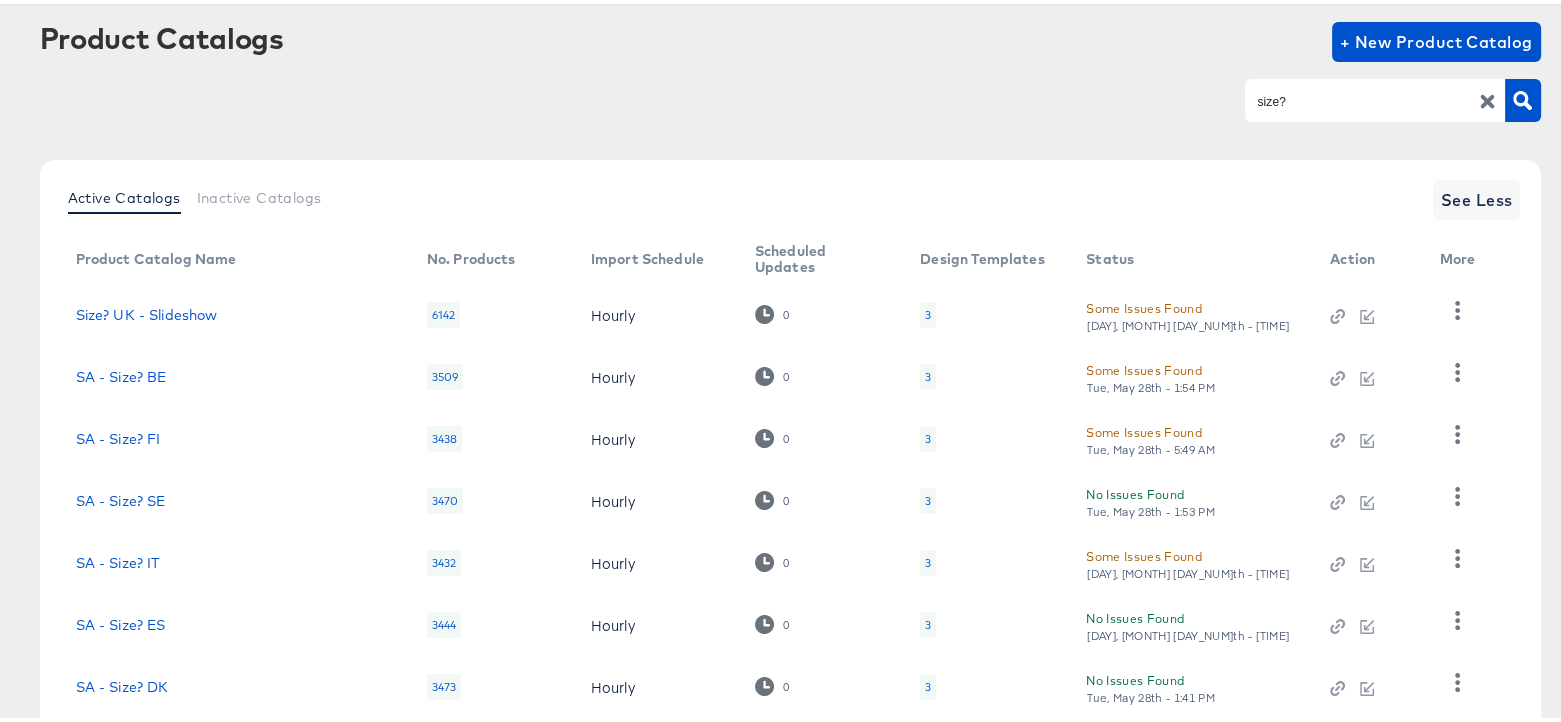 scroll, scrollTop: 411, scrollLeft: 0, axis: vertical 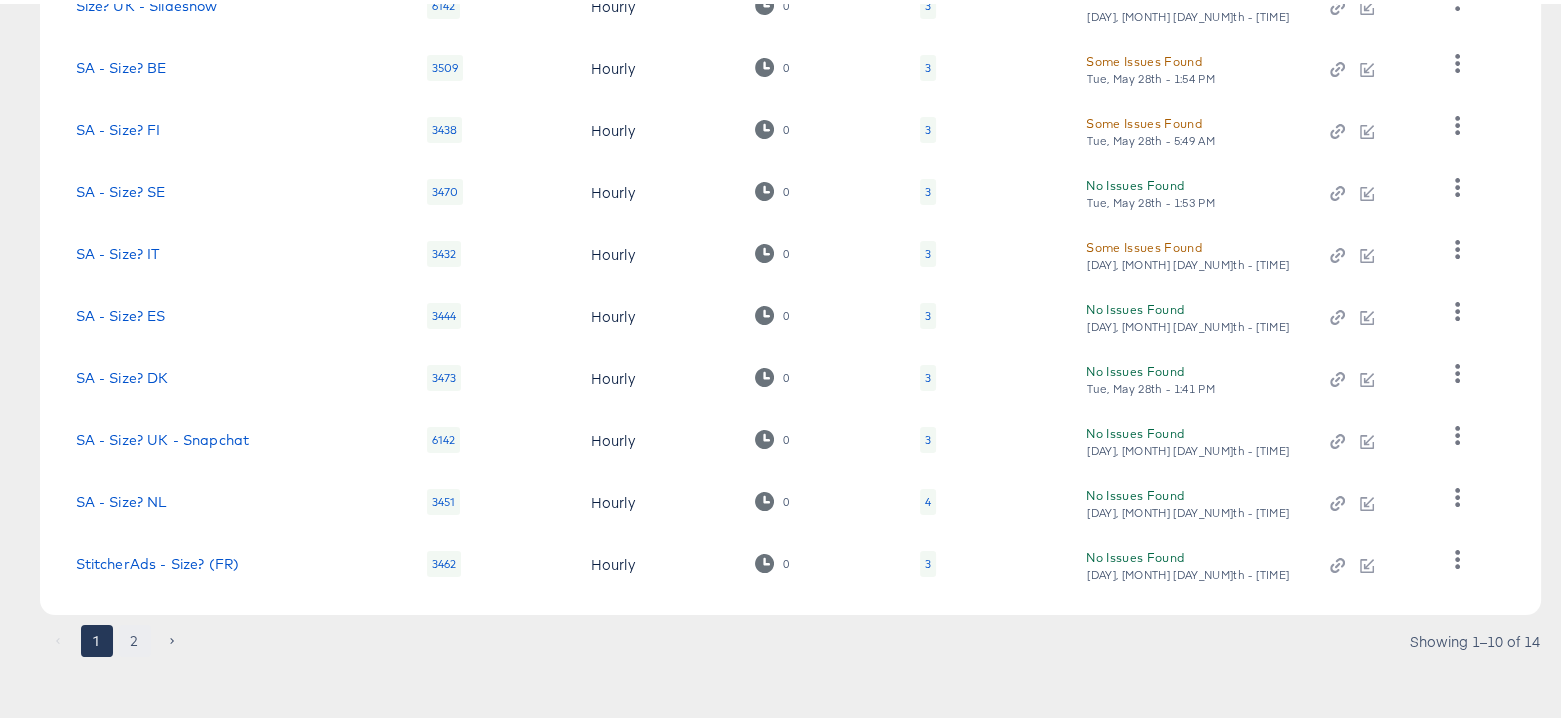 click on "2" at bounding box center (135, 637) 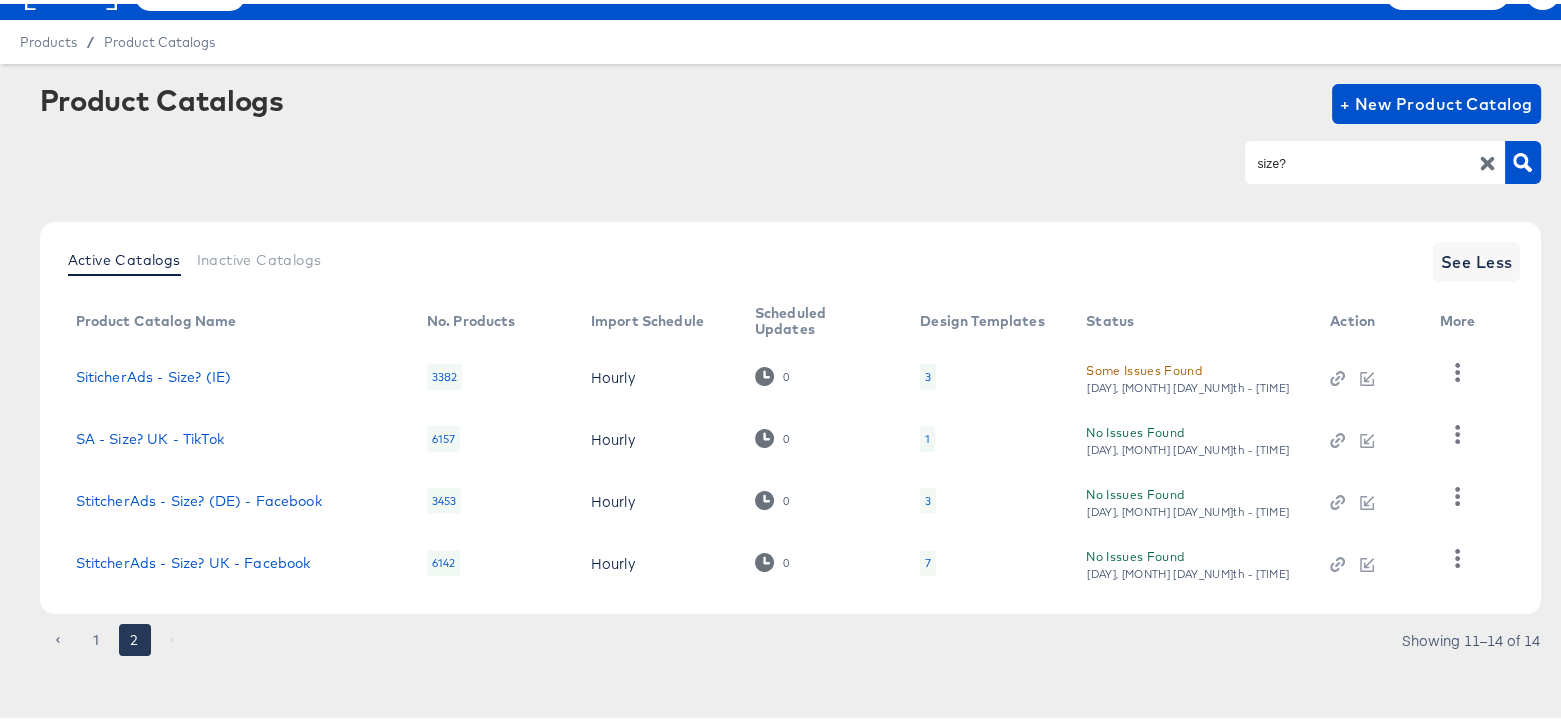 scroll, scrollTop: 40, scrollLeft: 0, axis: vertical 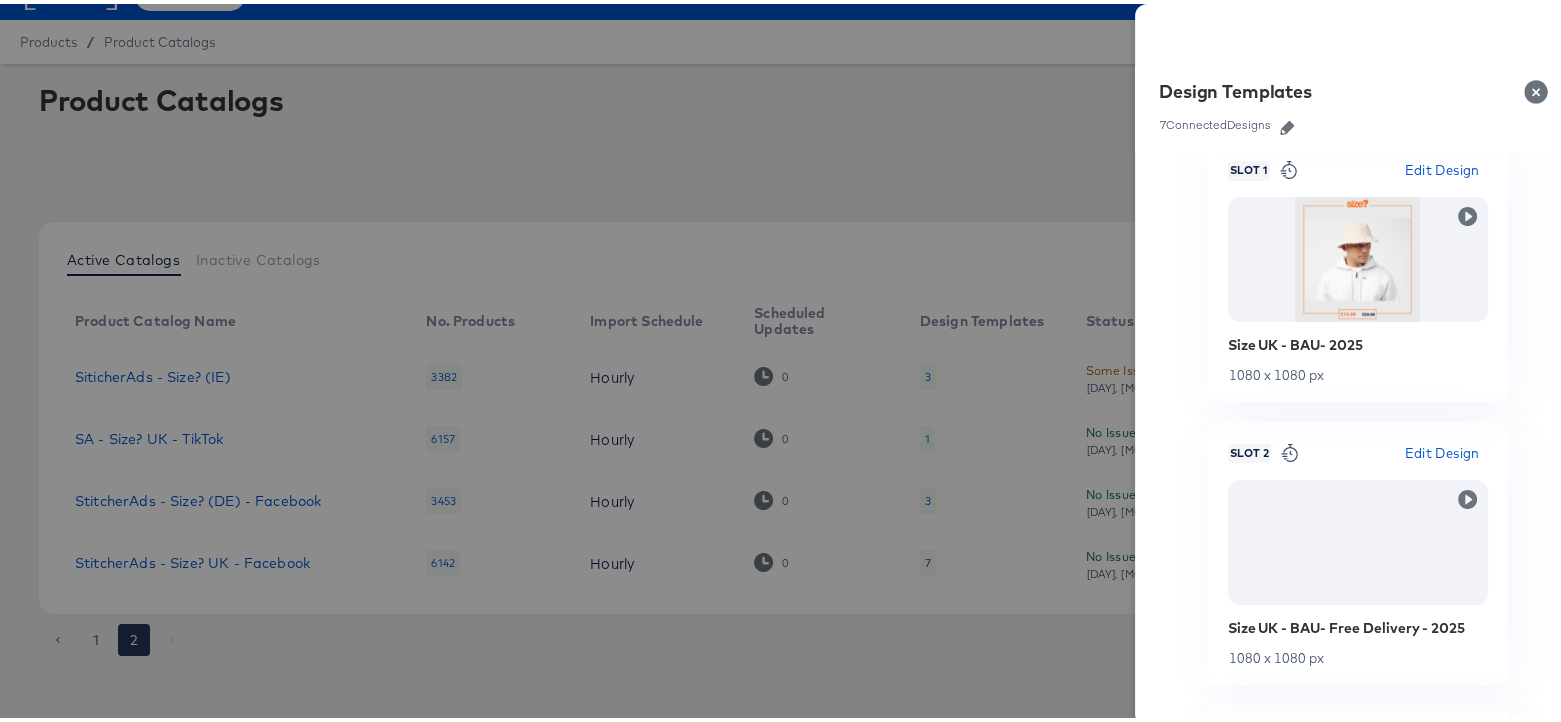 click on "Edit Design" at bounding box center [1441, 449] 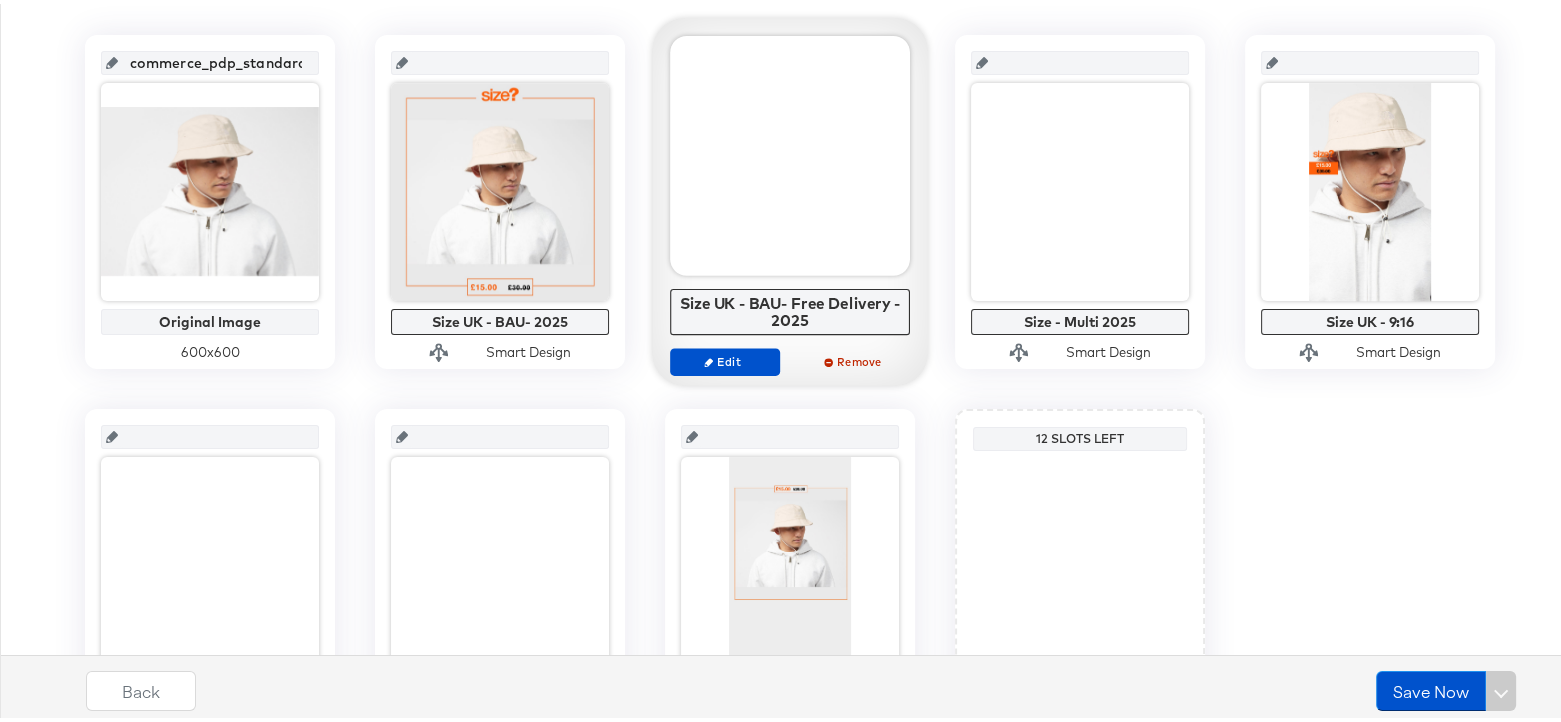 scroll, scrollTop: 447, scrollLeft: 0, axis: vertical 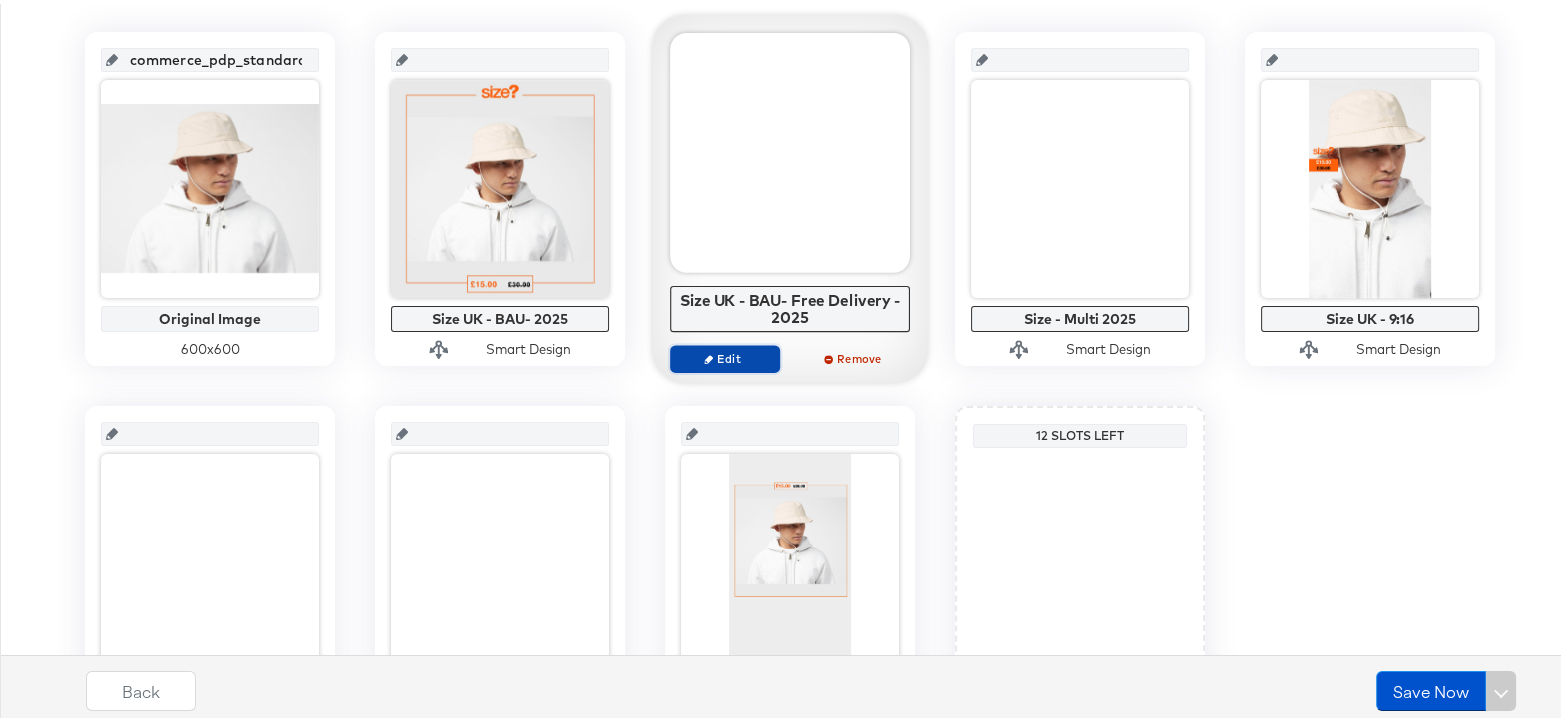 click on "Edit" at bounding box center [725, 355] 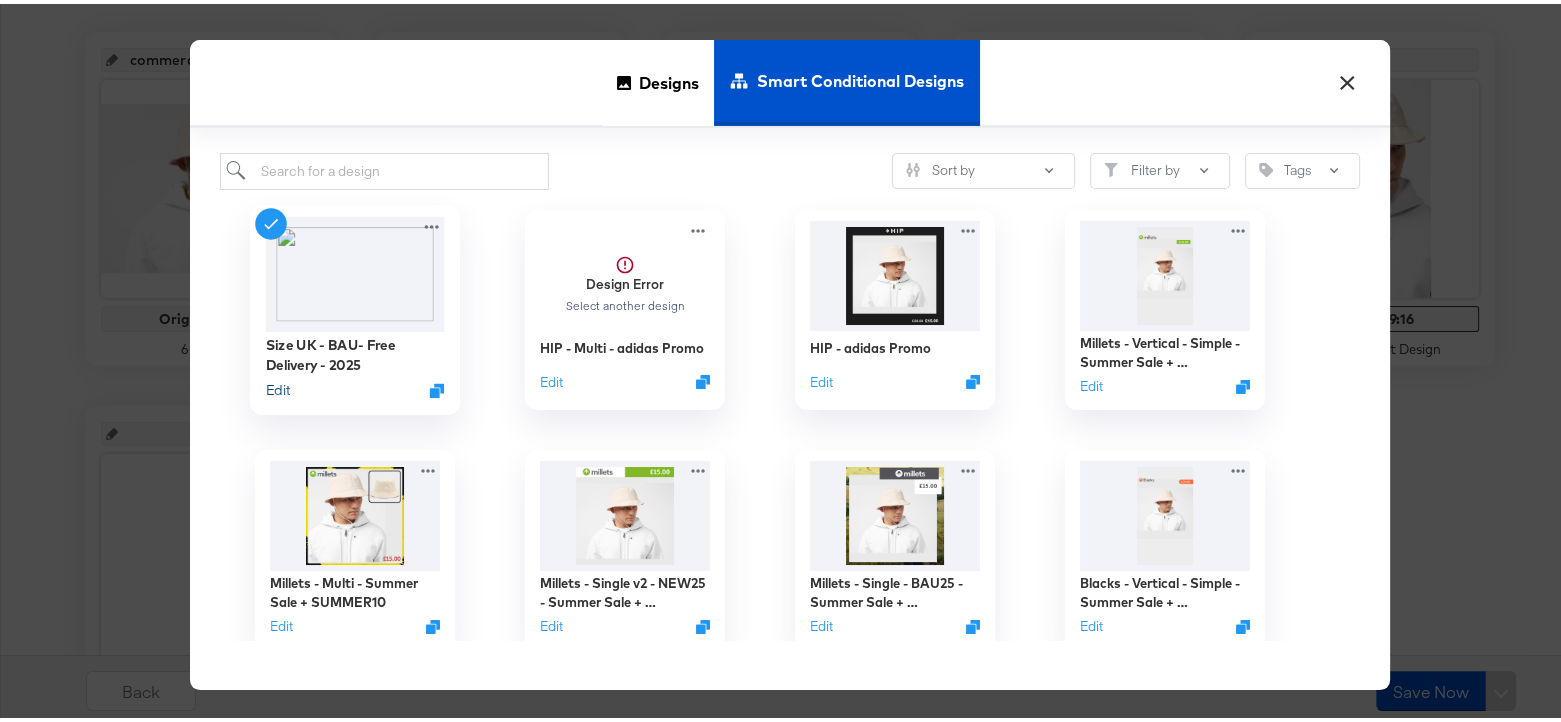 click on "Edit" at bounding box center [278, 385] 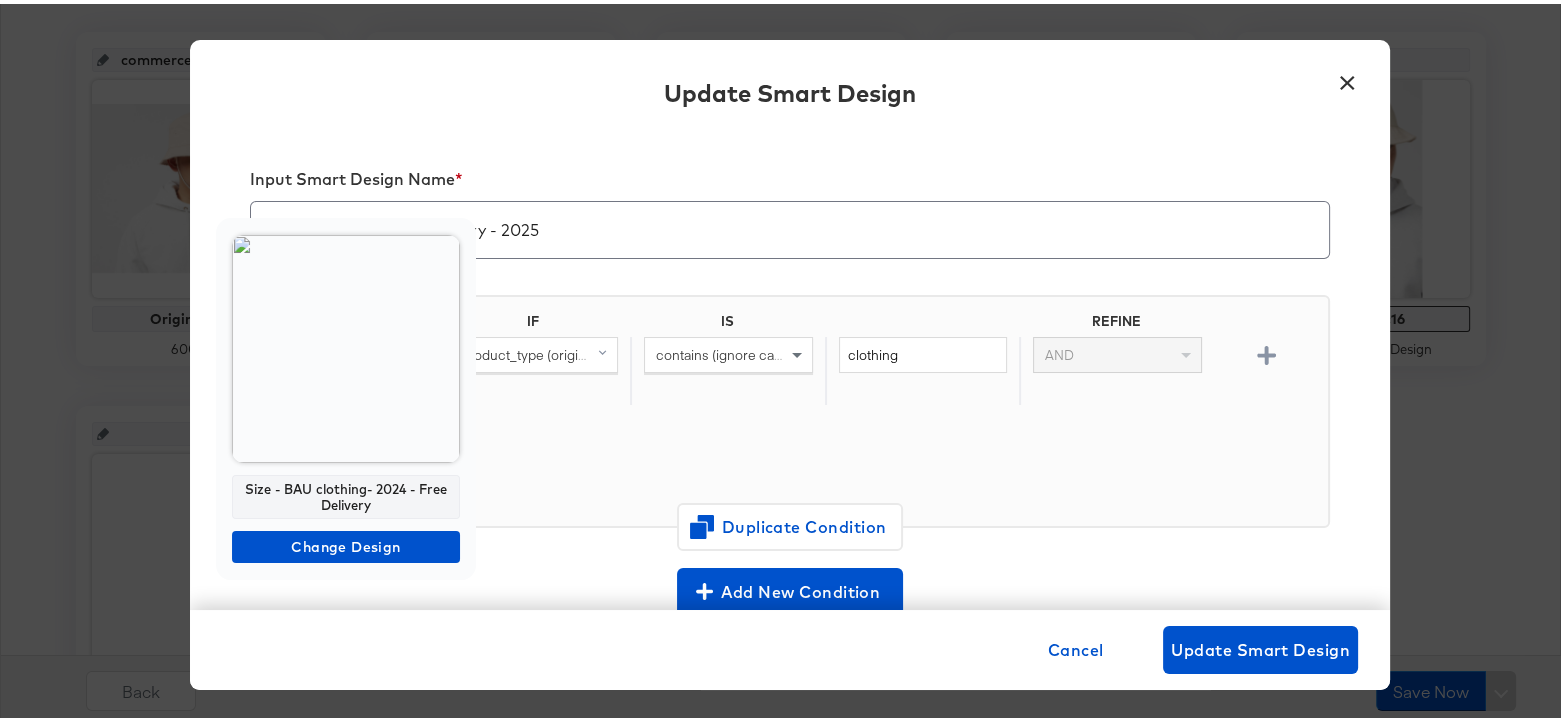 click on "Size - BAU clothing- 2024 - Free Delivery" at bounding box center (346, 493) 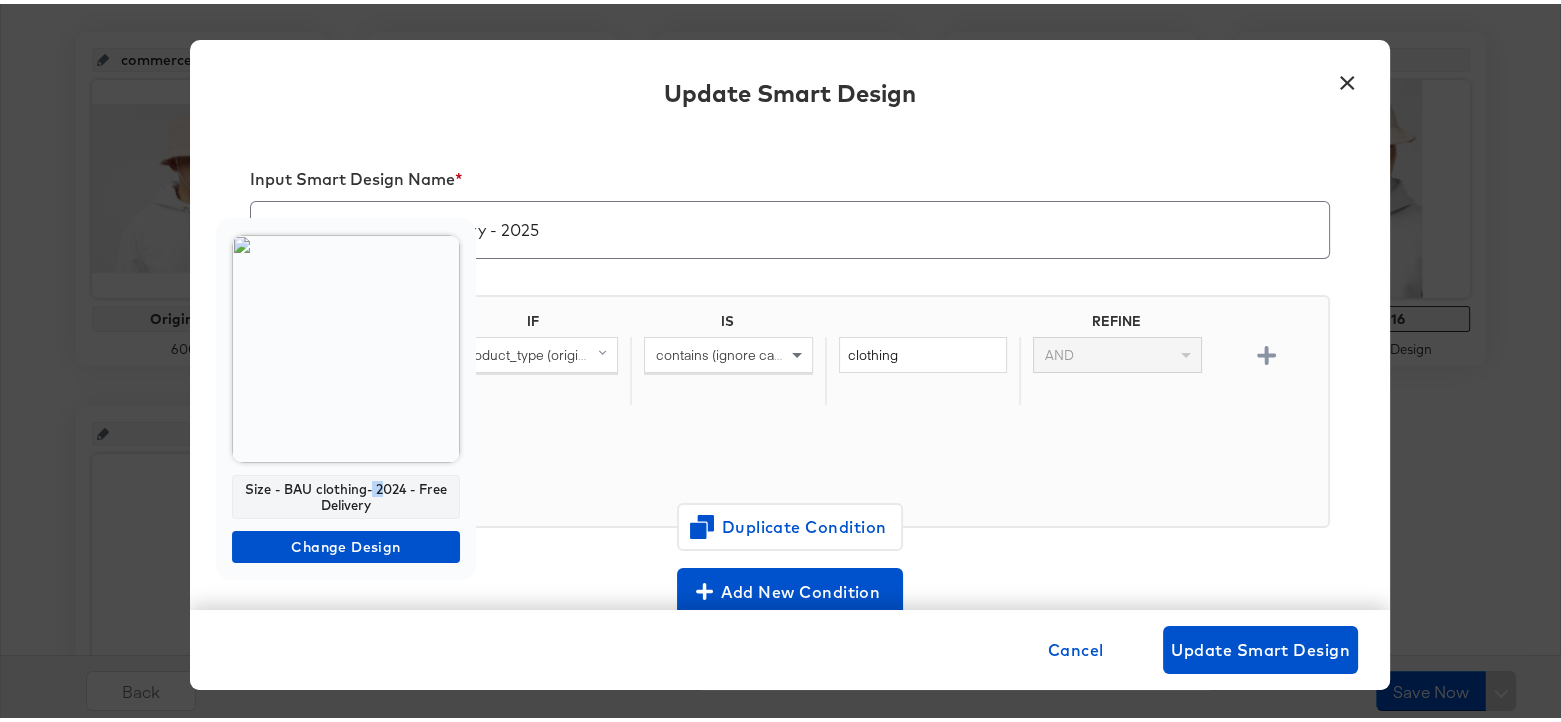 click on "Size - BAU clothing- 2024 - Free Delivery" at bounding box center (346, 493) 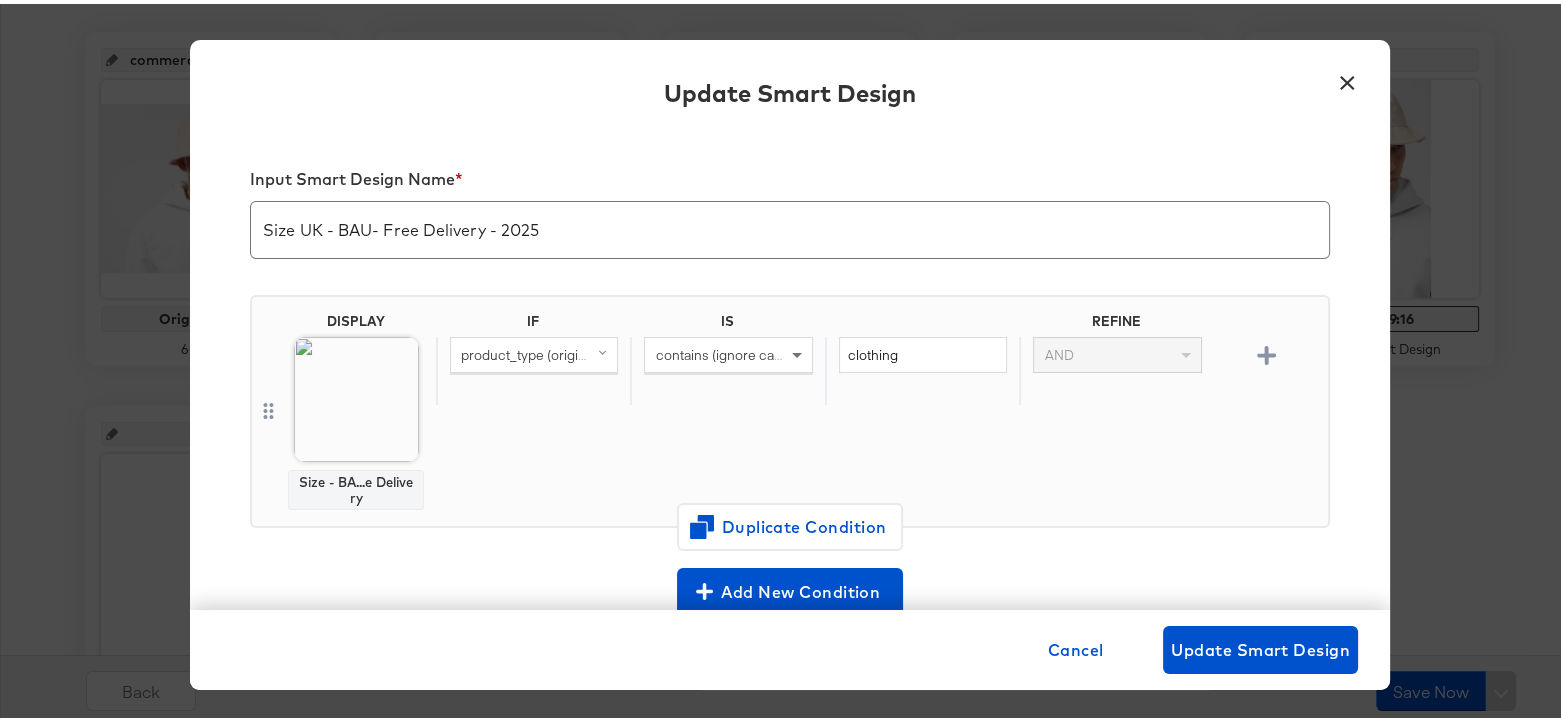 scroll, scrollTop: 320, scrollLeft: 0, axis: vertical 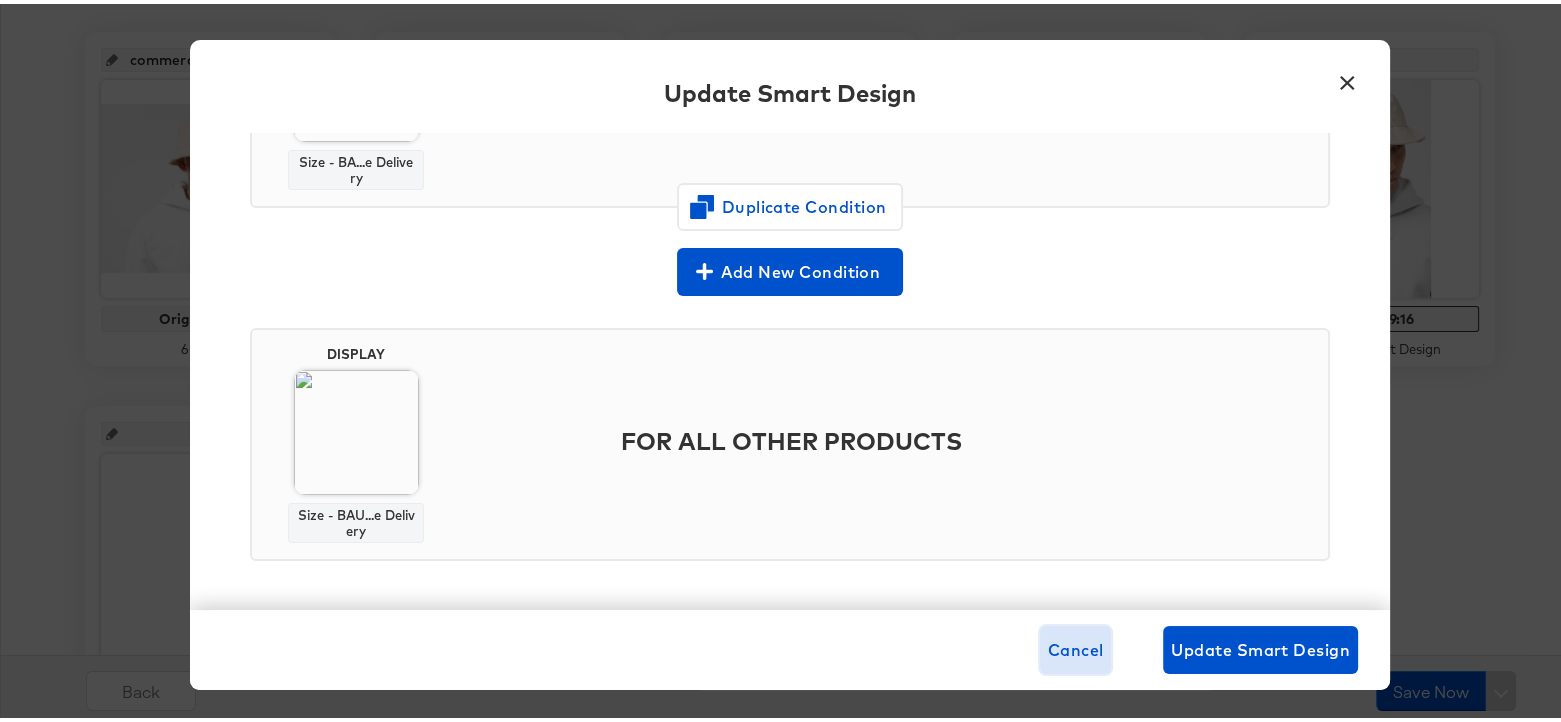 click on "Cancel" at bounding box center (1076, 646) 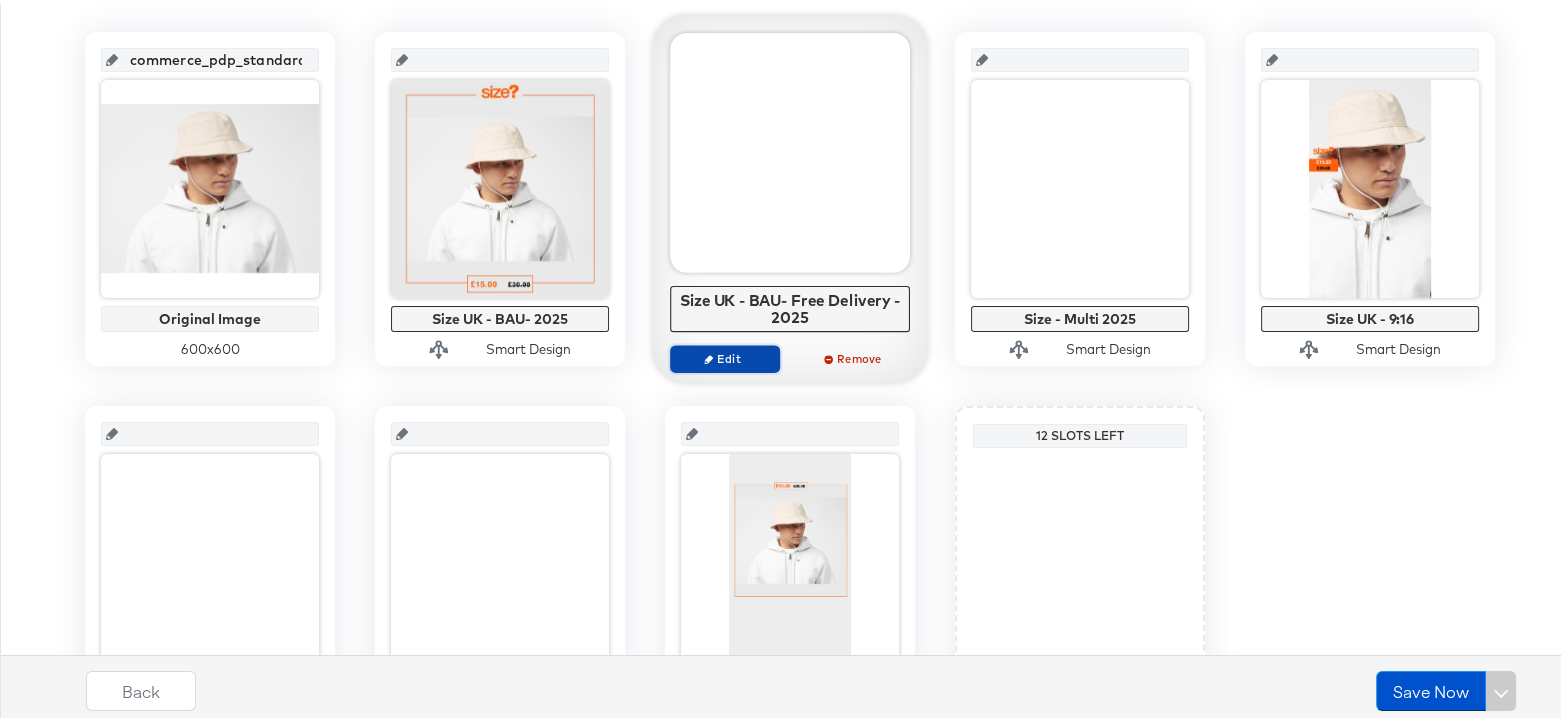 click on "Edit" at bounding box center [725, 354] 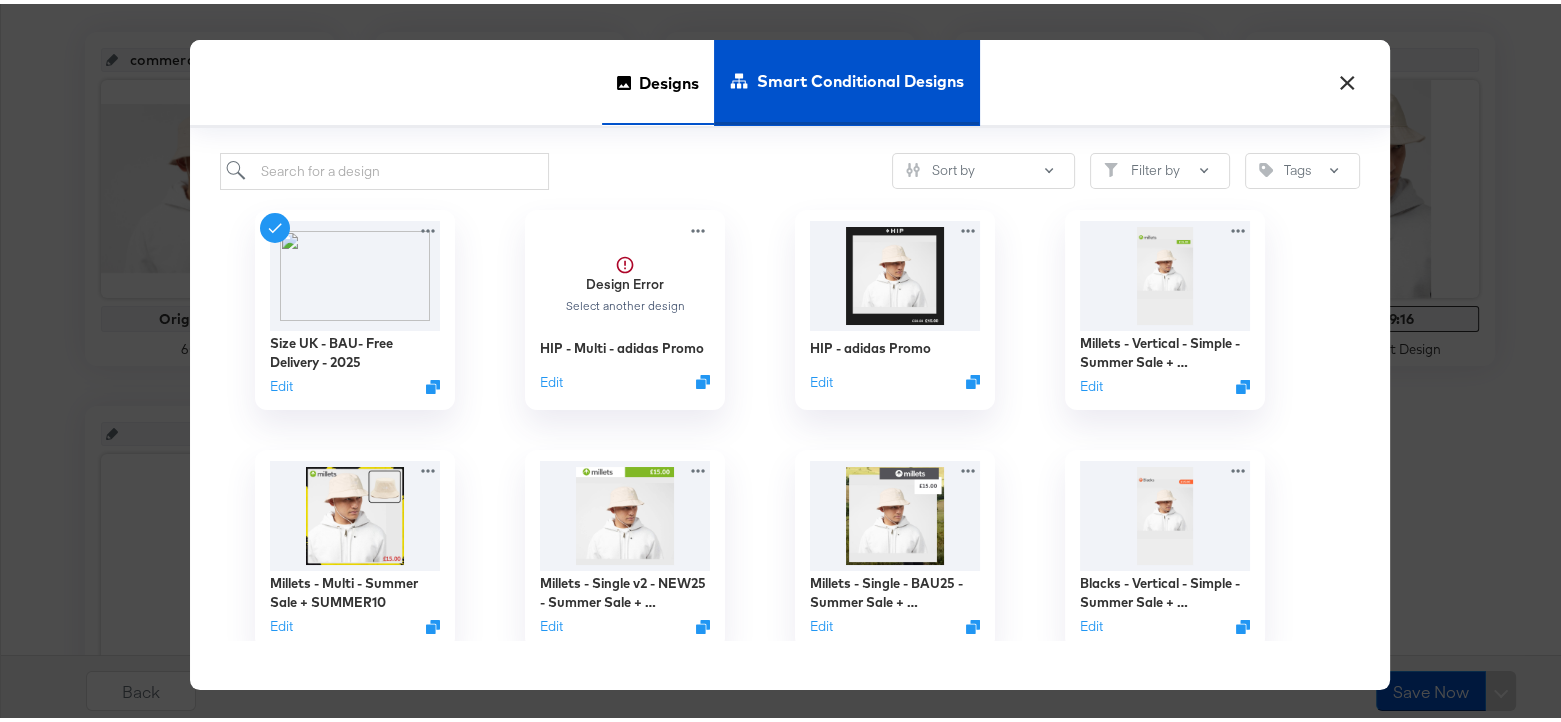 click 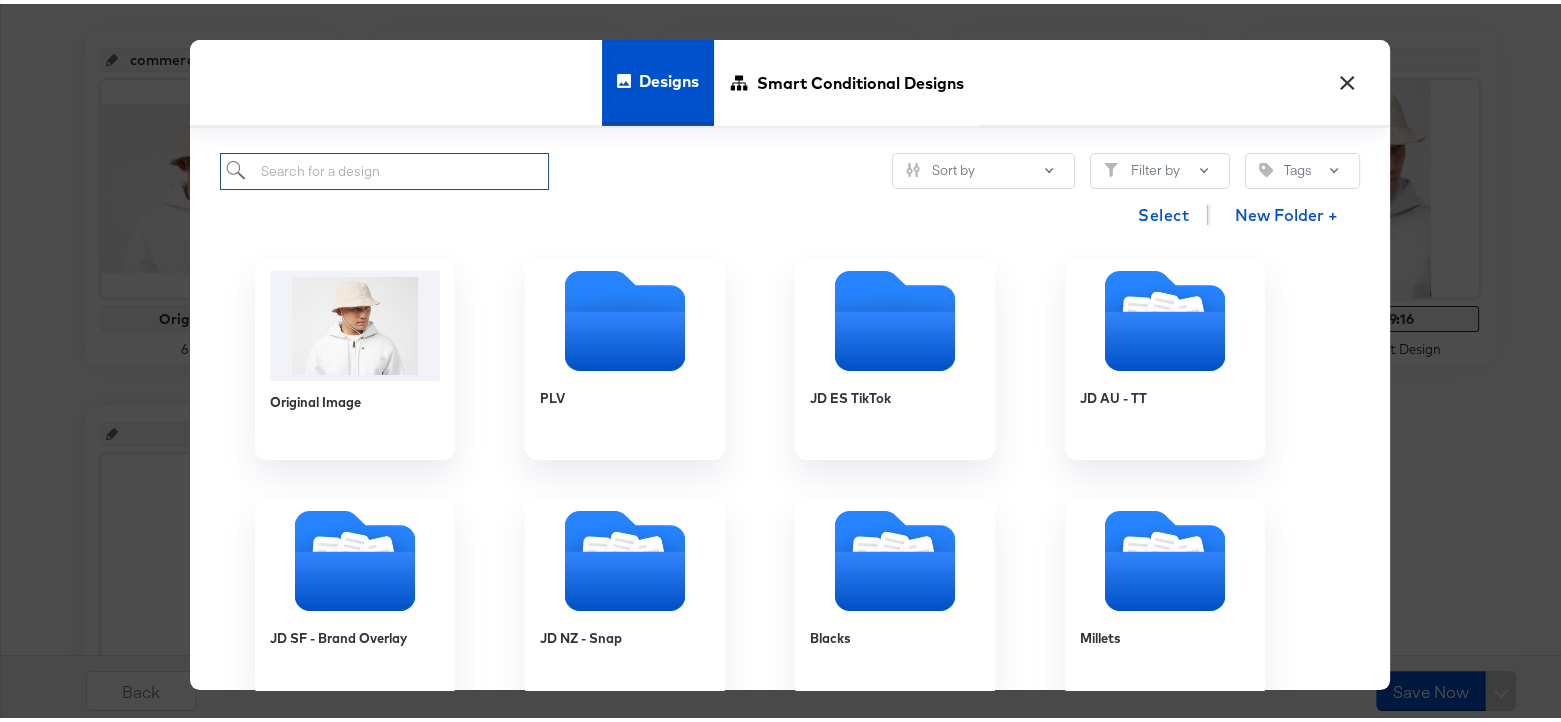 click at bounding box center (384, 167) 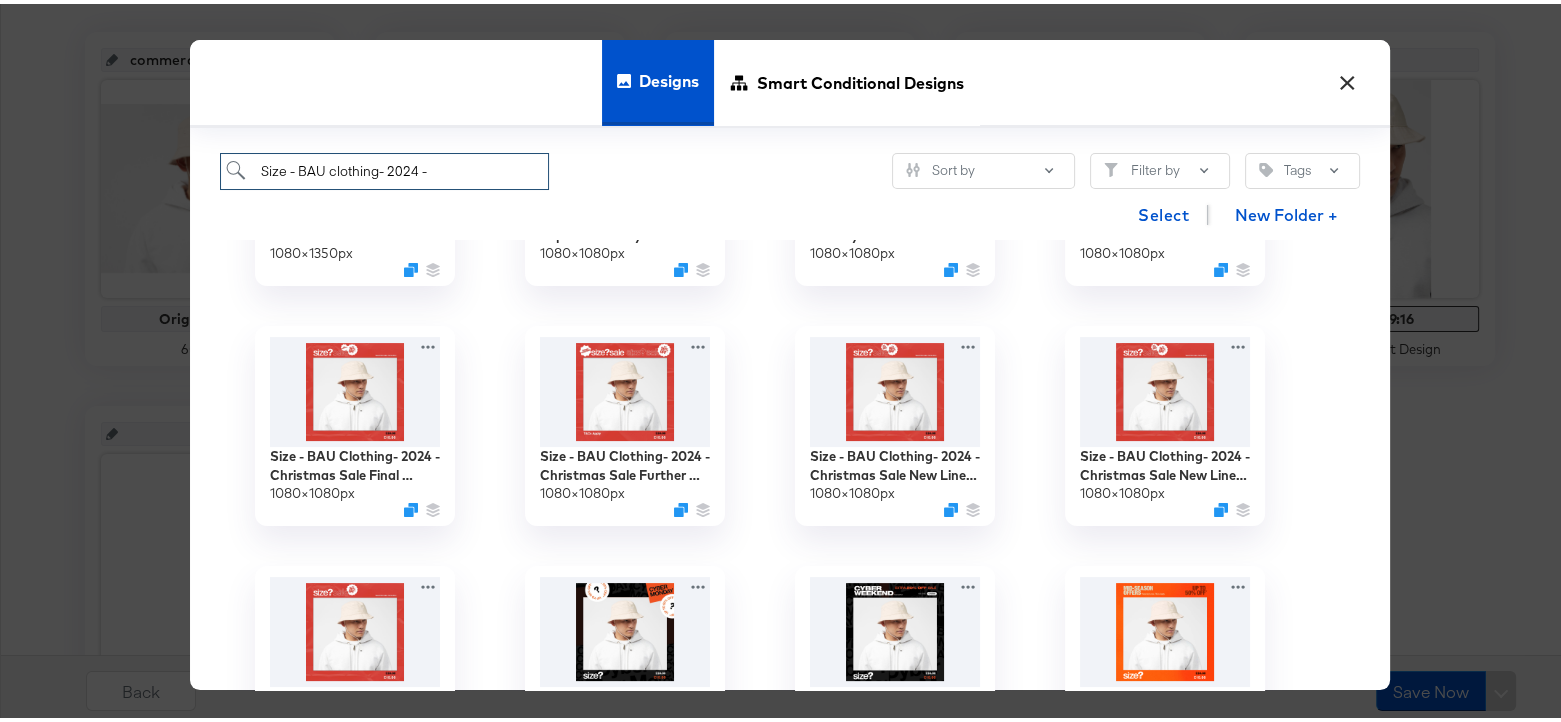 scroll, scrollTop: 1040, scrollLeft: 0, axis: vertical 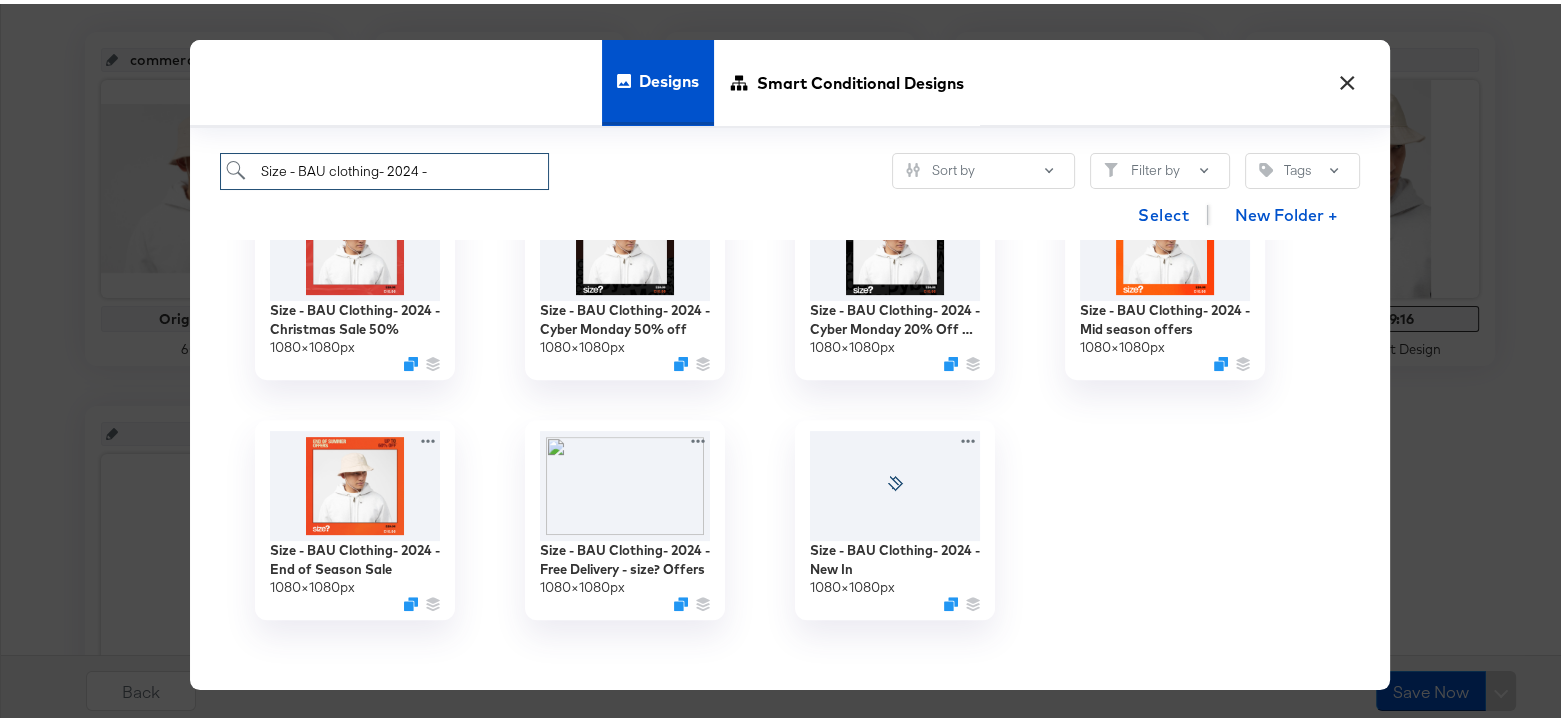 type on "Size - BAU clothing- 2024 -" 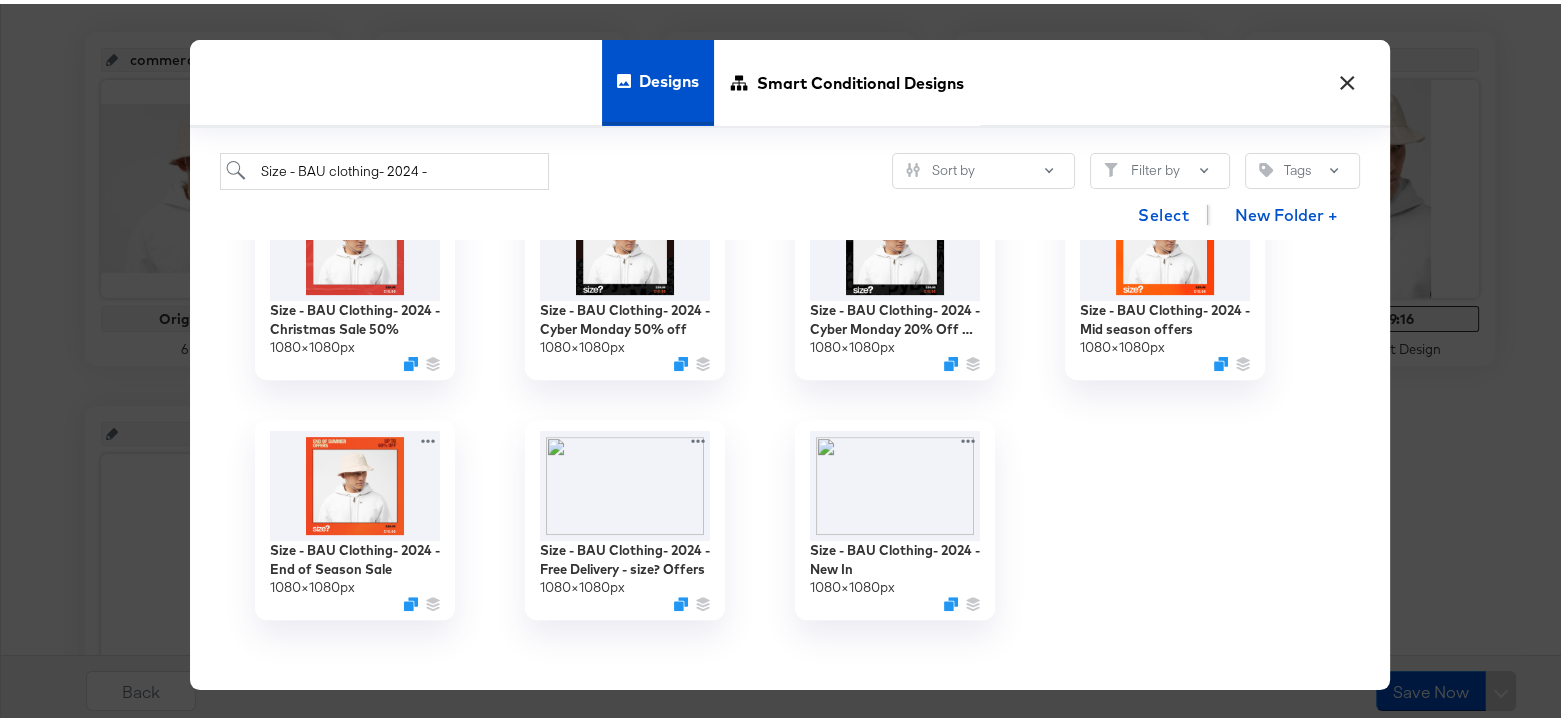 click at bounding box center [1165, 516] 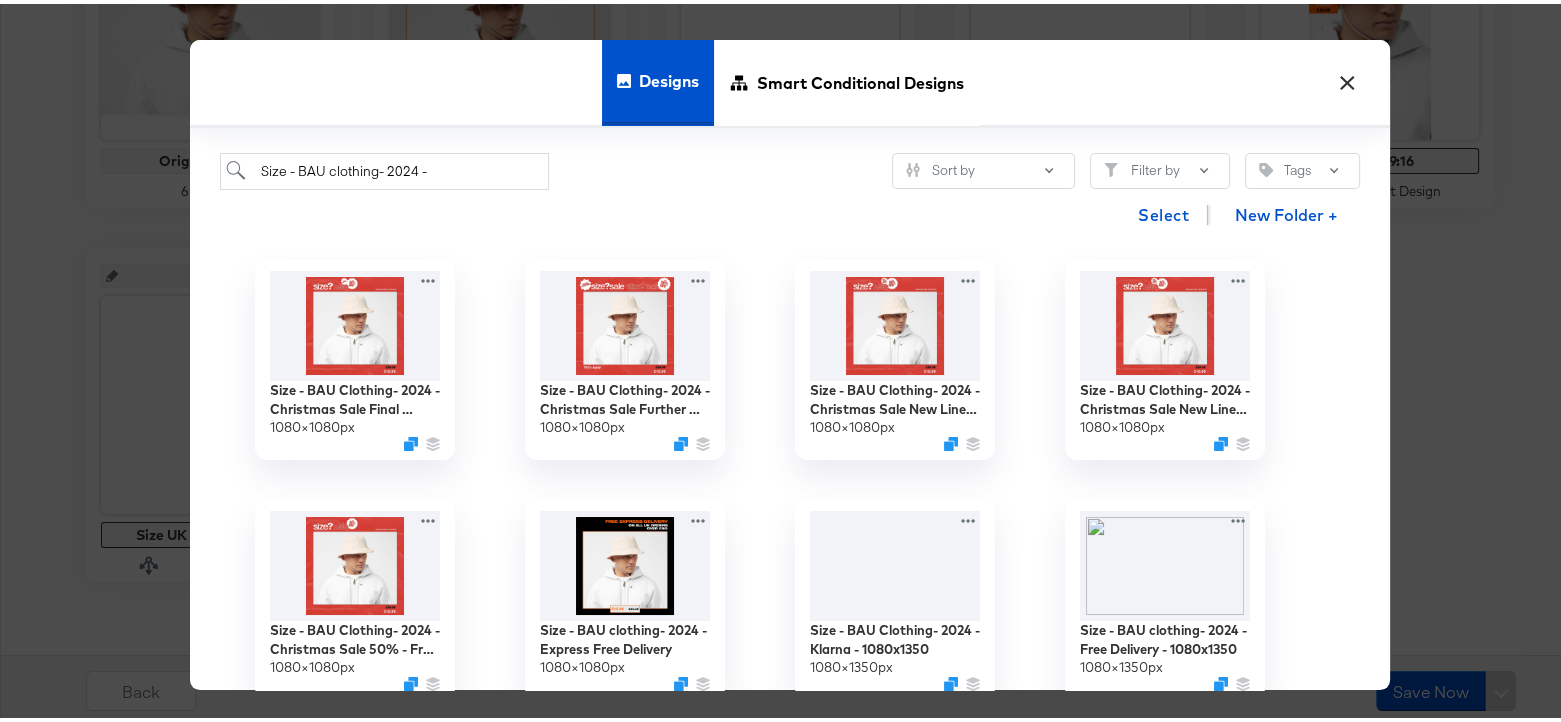 scroll, scrollTop: 1, scrollLeft: 0, axis: vertical 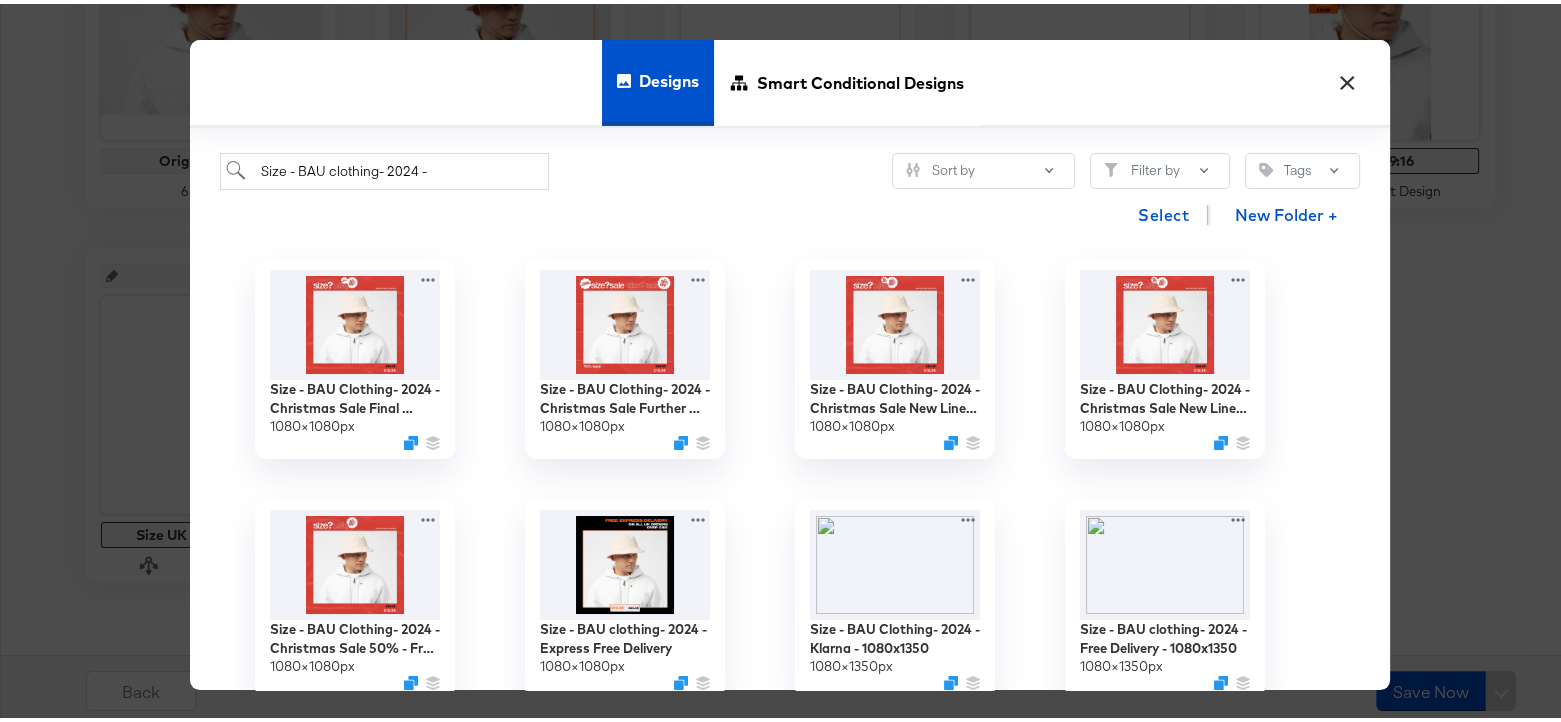 click on "×" at bounding box center (1347, 74) 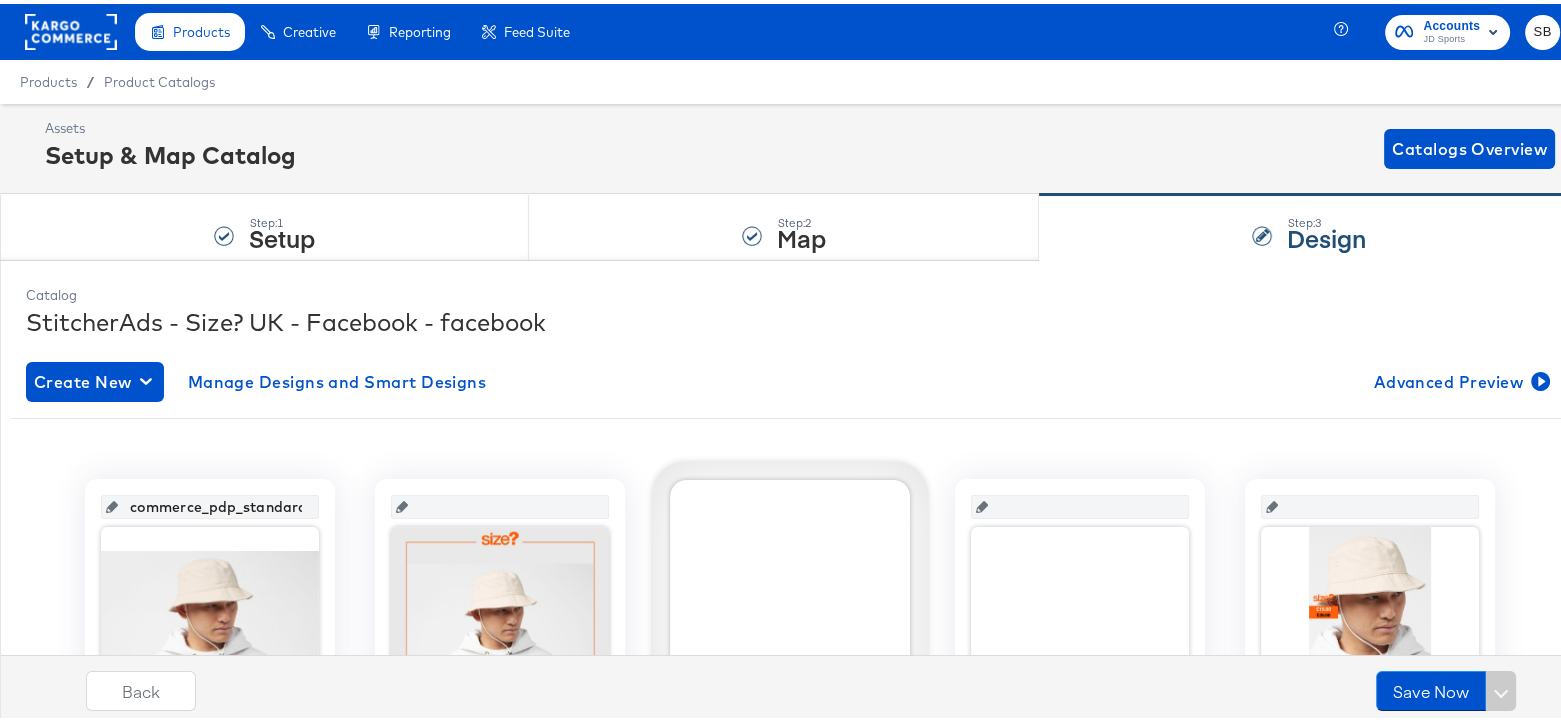 scroll, scrollTop: 204, scrollLeft: 0, axis: vertical 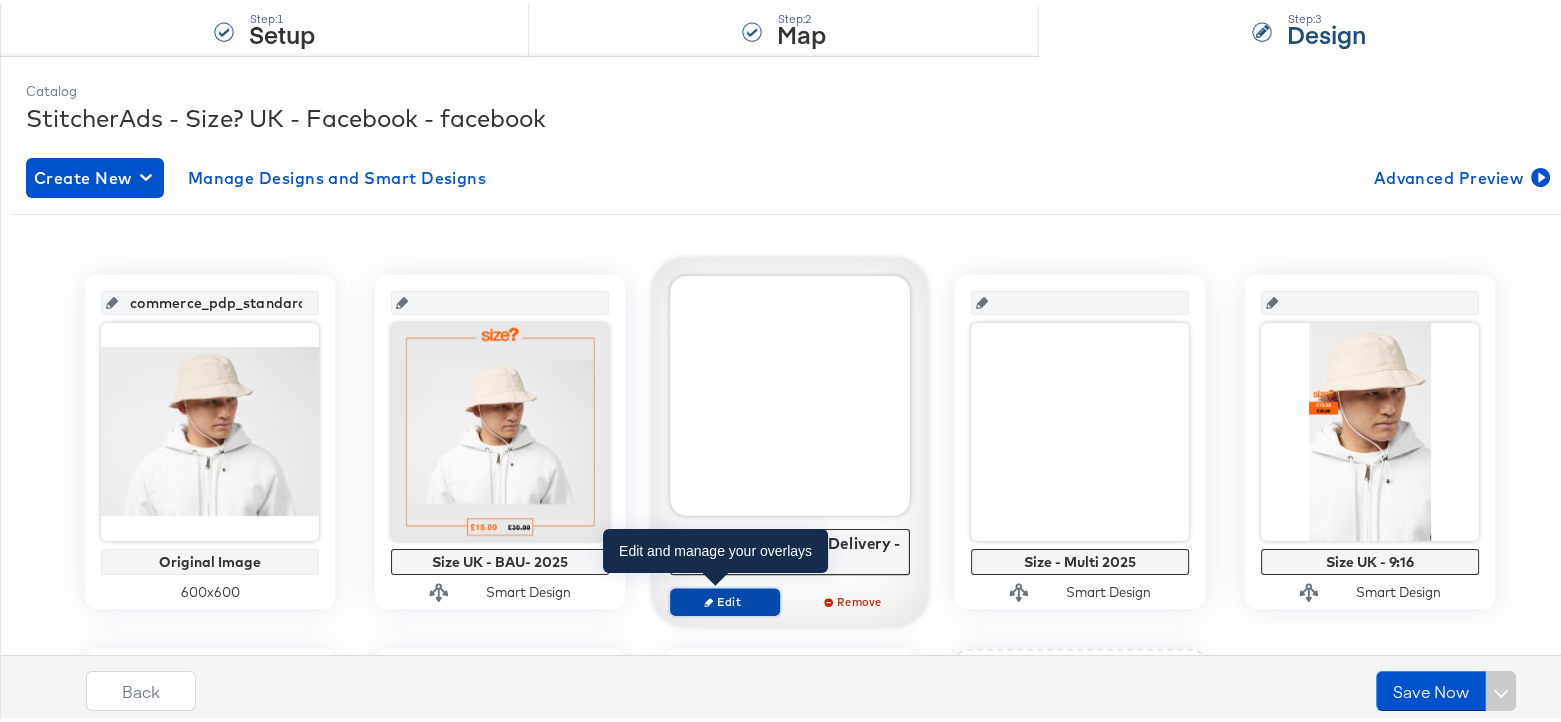 click on "Edit" at bounding box center (725, 597) 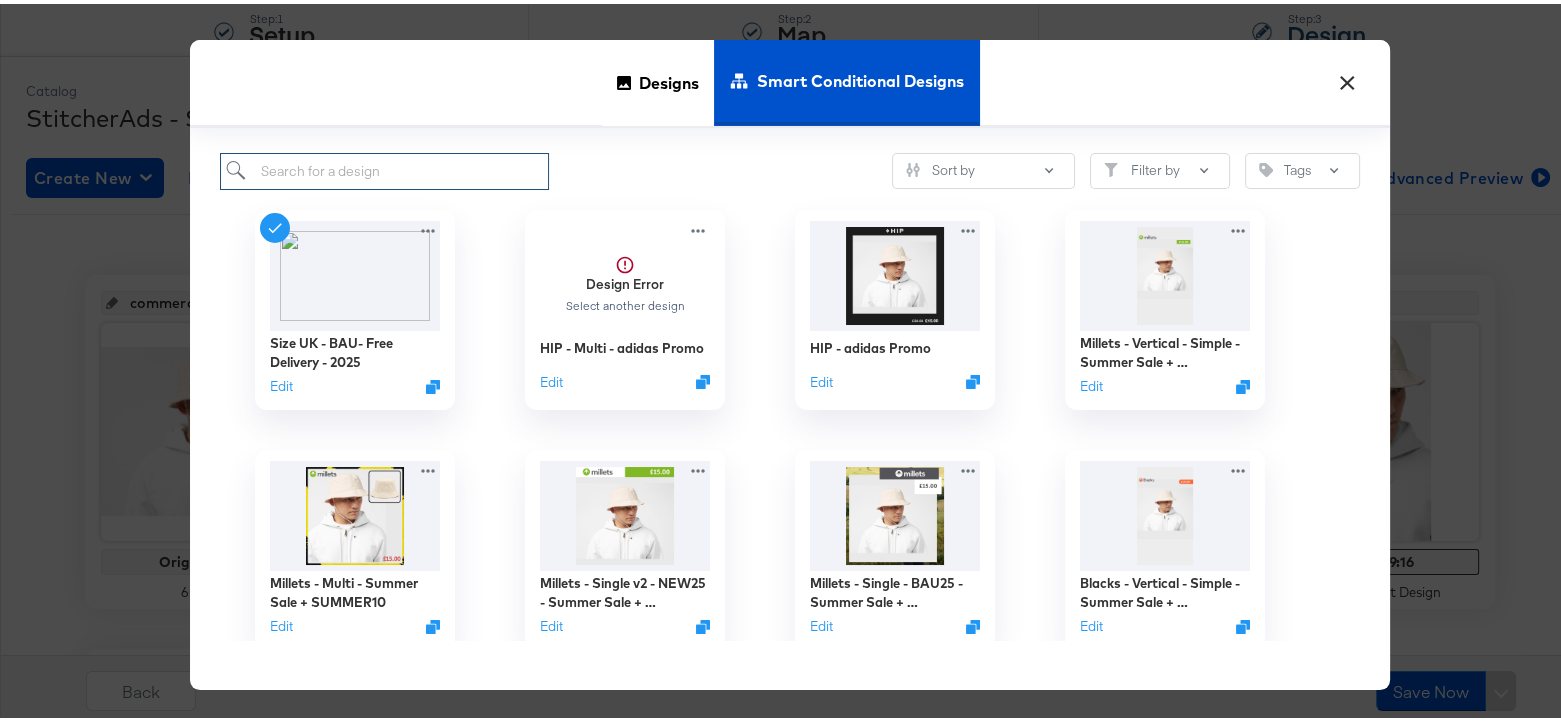 click at bounding box center (384, 167) 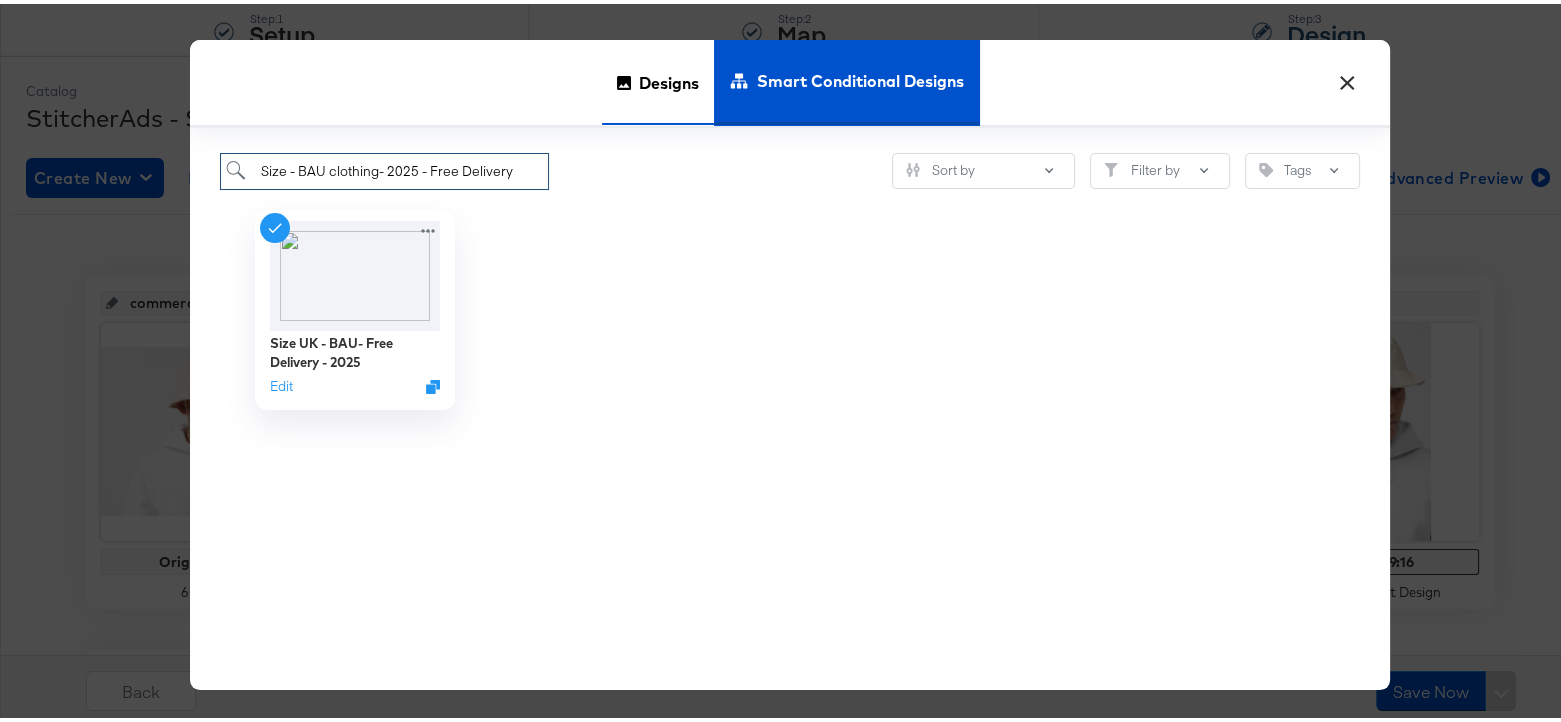 type on "Size - BAU clothing- 2025 - Free Delivery" 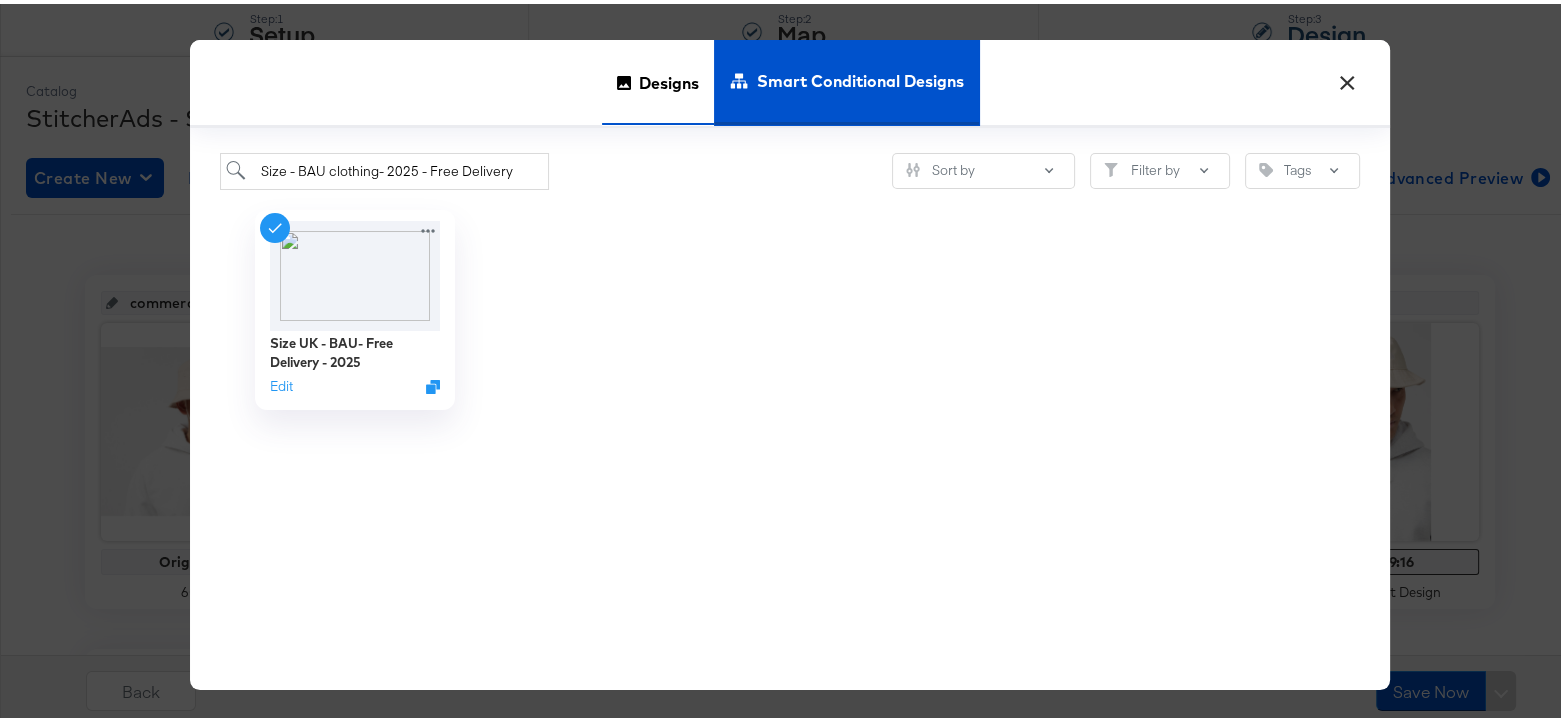 click on "Designs" at bounding box center (669, 79) 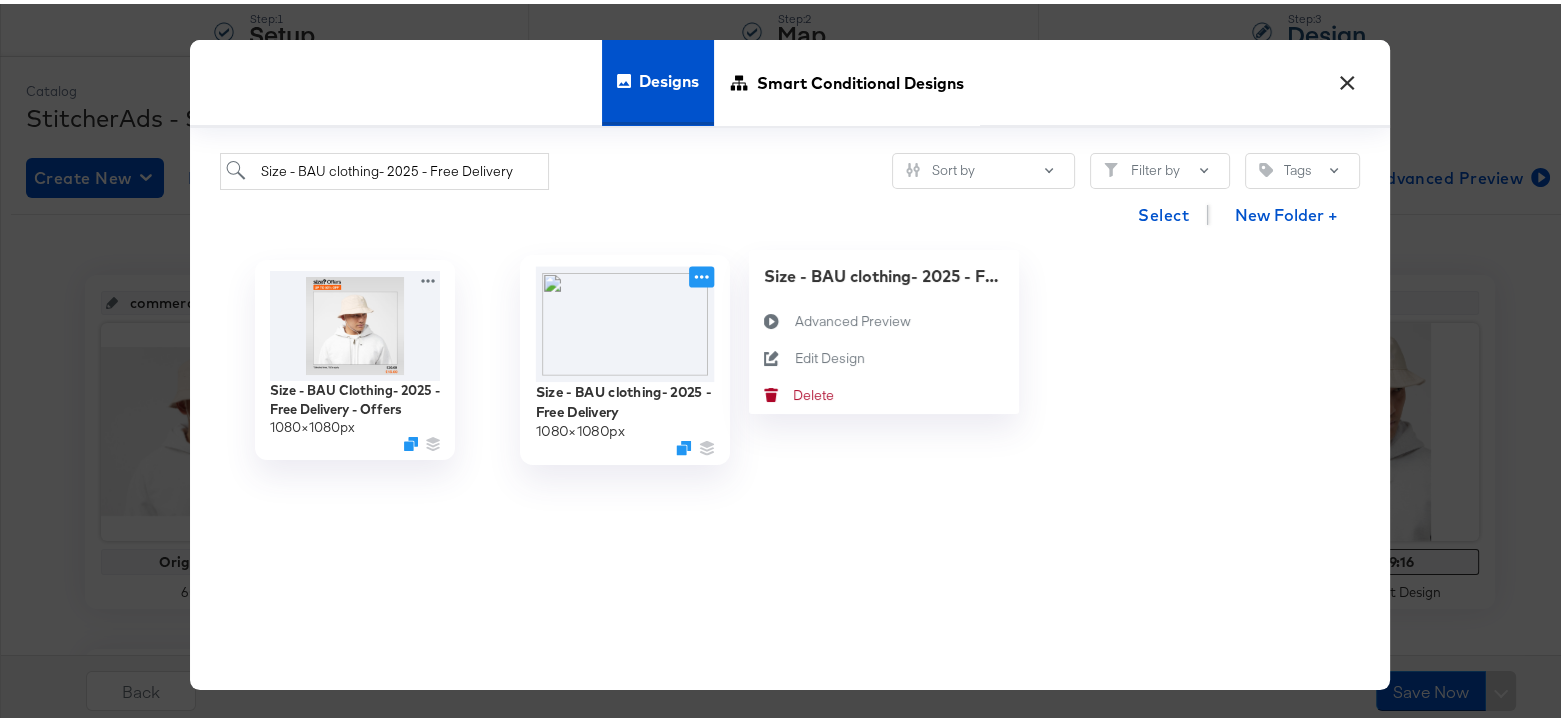 click 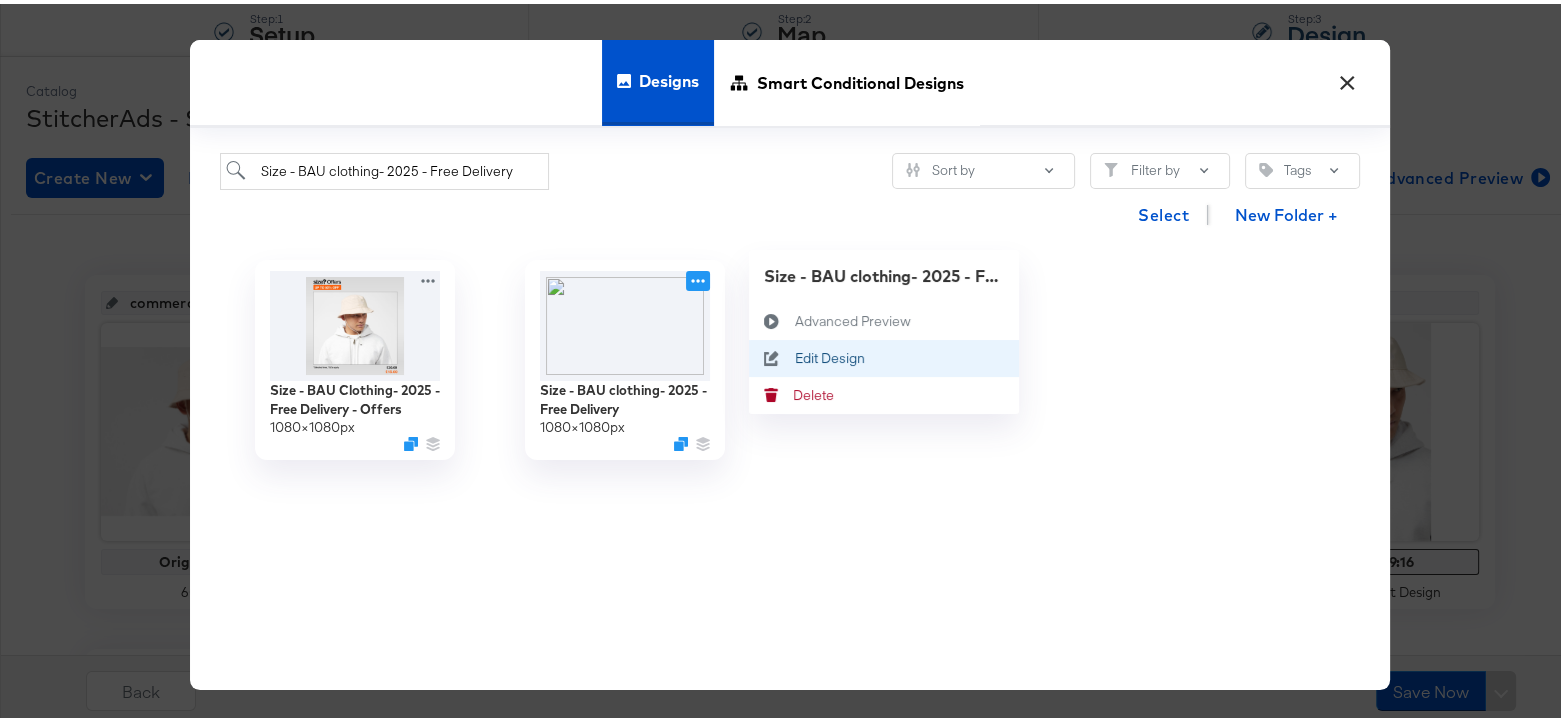 click on "Edit Design Edit Design" at bounding box center (795, 355) 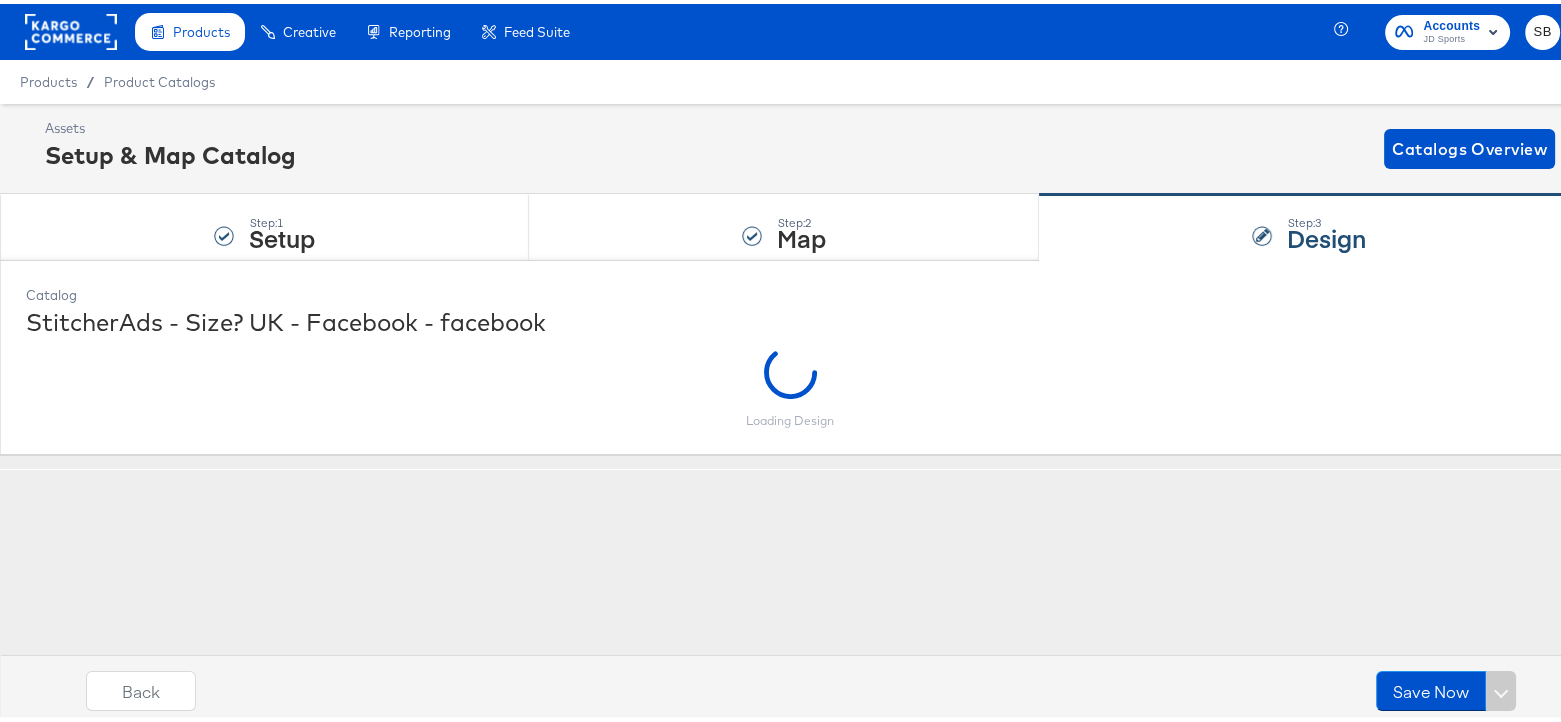 scroll, scrollTop: 0, scrollLeft: 0, axis: both 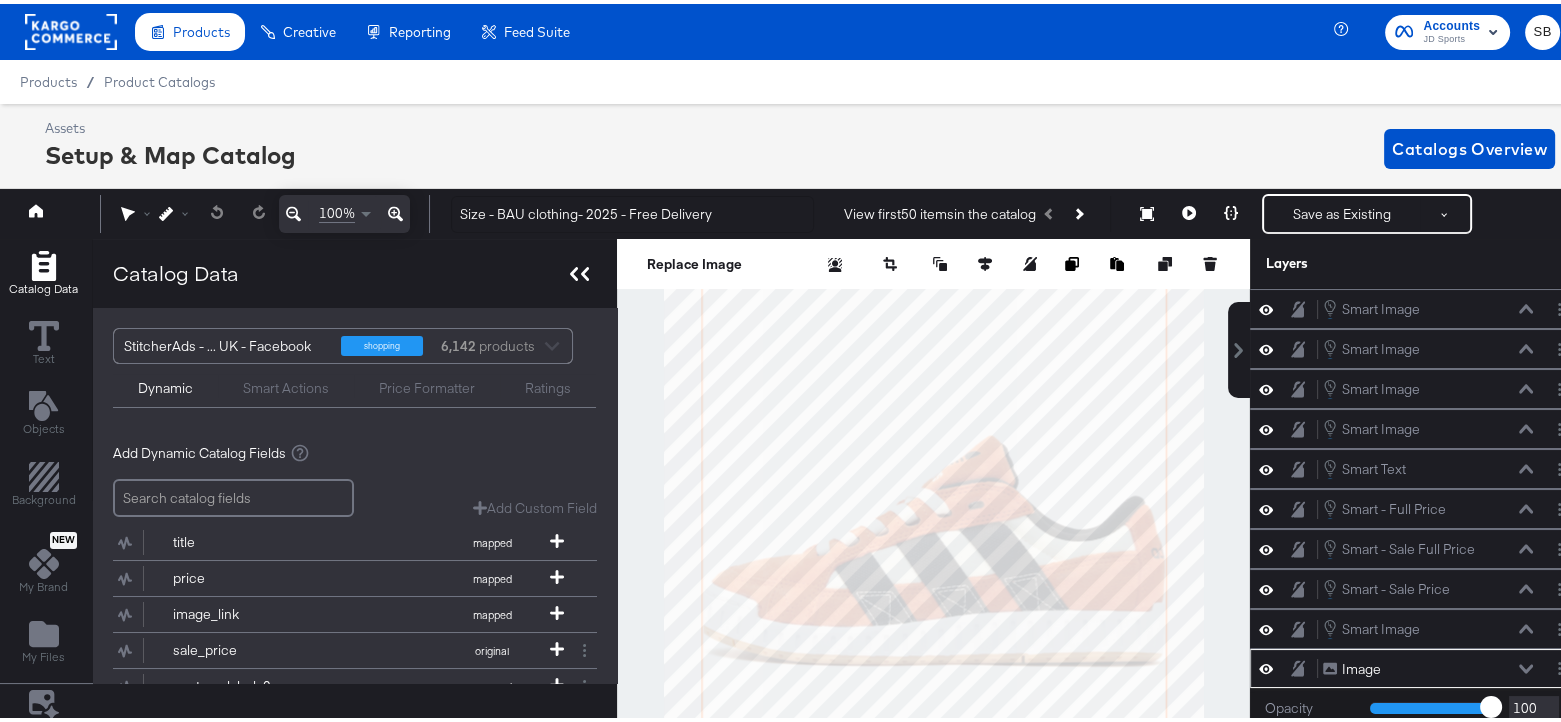 click 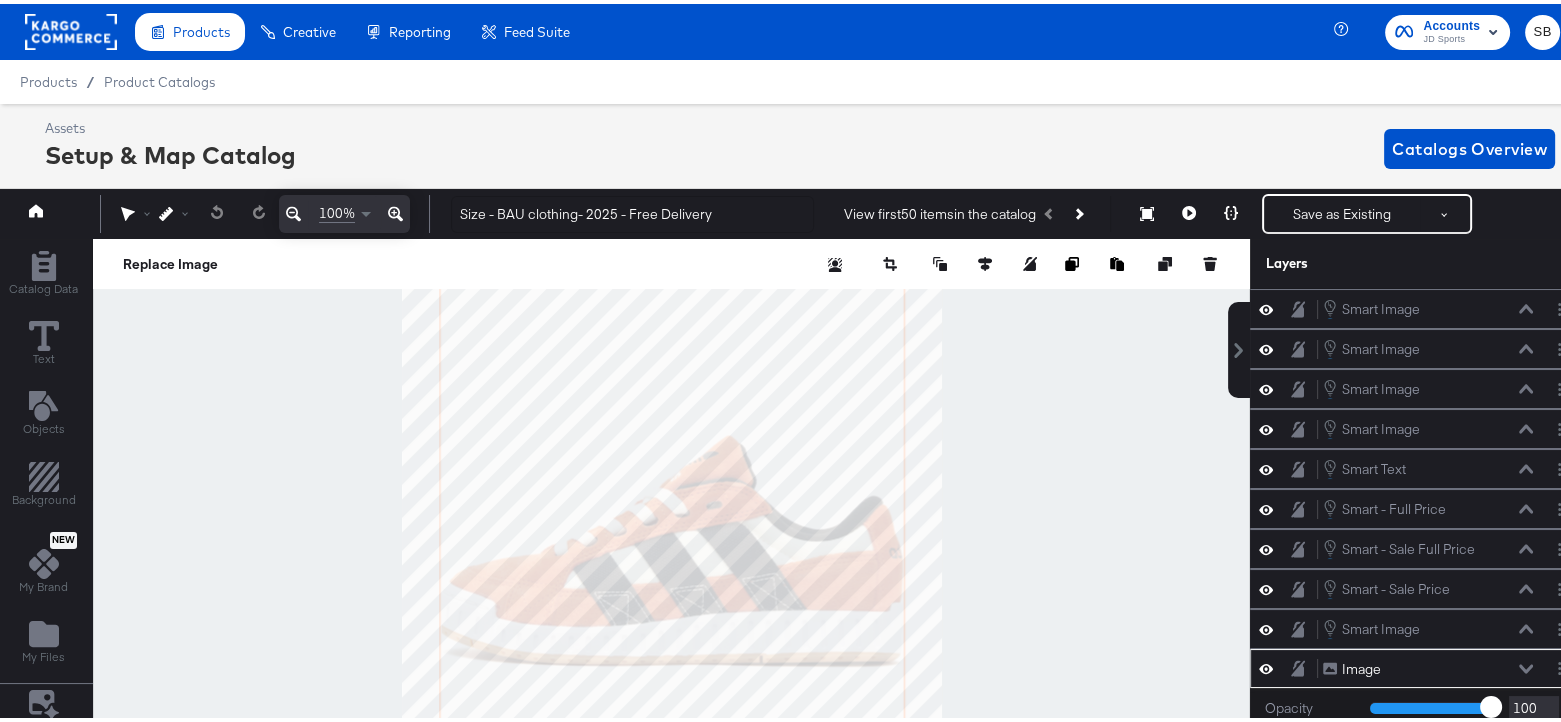 click at bounding box center (671, 501) 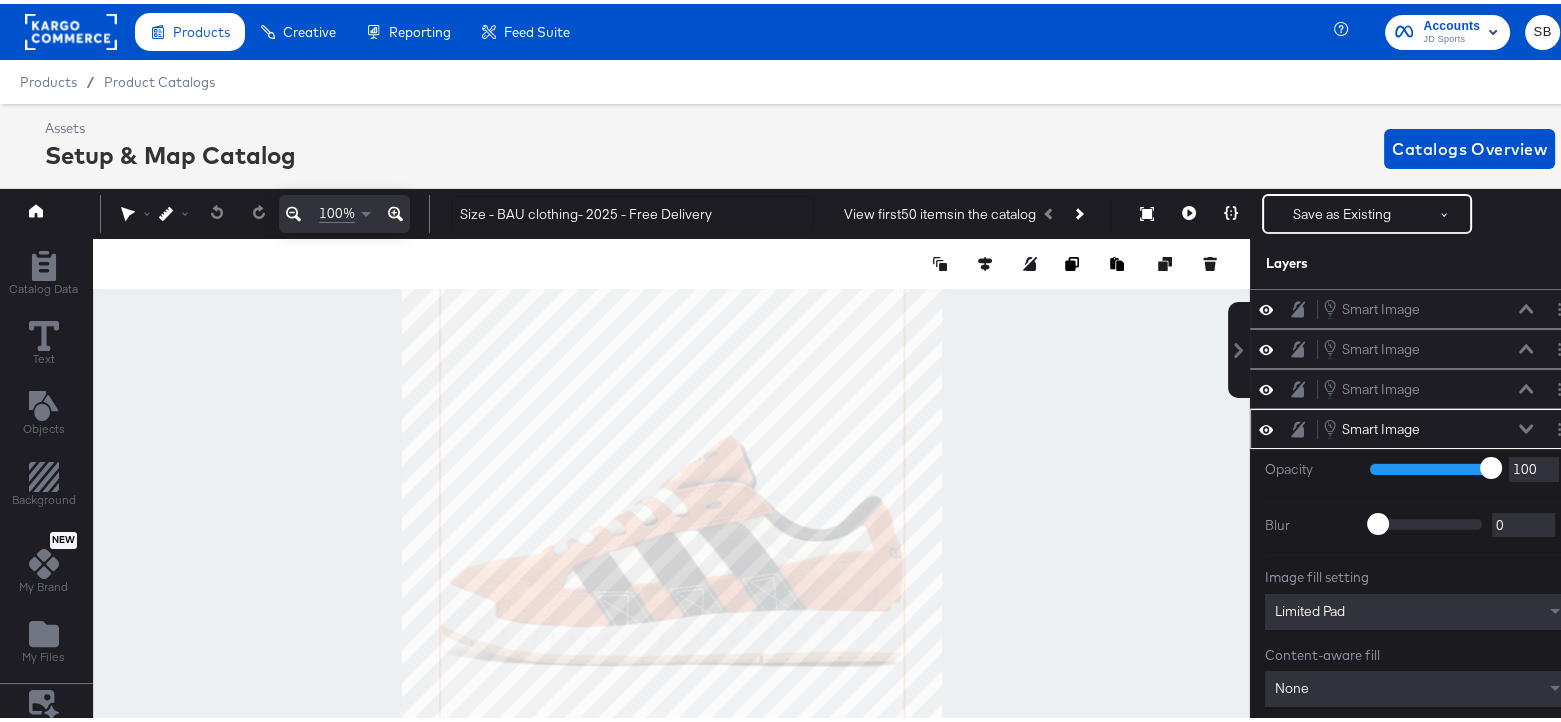scroll, scrollTop: 20, scrollLeft: 0, axis: vertical 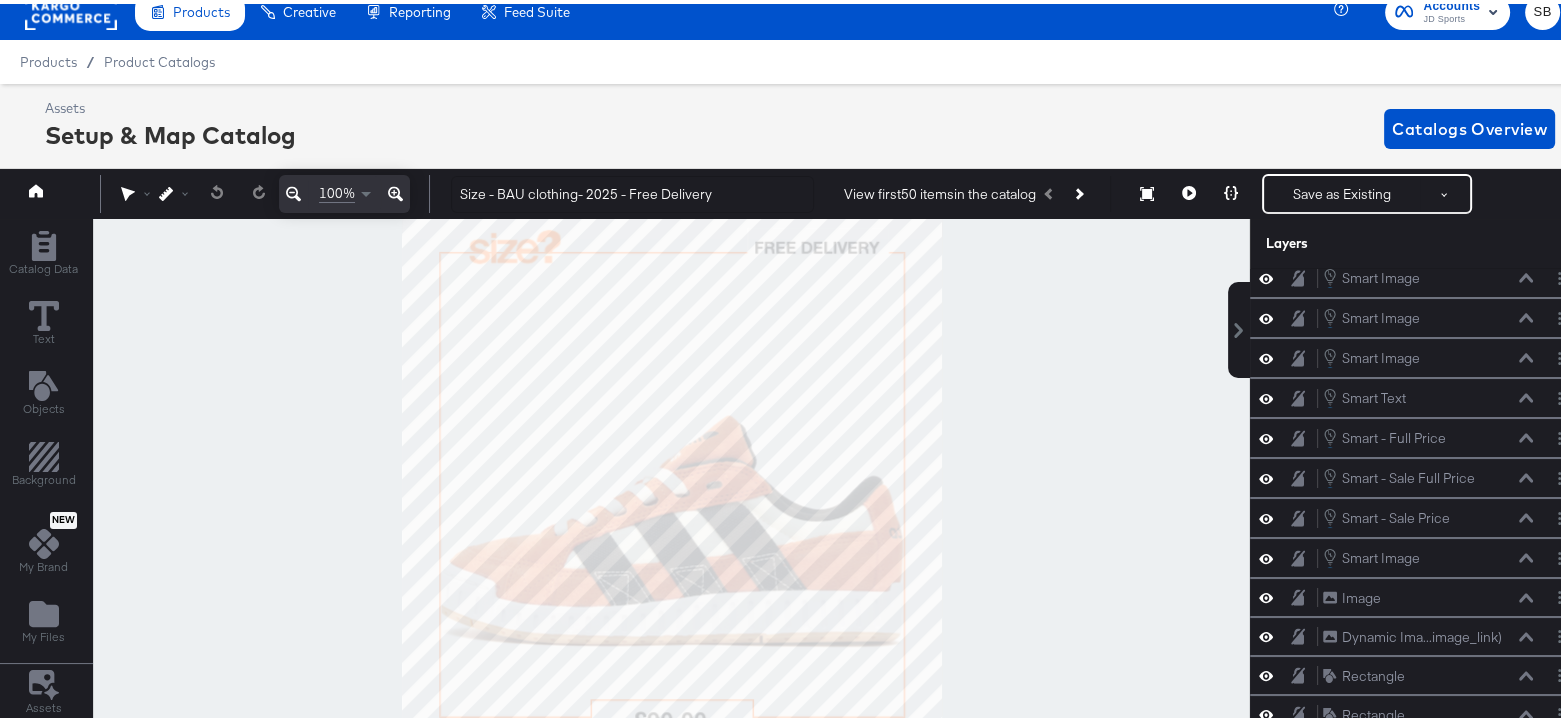 click at bounding box center [671, 481] 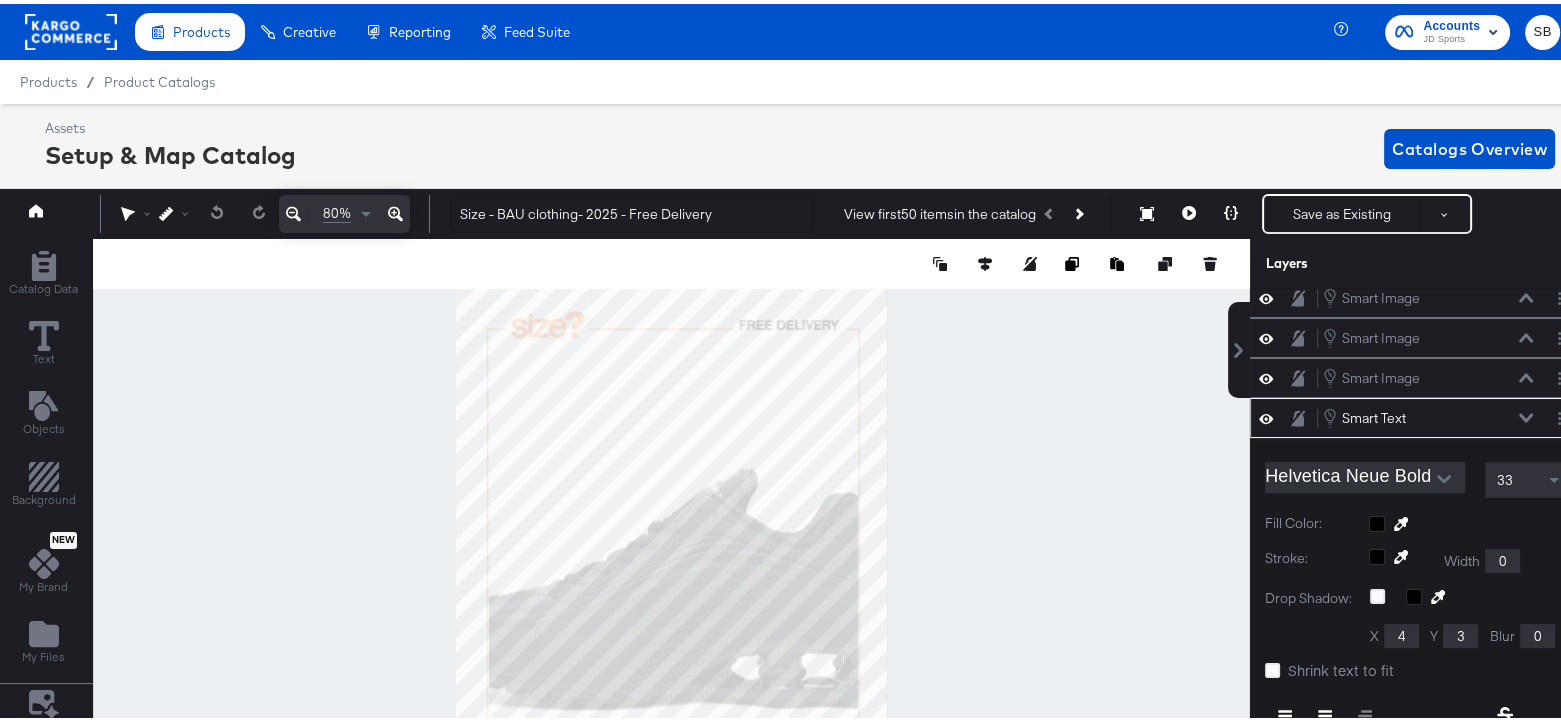 scroll, scrollTop: 0, scrollLeft: 0, axis: both 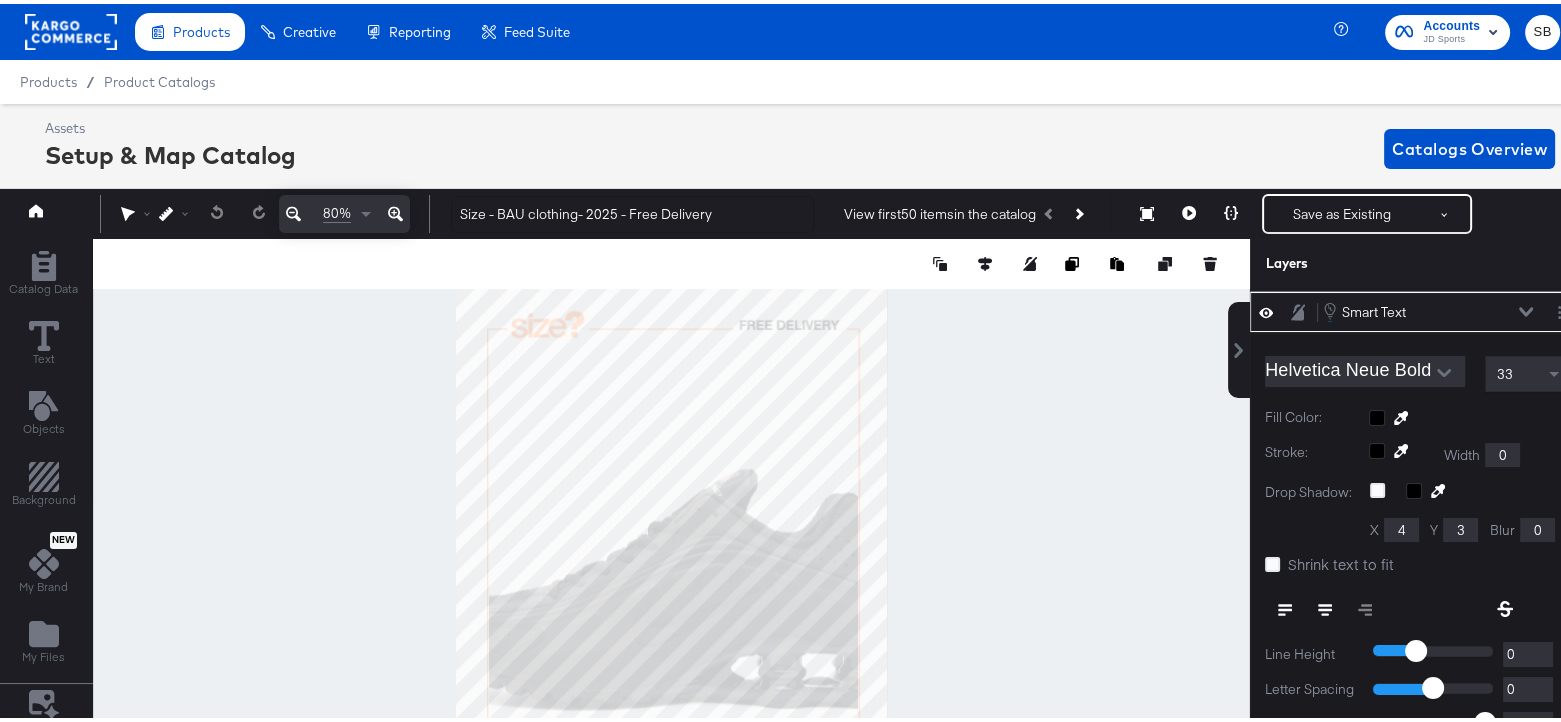 click at bounding box center (671, 501) 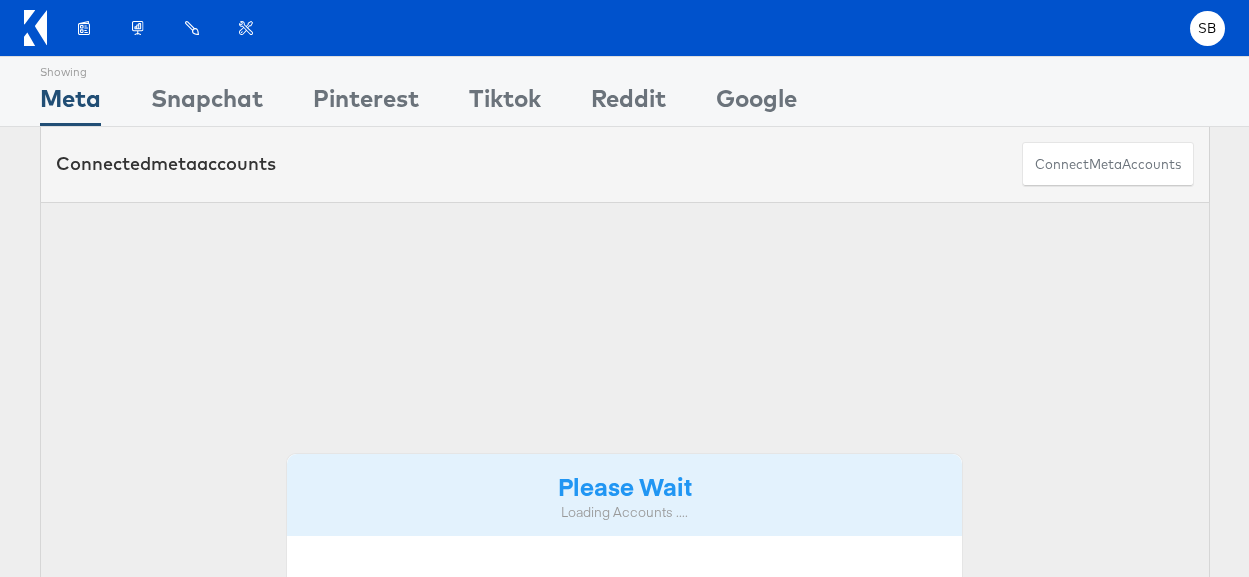 scroll, scrollTop: 0, scrollLeft: 0, axis: both 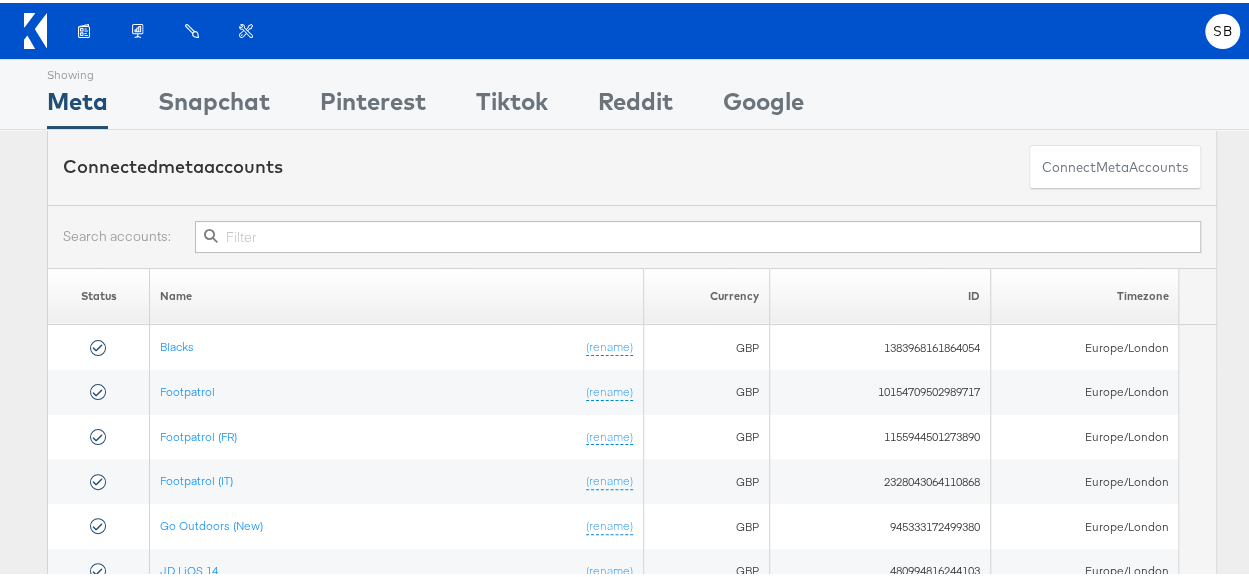 click at bounding box center [698, 234] 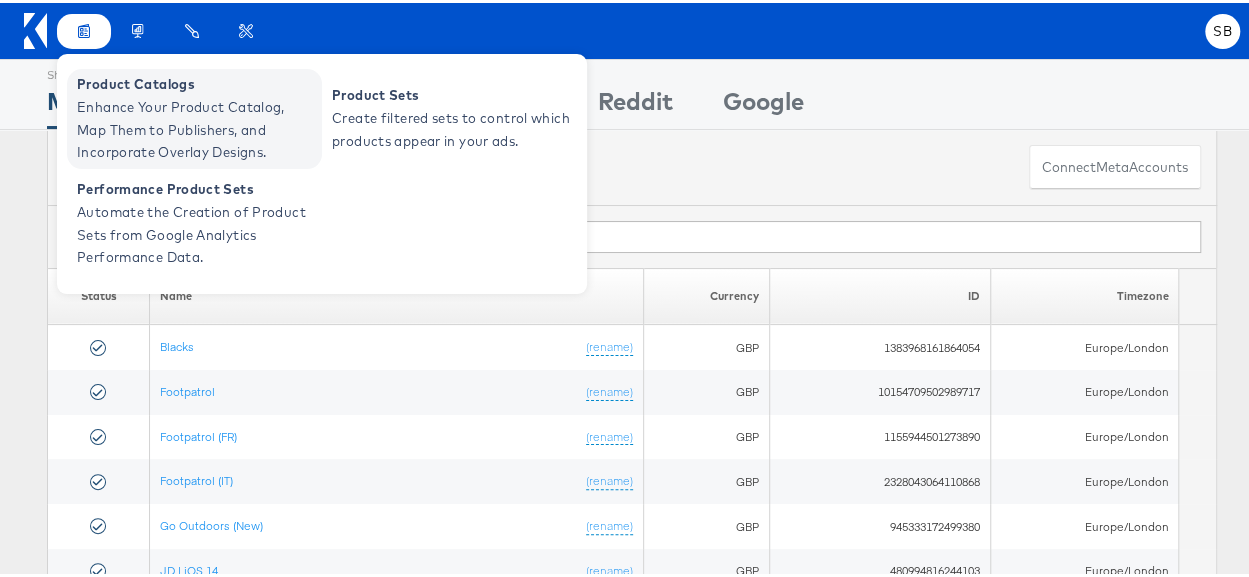 click on "Enhance Your Product Catalog, Map Them to Publishers, and Incorporate Overlay Designs." at bounding box center (197, 127) 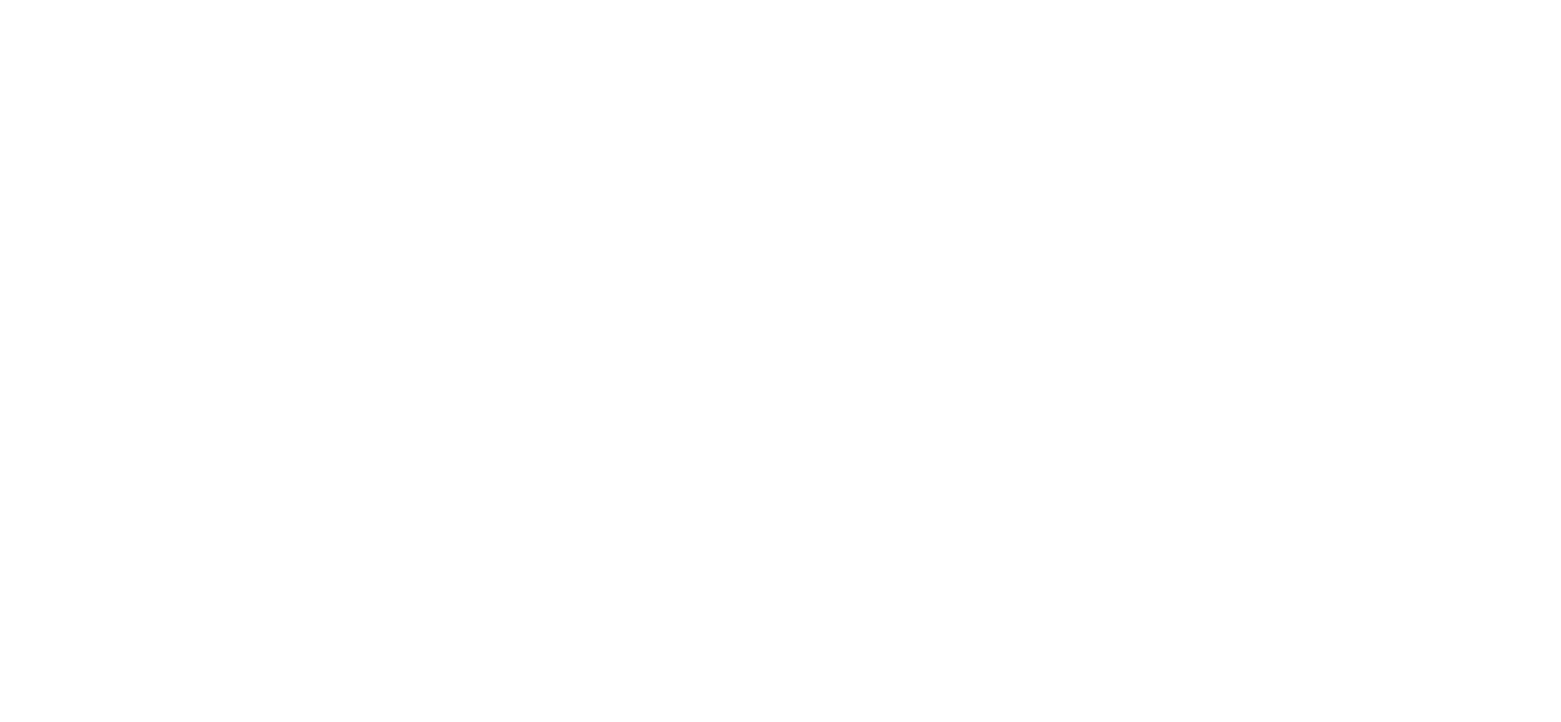 scroll, scrollTop: 0, scrollLeft: 0, axis: both 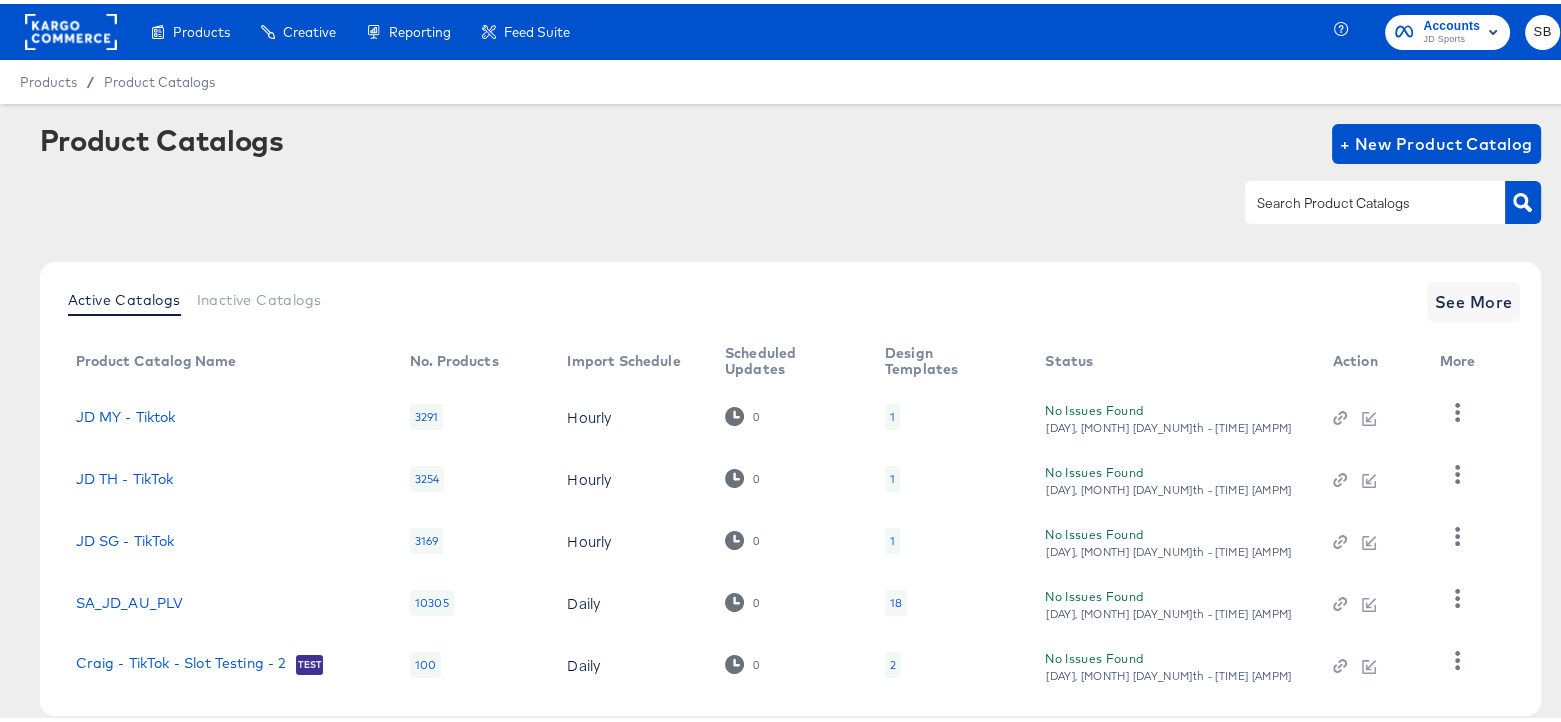 click on "Product Catalogs + New Product Catalog" at bounding box center [790, 181] 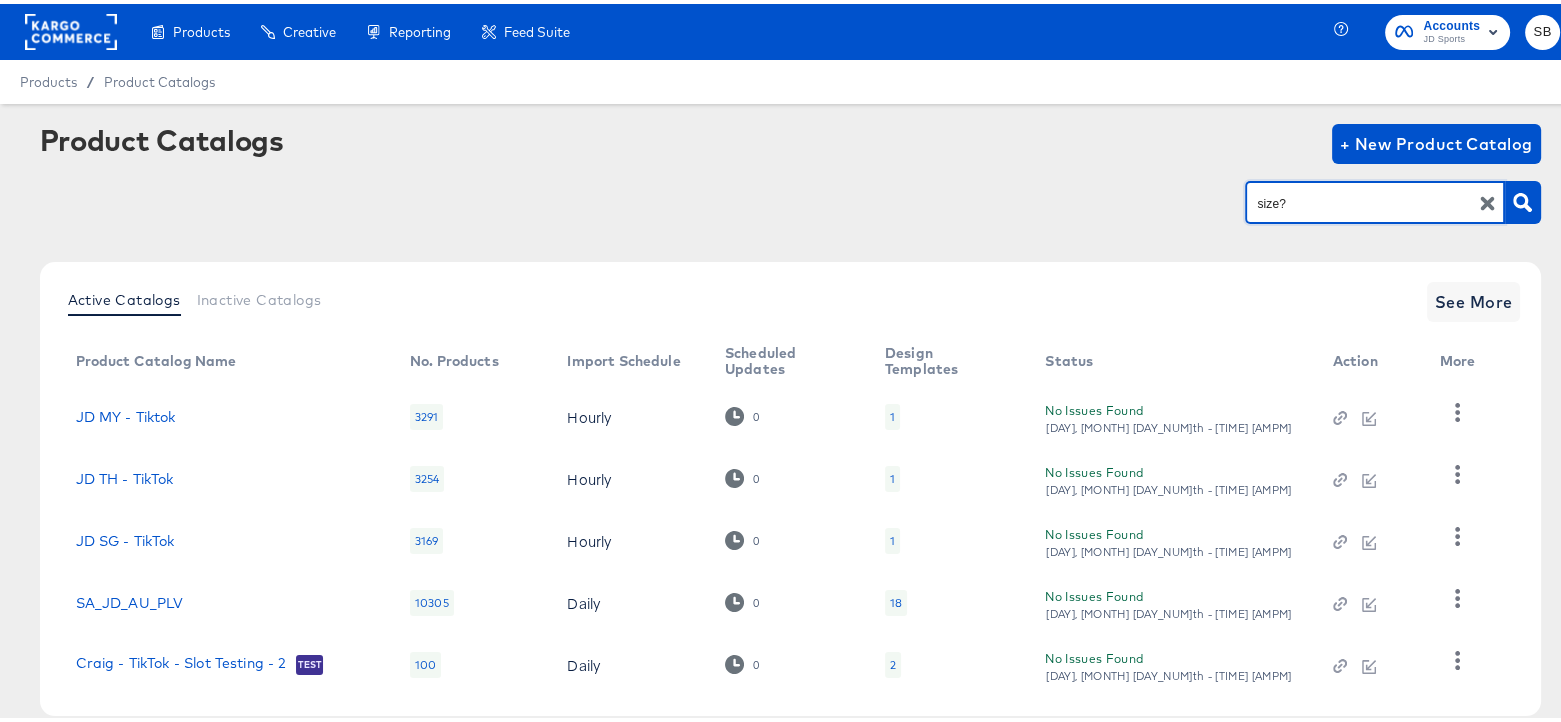 type on "size?" 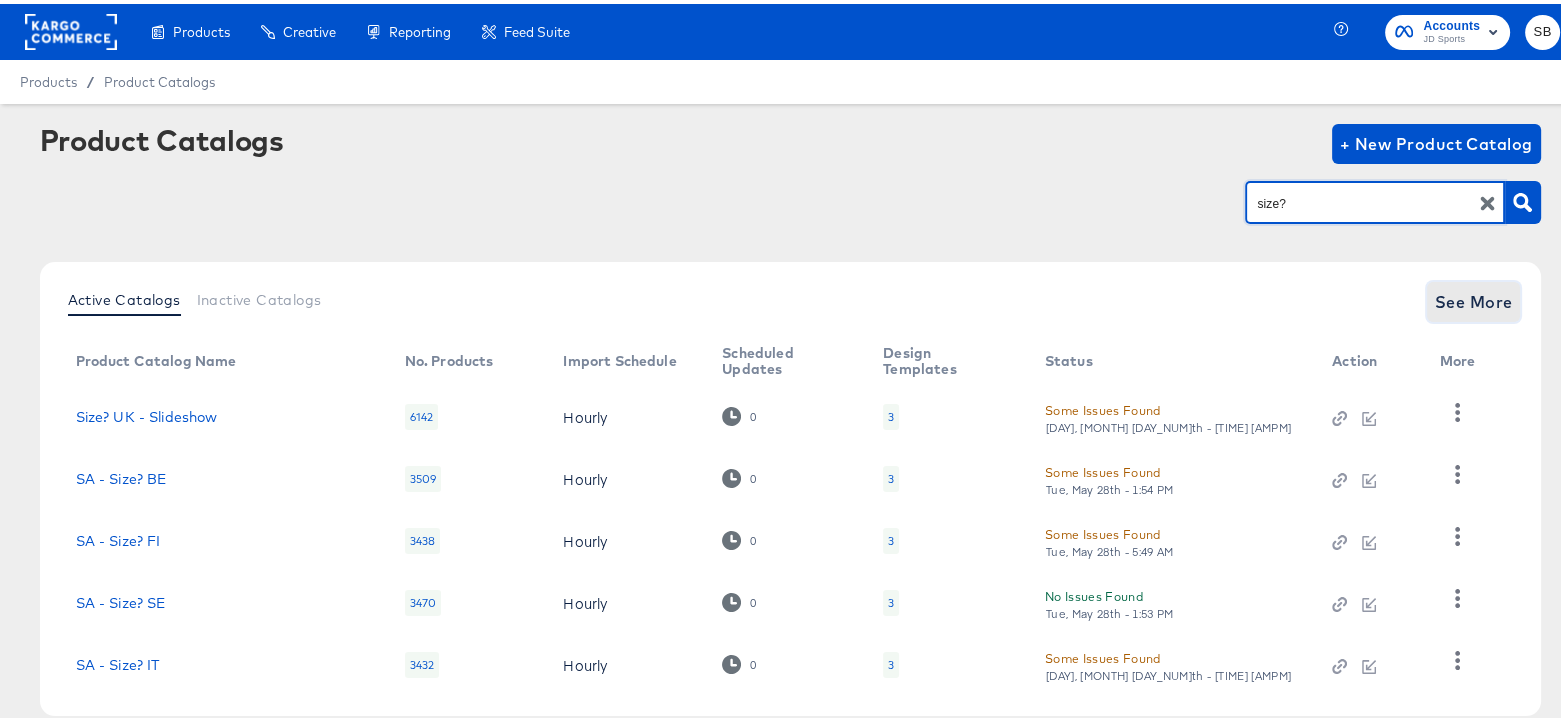 click on "See More" at bounding box center [1474, 298] 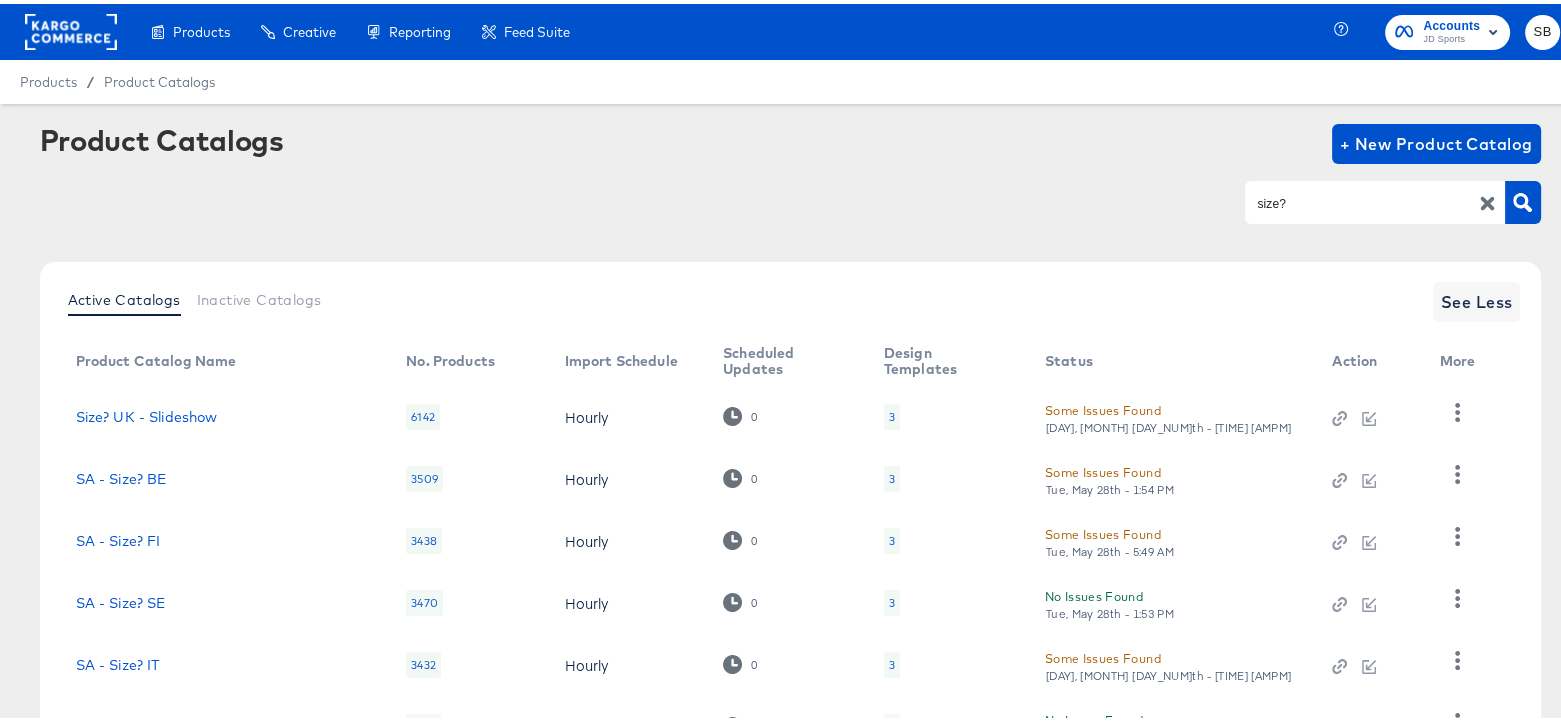 scroll, scrollTop: 411, scrollLeft: 0, axis: vertical 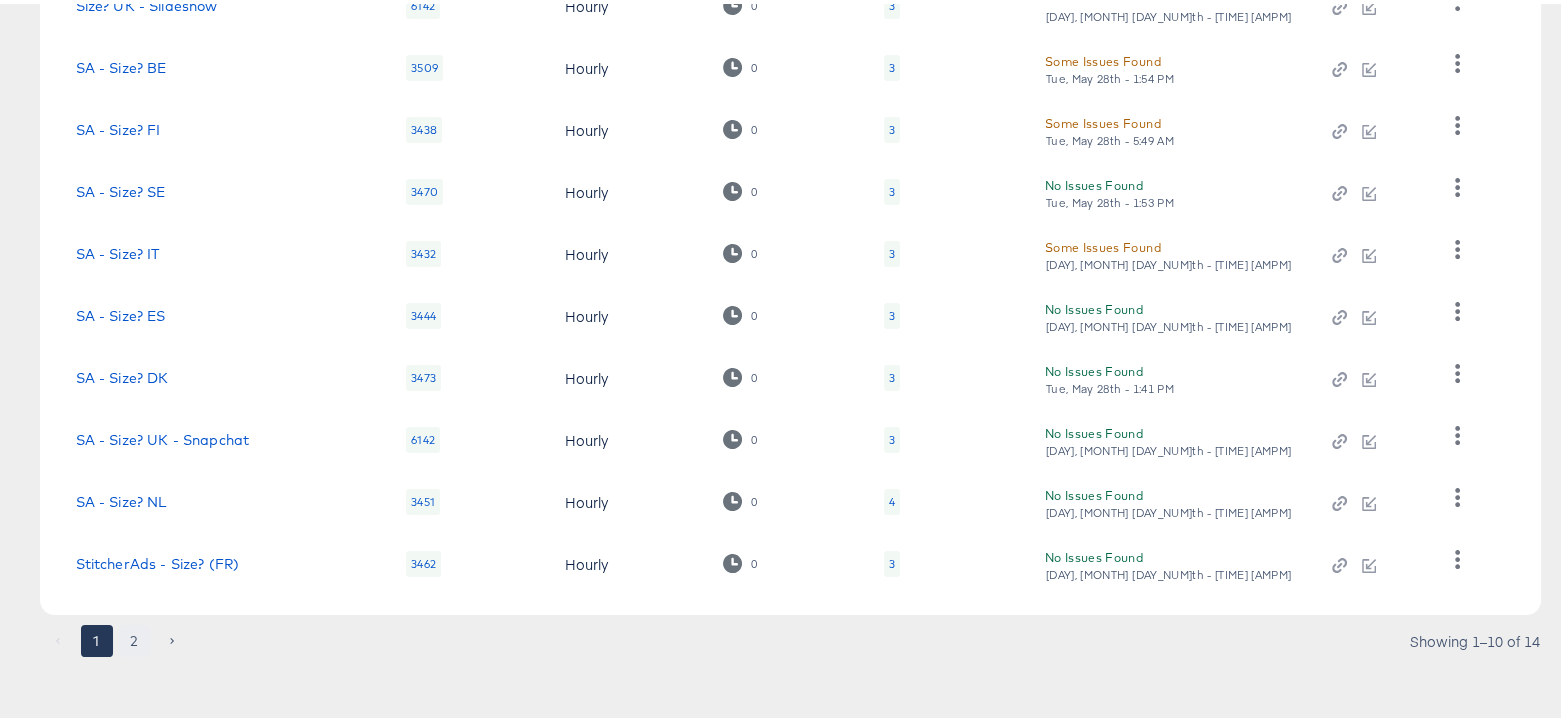 click on "2" at bounding box center (135, 637) 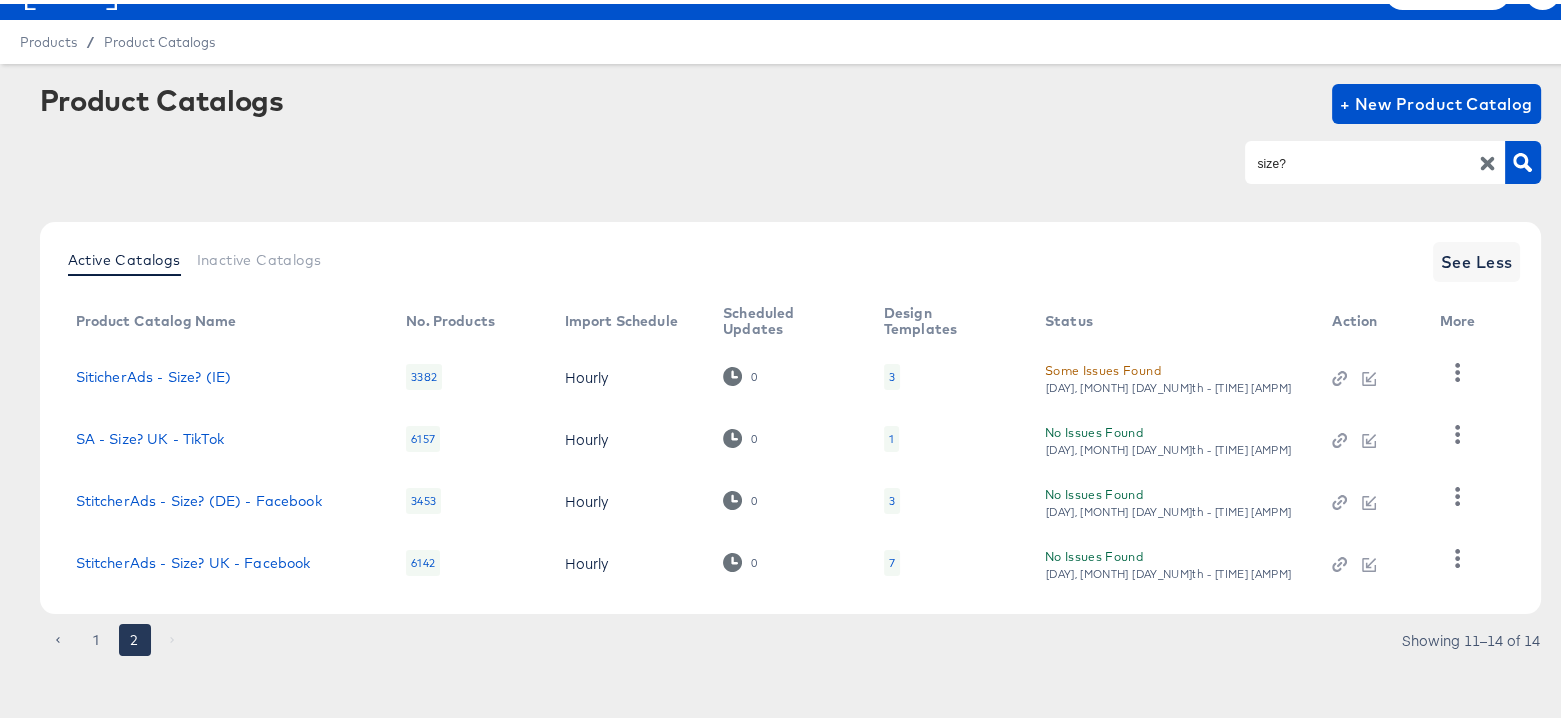 scroll, scrollTop: 40, scrollLeft: 0, axis: vertical 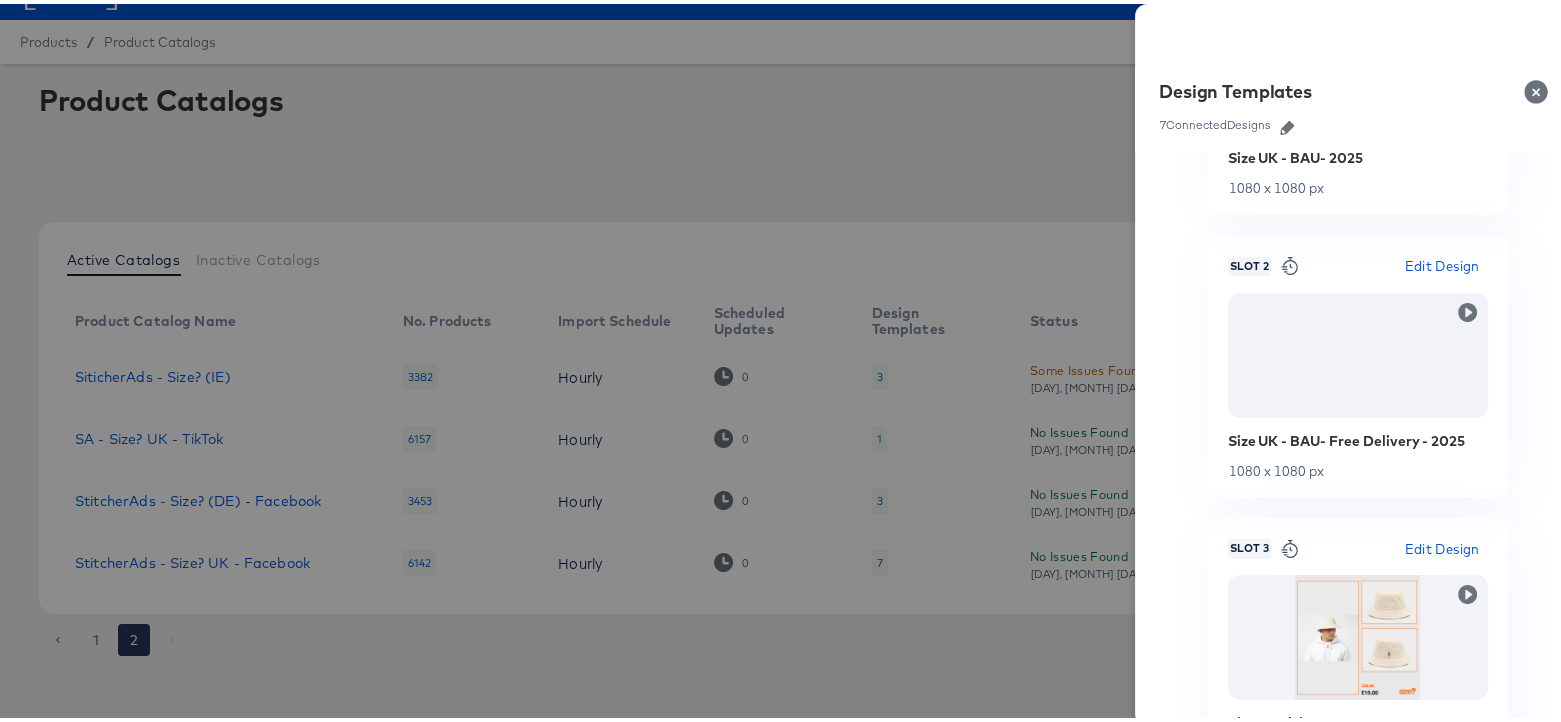 click on "Edit Design" at bounding box center [1441, 262] 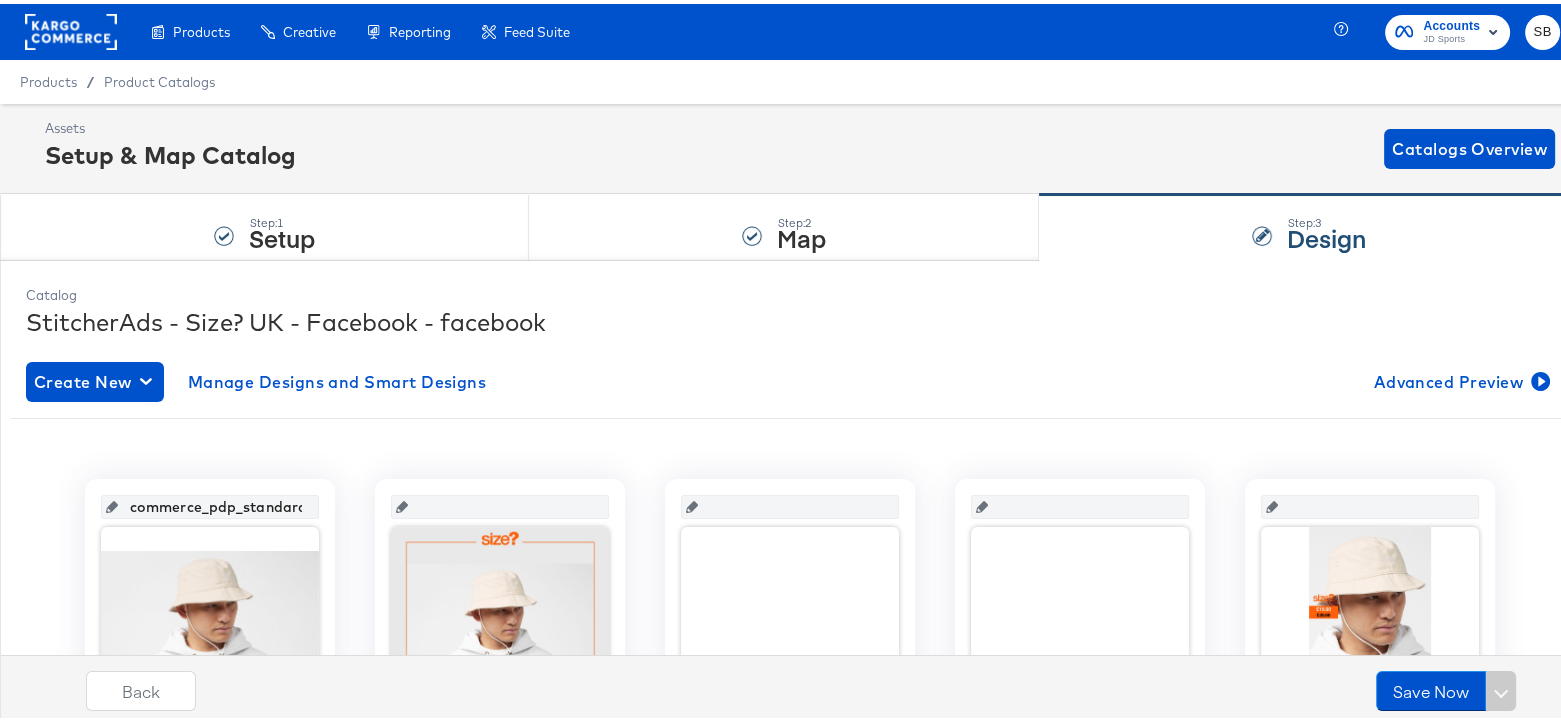 scroll, scrollTop: 397, scrollLeft: 0, axis: vertical 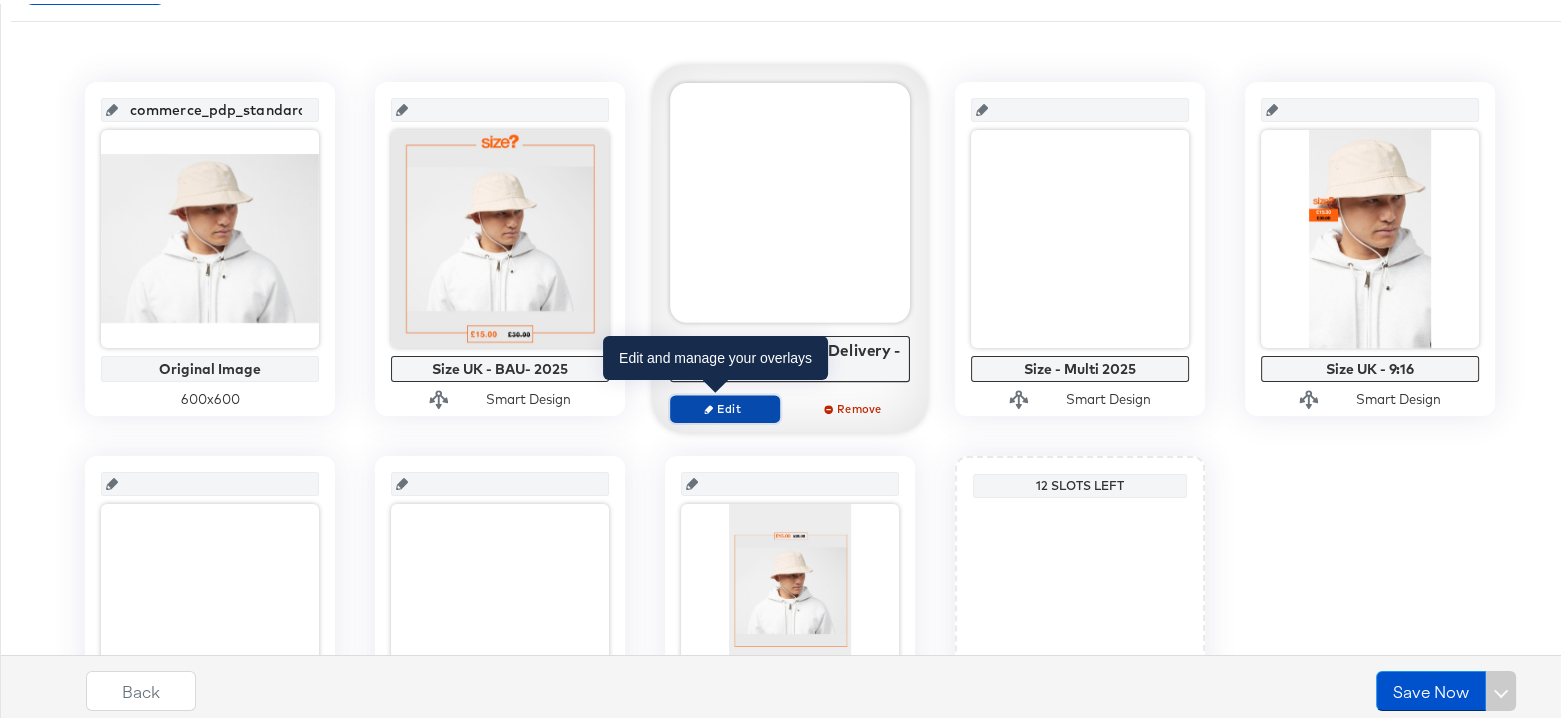 click on "Edit" at bounding box center (725, 404) 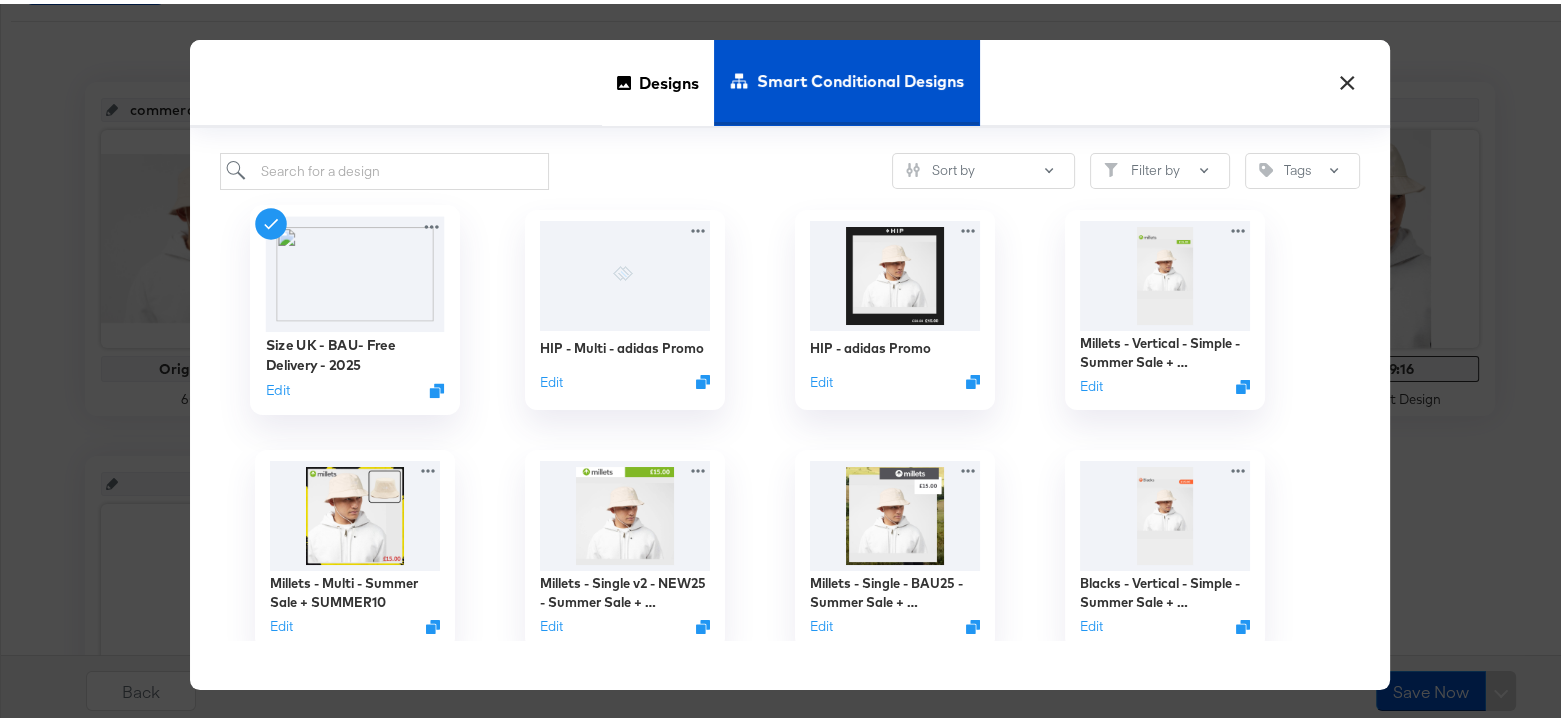 click on "Size UK - BAU- Free Delivery - 2025 Edit" at bounding box center [355, 363] 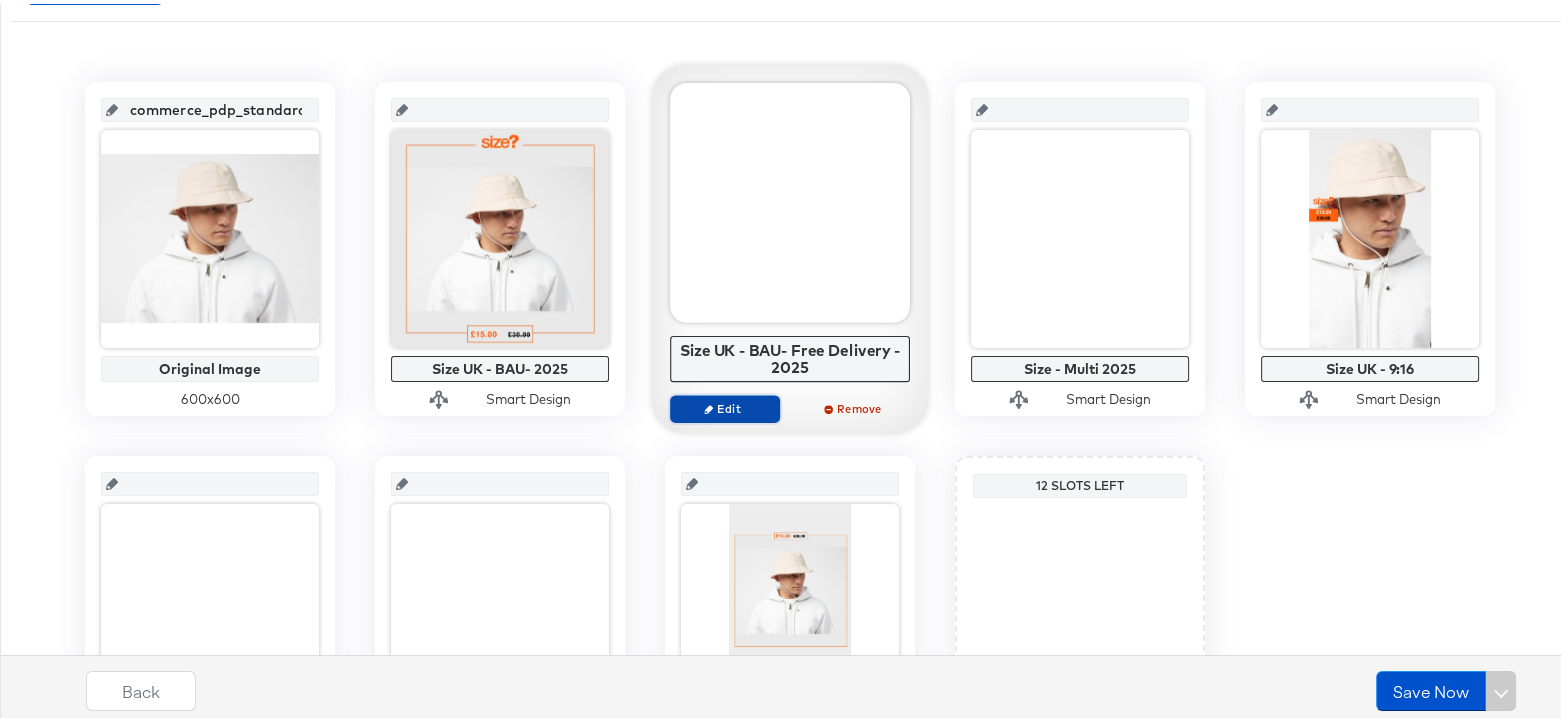 click on "Edit" at bounding box center (725, 404) 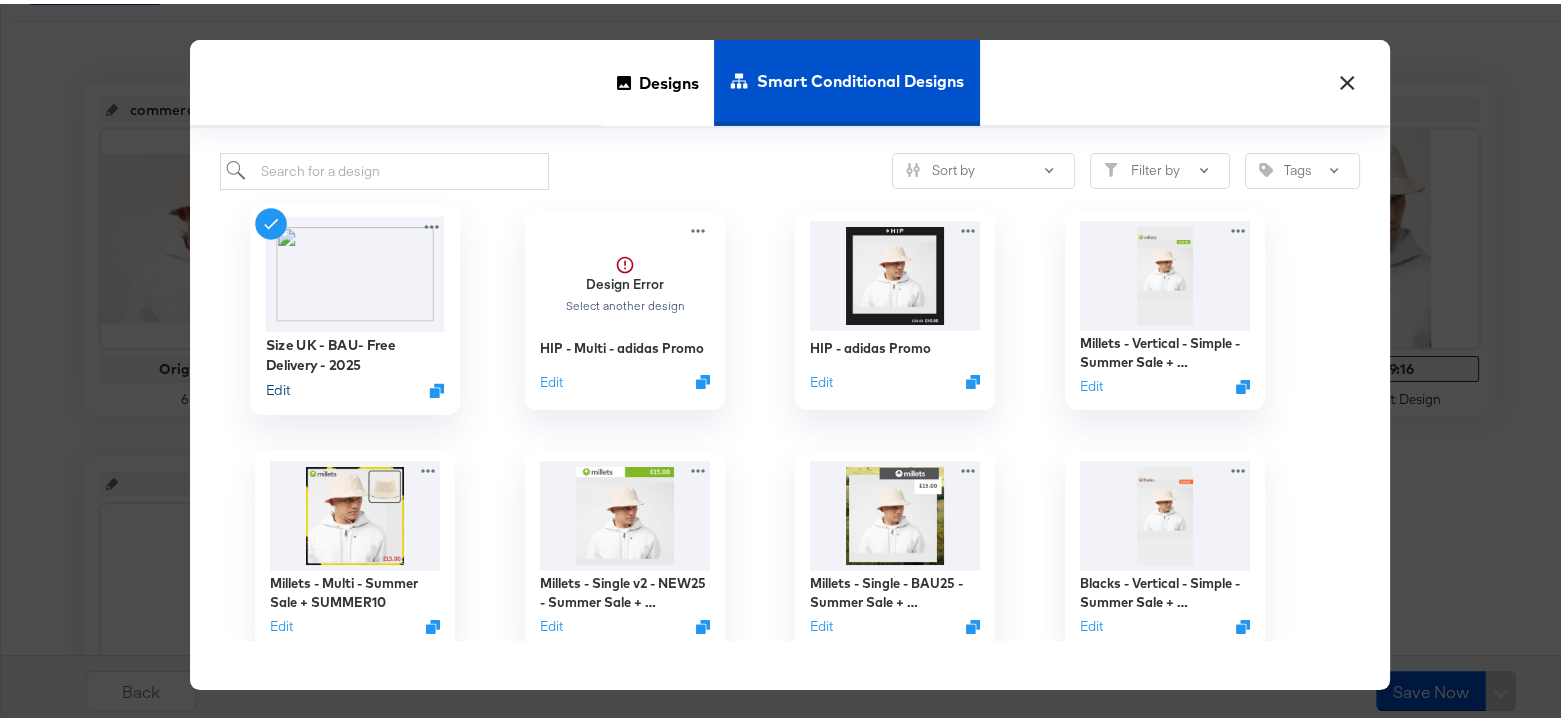 click on "Edit" at bounding box center (278, 385) 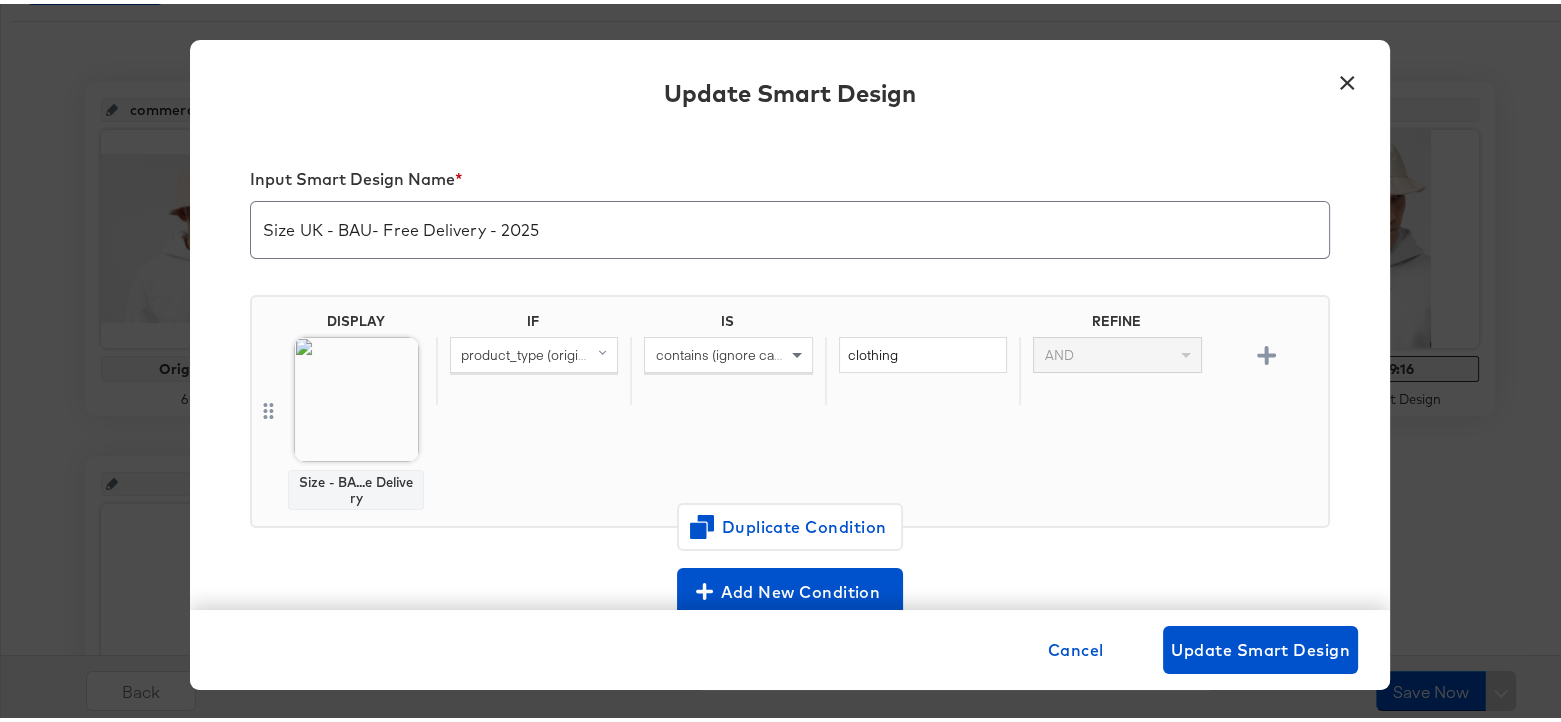 scroll, scrollTop: 320, scrollLeft: 0, axis: vertical 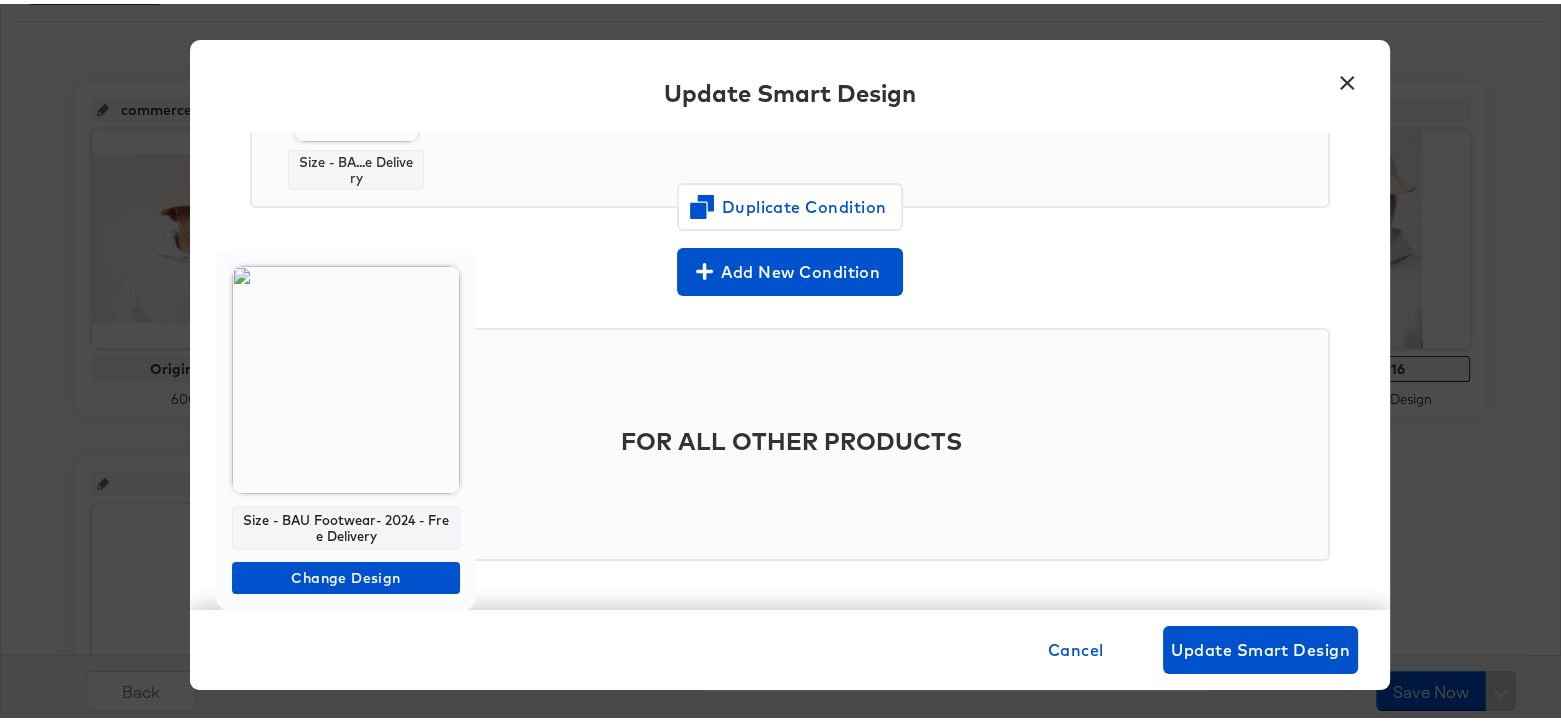 click on "Size - BAU Footwear- 2024 - Free Delivery" at bounding box center [346, 524] 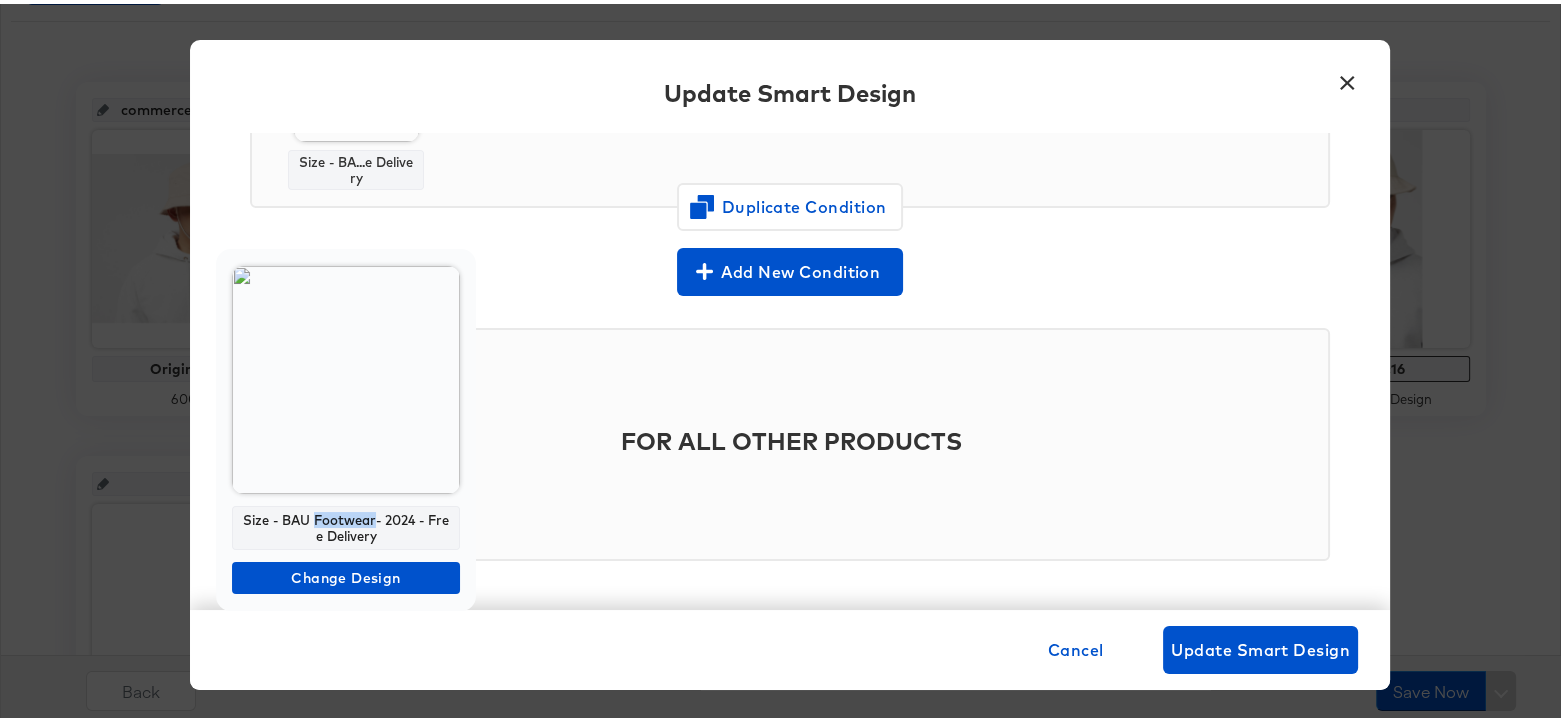 click on "Size - BAU Footwear- 2024 - Free Delivery" at bounding box center [346, 524] 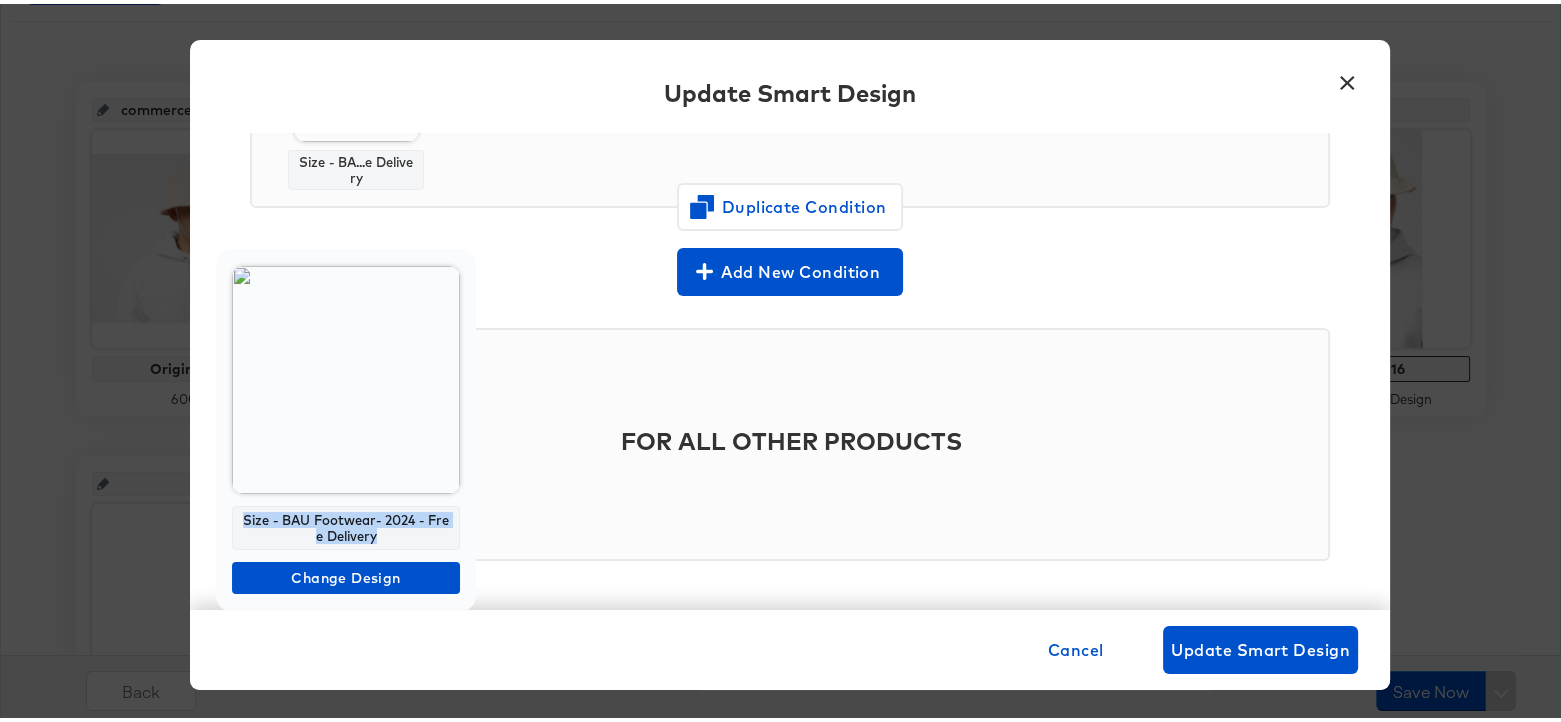click on "Size - BAU Footwear- 2024 - Free Delivery" at bounding box center (346, 524) 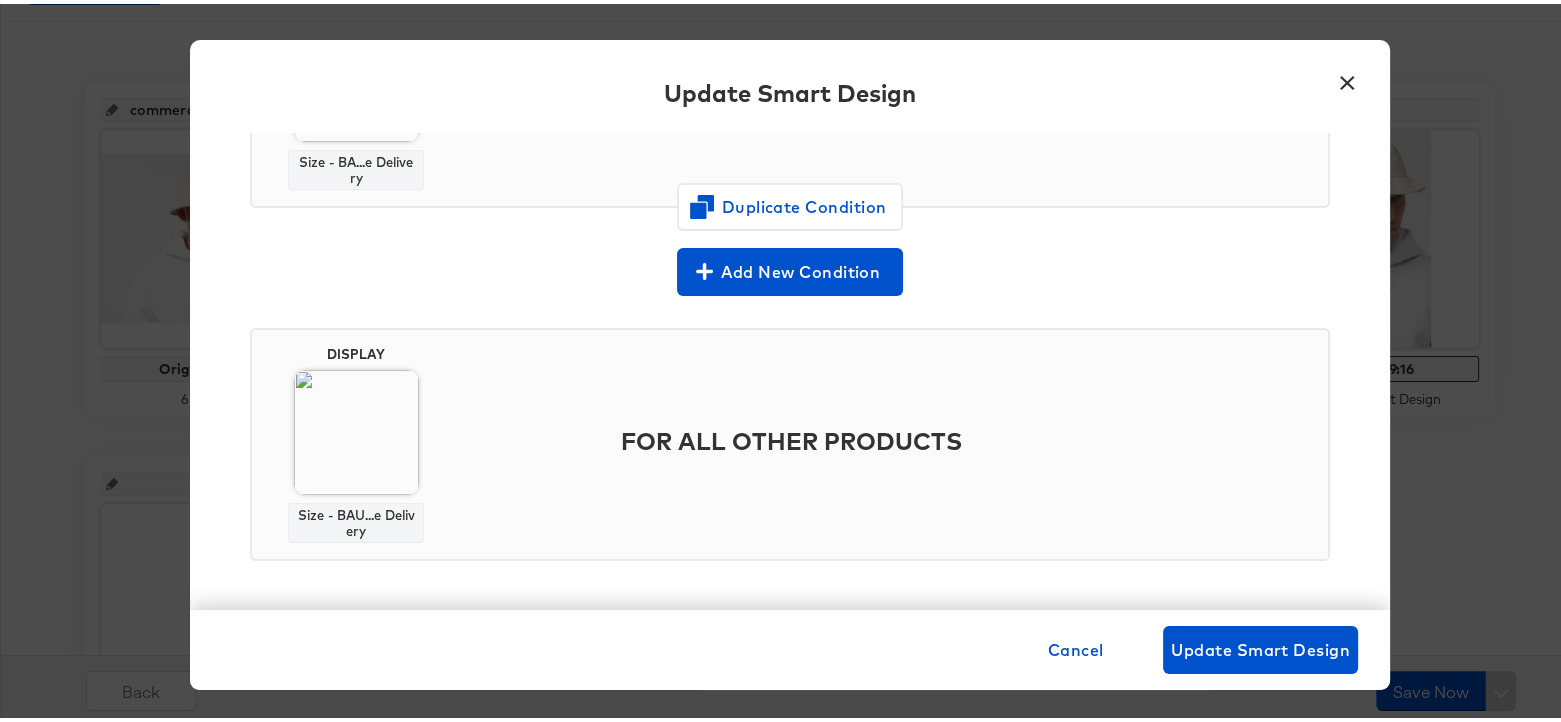 click on "×" at bounding box center (1347, 74) 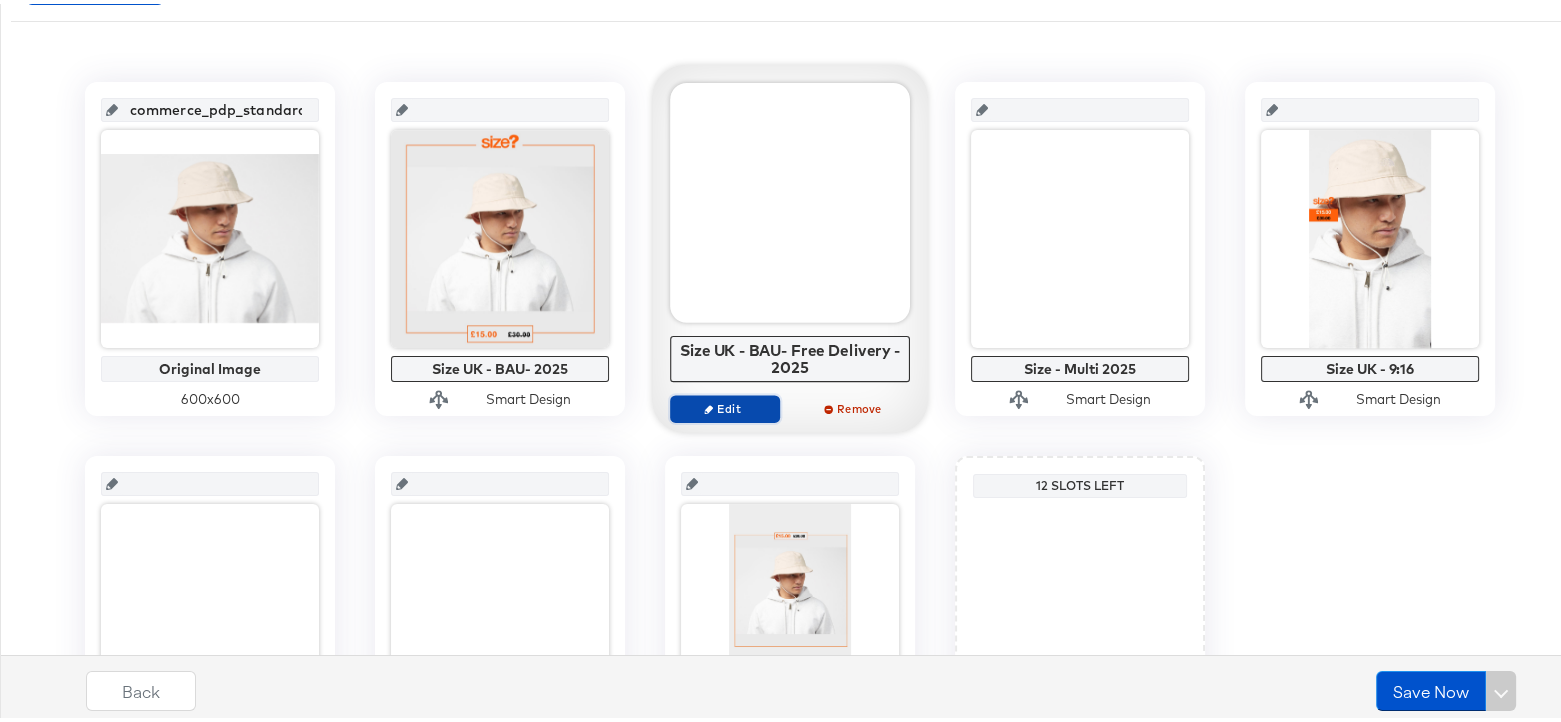 click on "Edit" at bounding box center (725, 404) 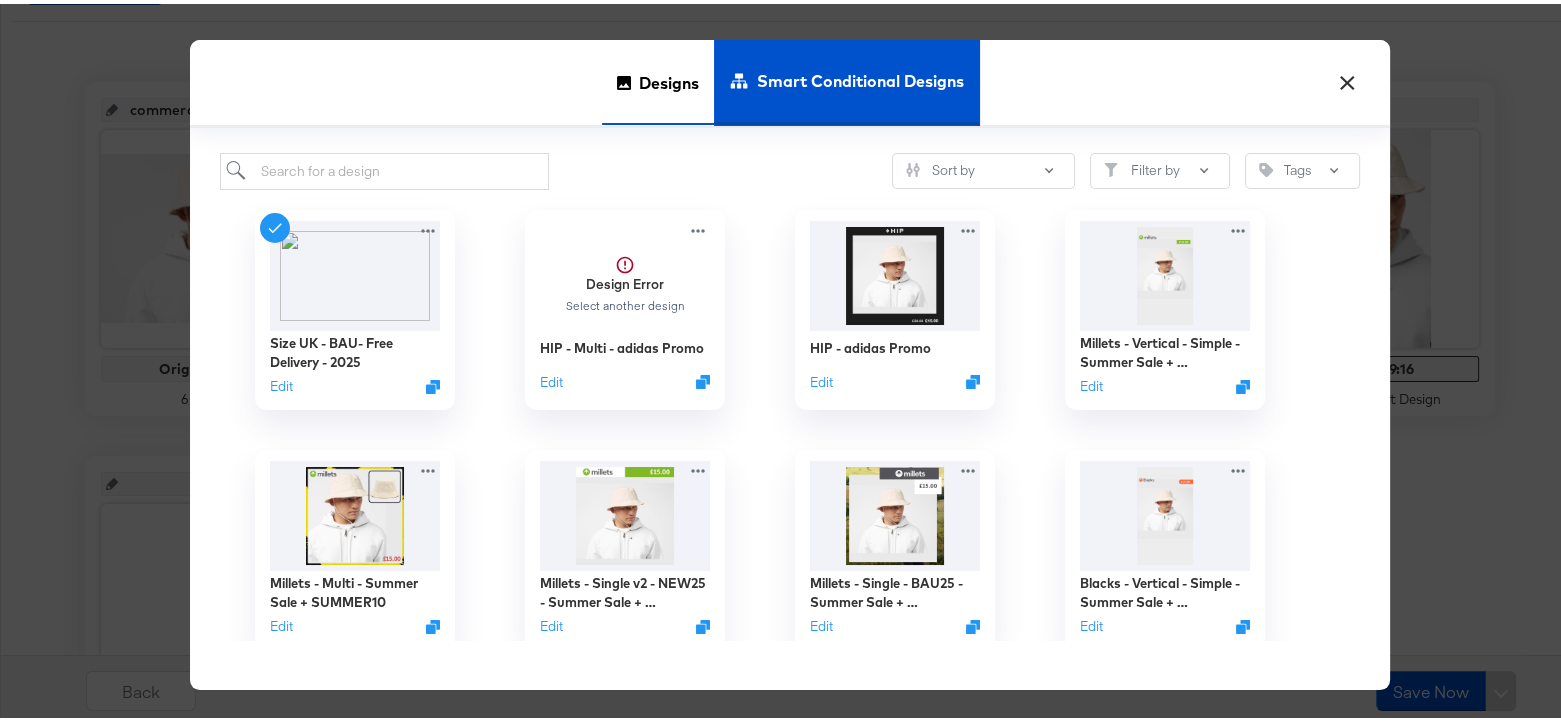 click on "Designs" at bounding box center [669, 79] 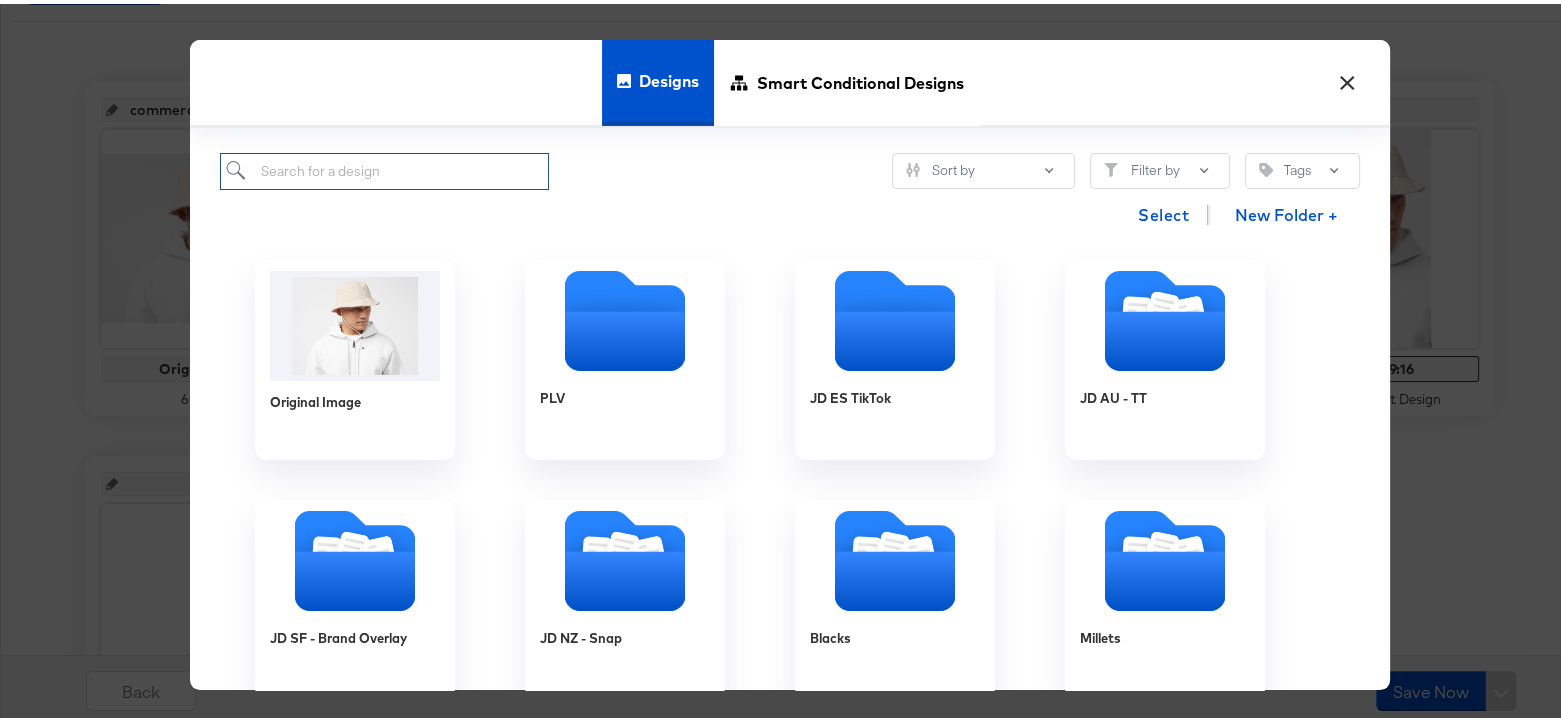 click at bounding box center (384, 167) 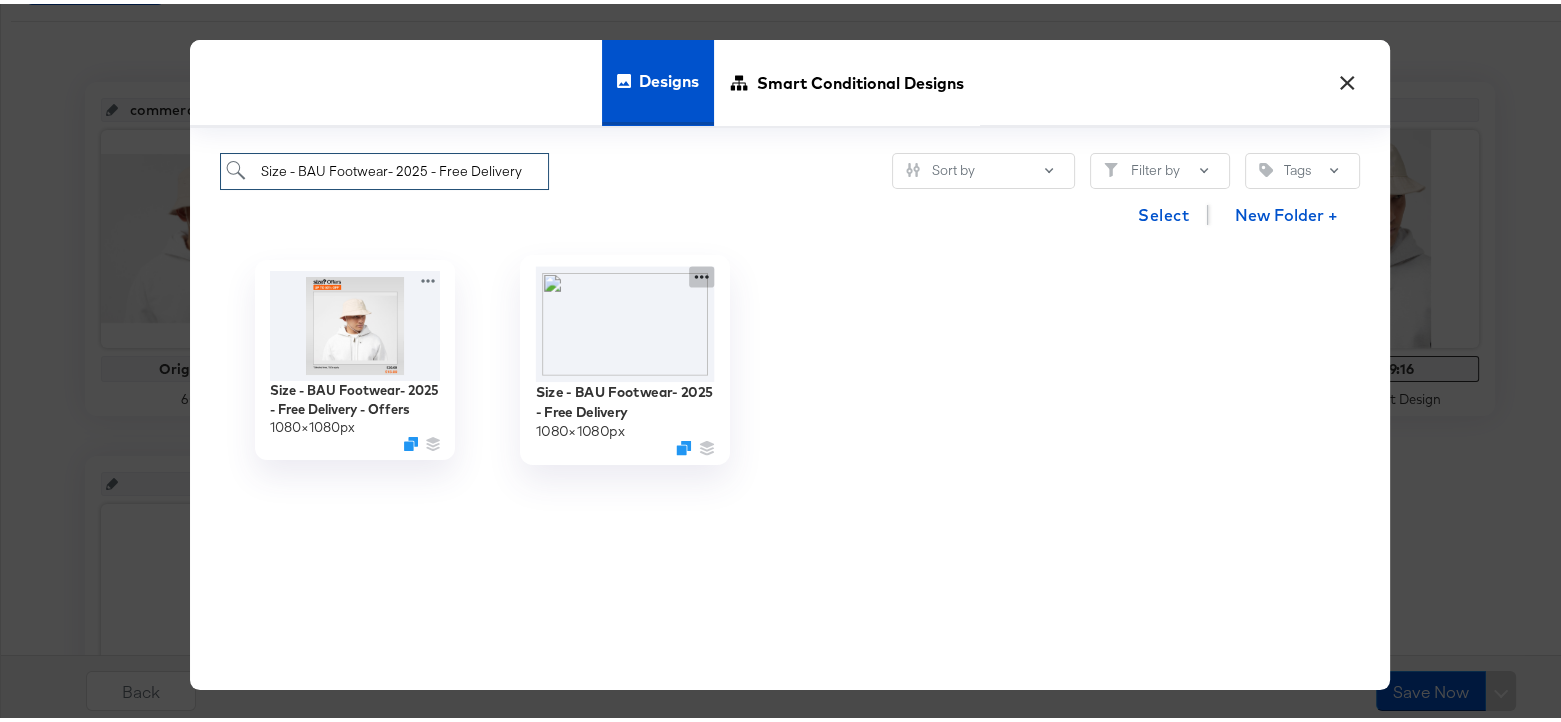 click 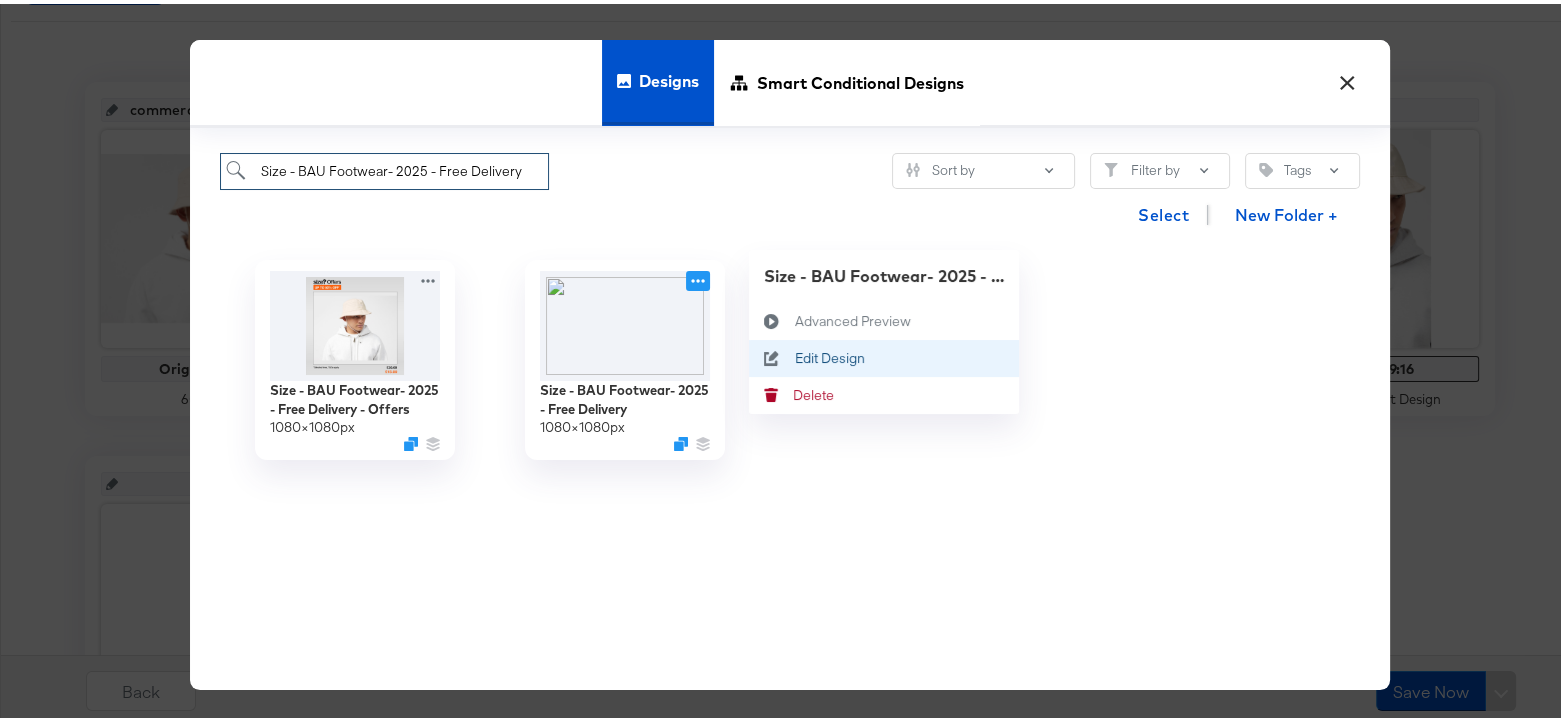 type on "Size - BAU Footwear- 2025 - Free Delivery" 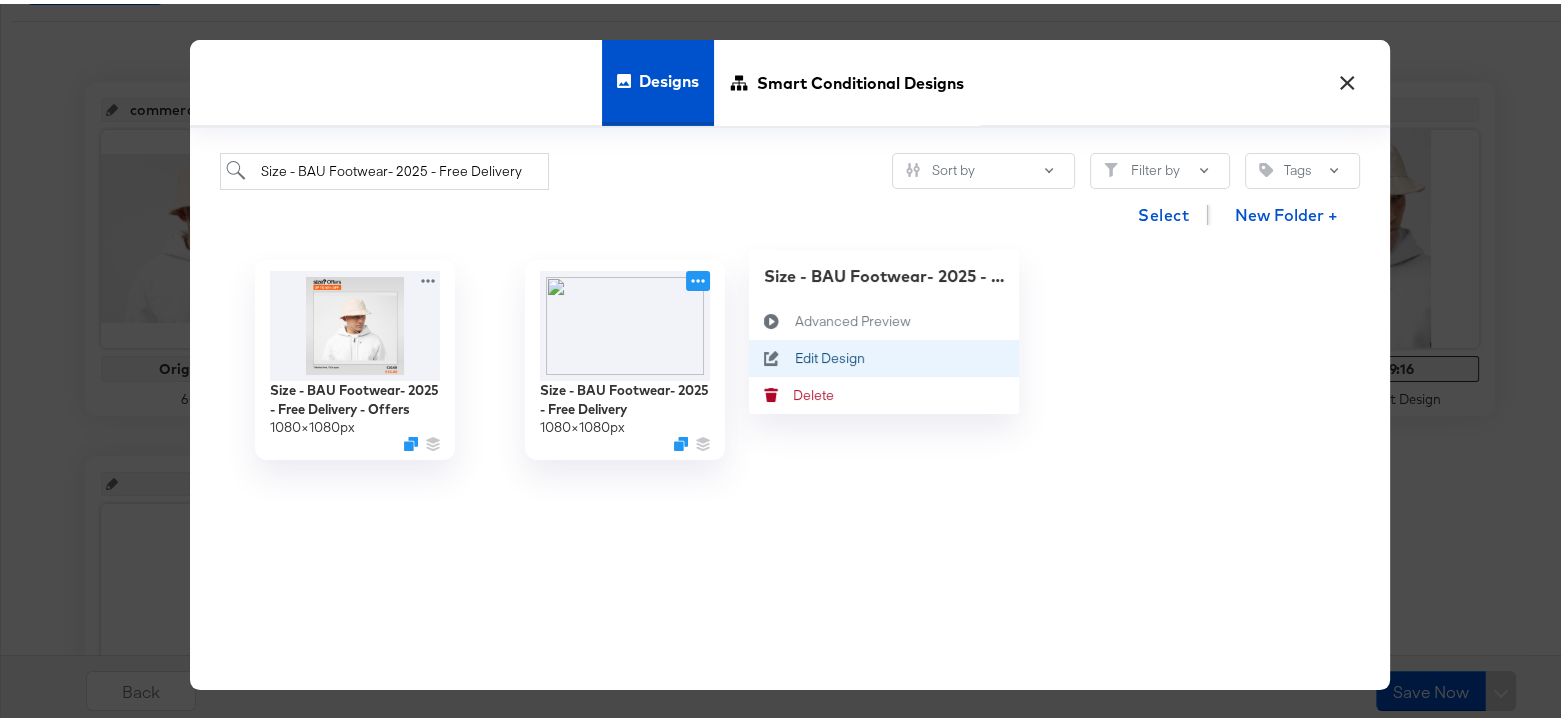 click on "Edit Design Edit Design" at bounding box center (795, 355) 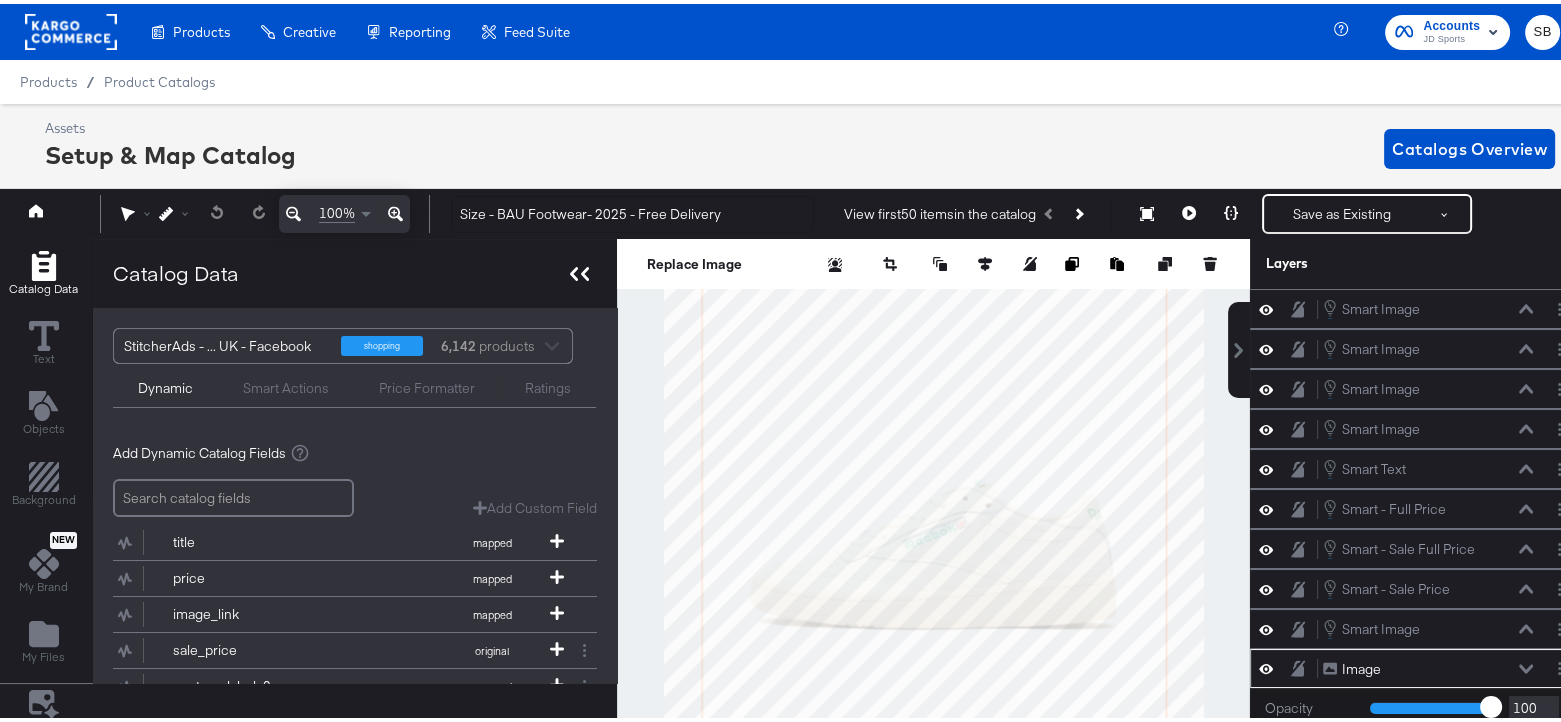 click 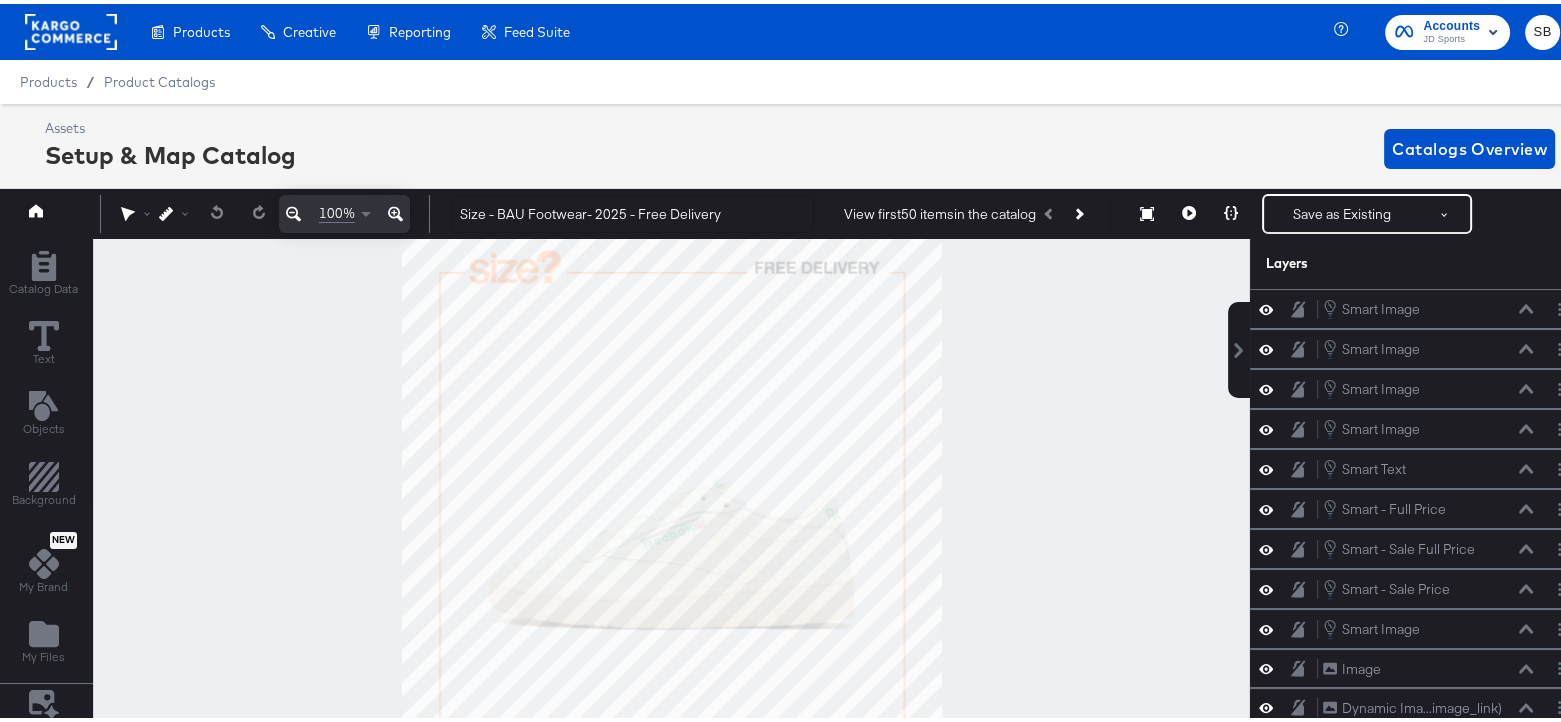 click at bounding box center (671, 501) 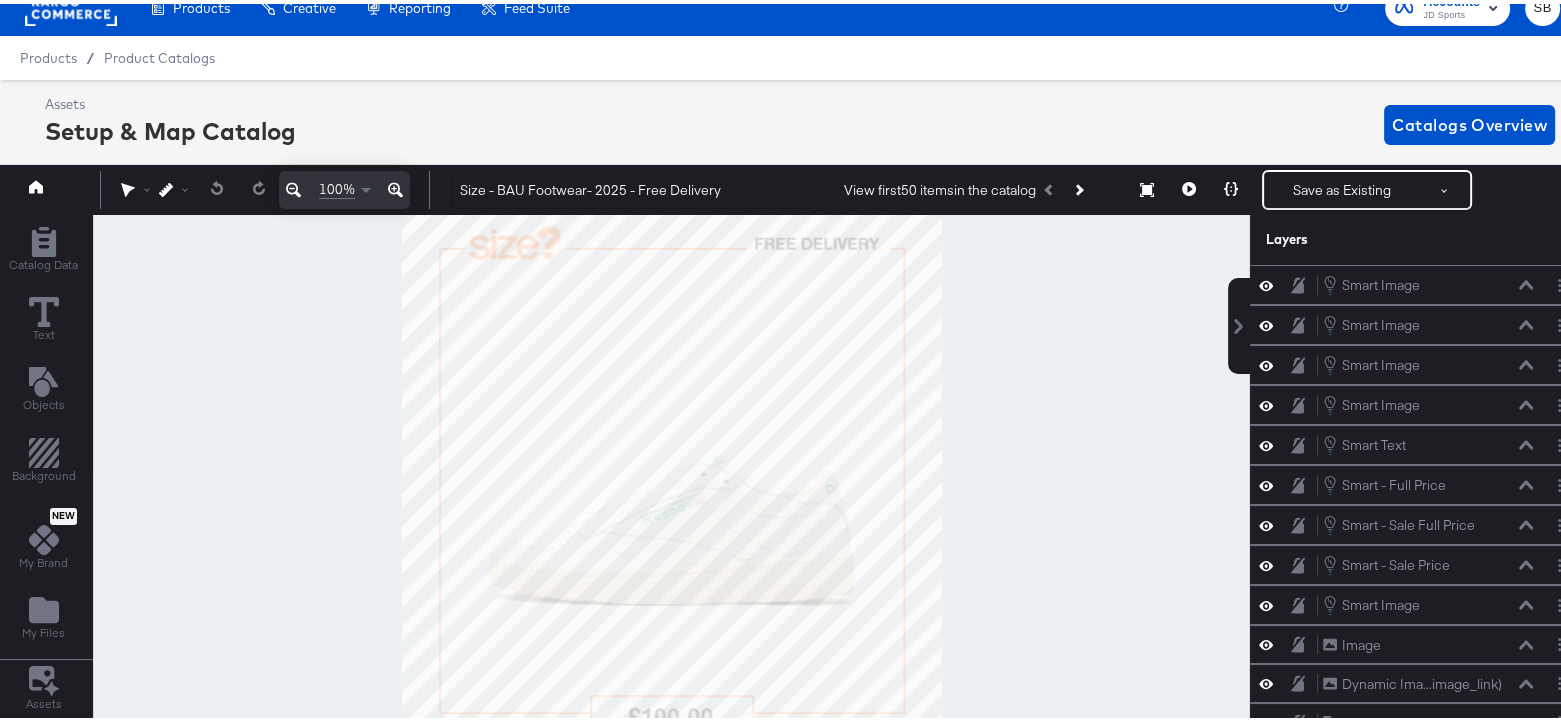 scroll, scrollTop: 0, scrollLeft: 0, axis: both 